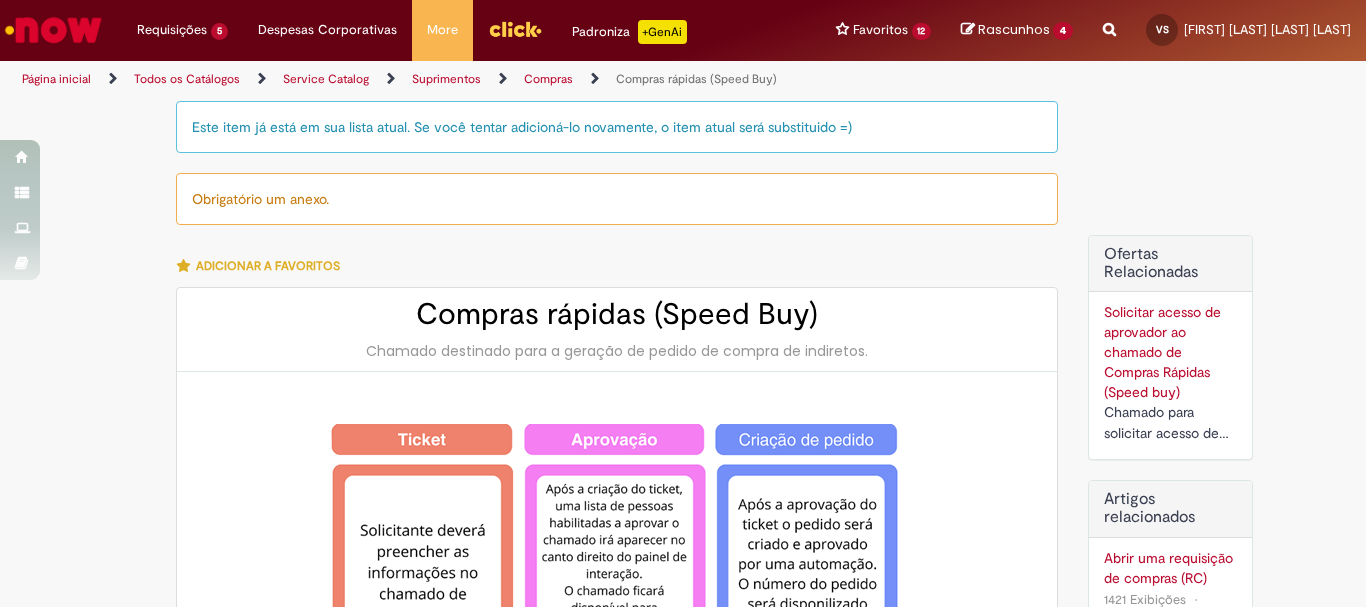 scroll, scrollTop: 0, scrollLeft: 0, axis: both 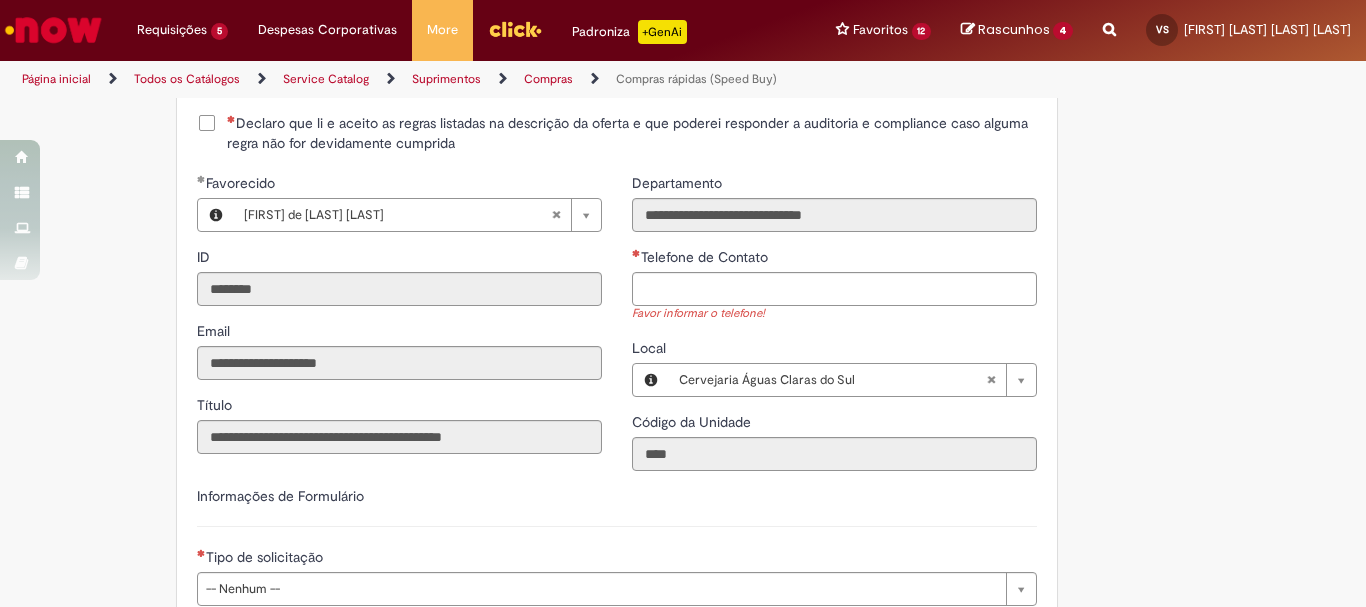drag, startPoint x: 206, startPoint y: 119, endPoint x: 335, endPoint y: 139, distance: 130.54118 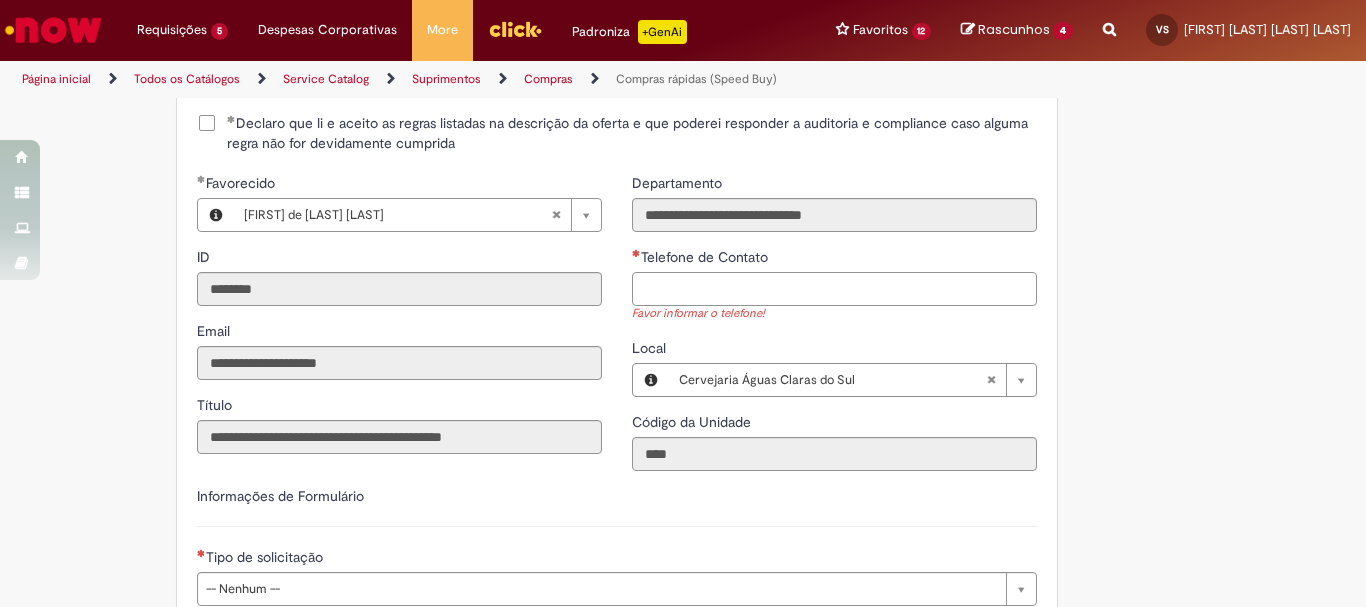 click on "Telefone de Contato" at bounding box center [834, 289] 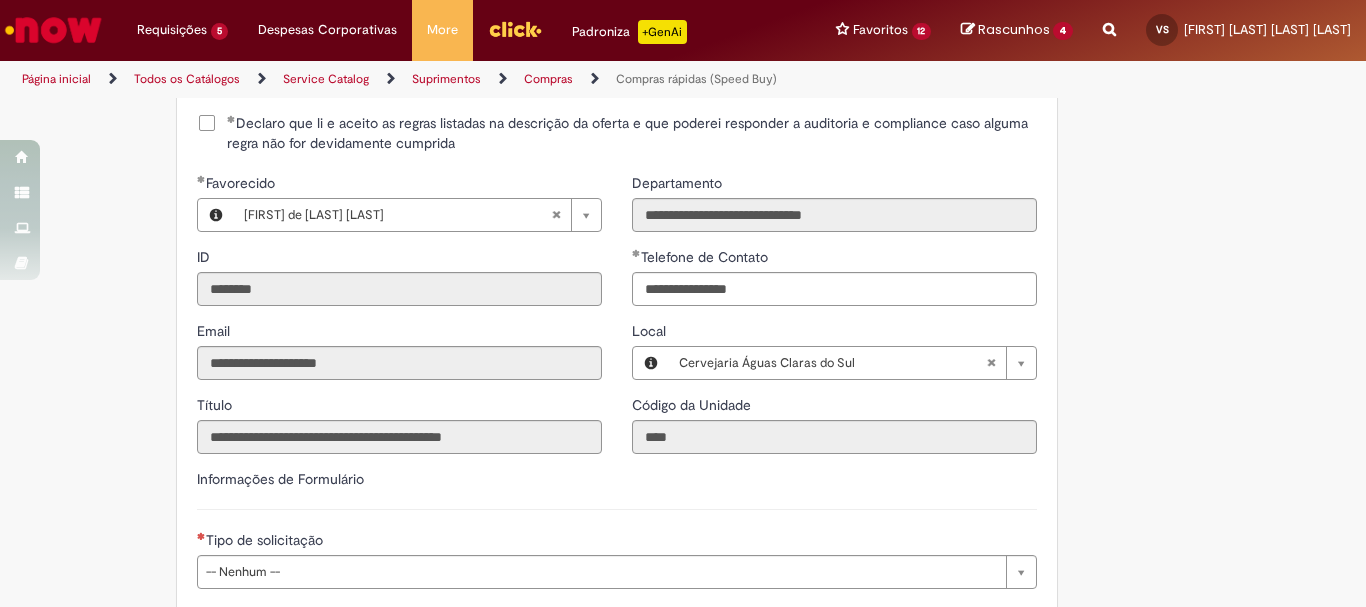 type on "**********" 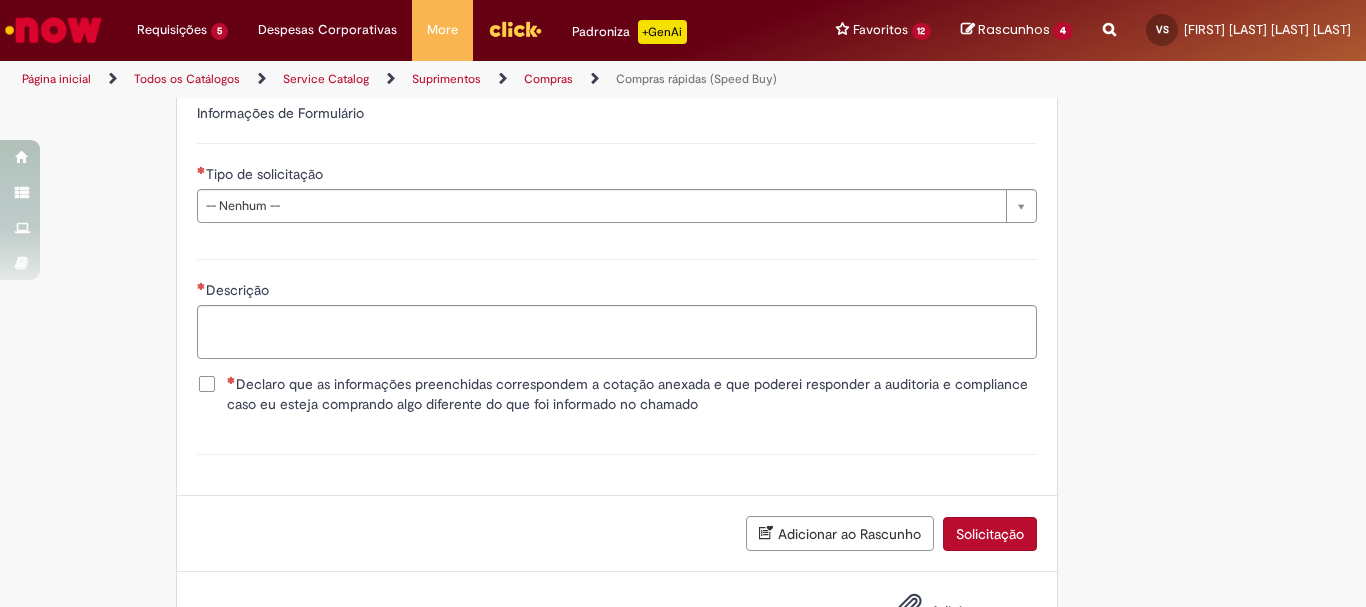scroll, scrollTop: 2943, scrollLeft: 0, axis: vertical 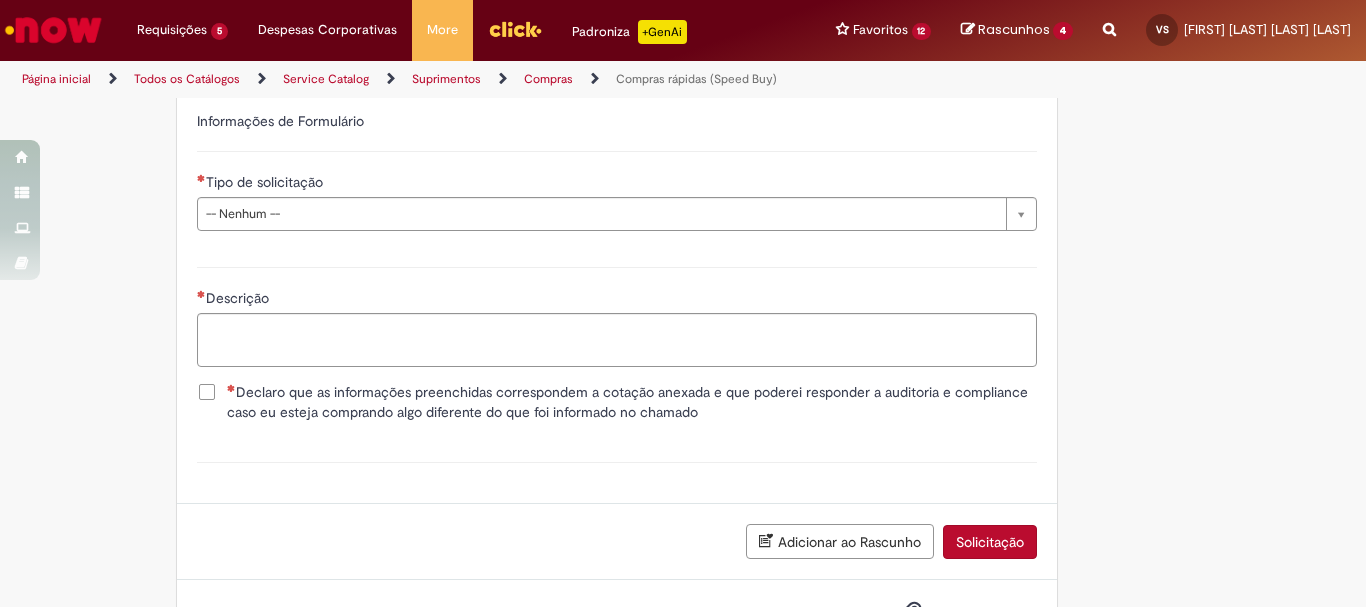 click on "Tipo de solicitação" at bounding box center [617, 184] 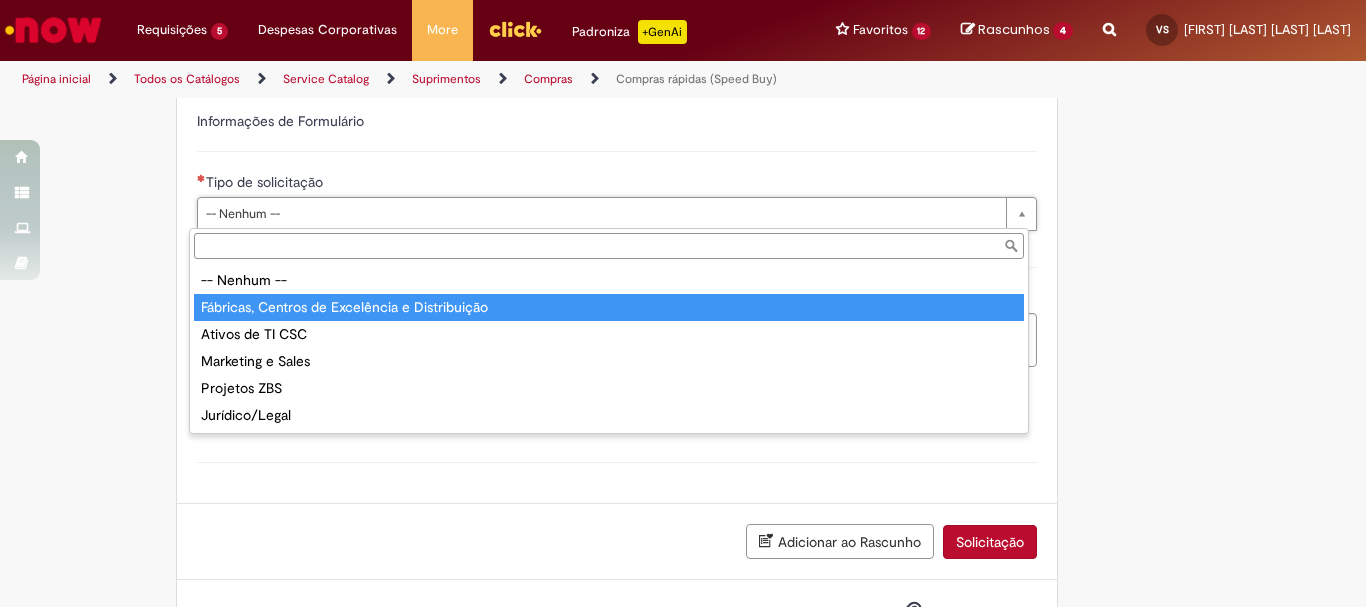 type on "**********" 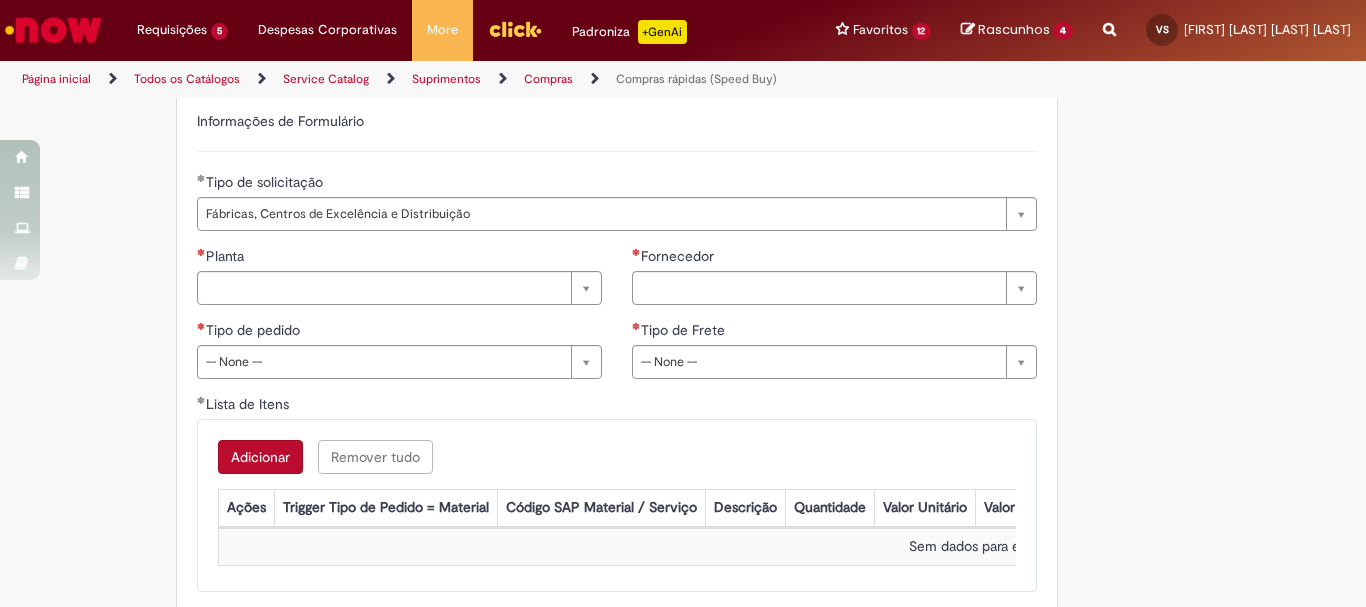 click on "Este item já está em sua lista atual. Se você tentar adicioná-lo novamente, o item atual será substituido  =)
Obrigatório um anexo.
Adicionar a Favoritos
Compras rápidas (Speed Buy)
Chamado destinado para a geração de pedido de compra de indiretos.
O Speed buy é a ferramenta oficial para a geração de pedidos de compra que atenda aos seguintes requisitos:
Compras de material e serviço indiretos
Compras inferiores a R$13.000 *
Compras com fornecedores nacionais
Compras de material sem contrato ativo no SAP para o centro solicitado
* Essa cota é referente ao tipo de solicitação padrão de Speed buy. Os chamados com cotas especiais podem possuir valores divergentes.
Regras de Utilização
No campo “Tipo de Solicitação” selecionar a opção correspondente a sua unidade de negócio.
Solicitação Padrão de Speed buy:" at bounding box center (585, -851) 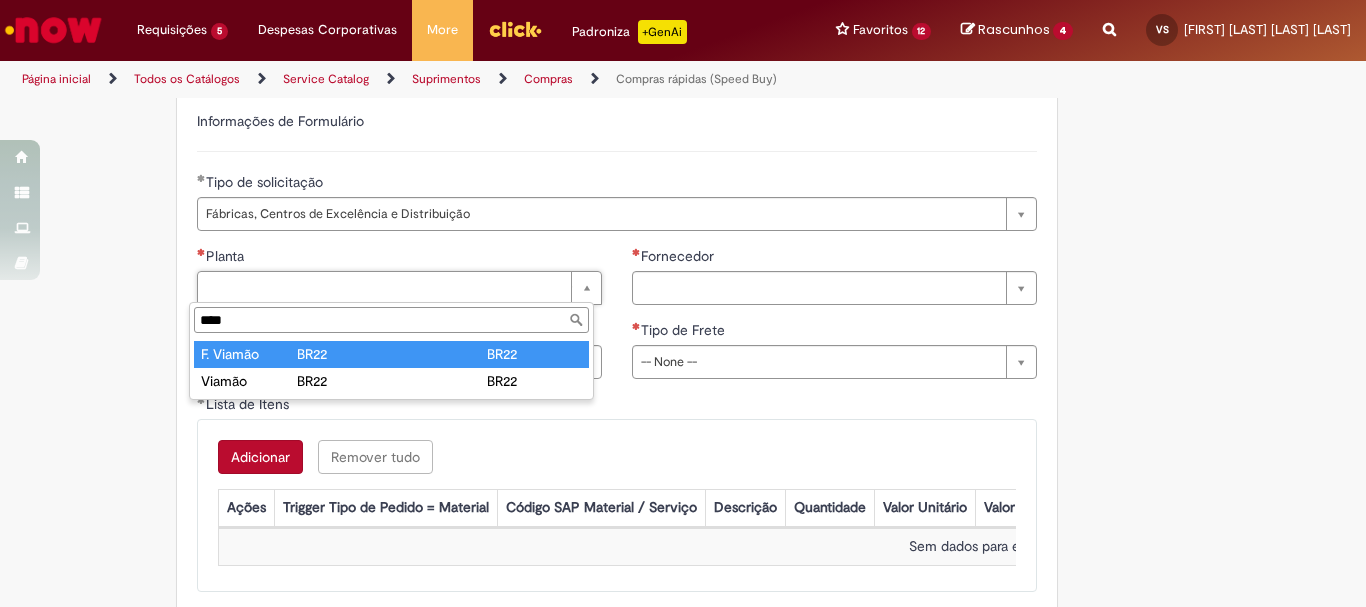 type on "****" 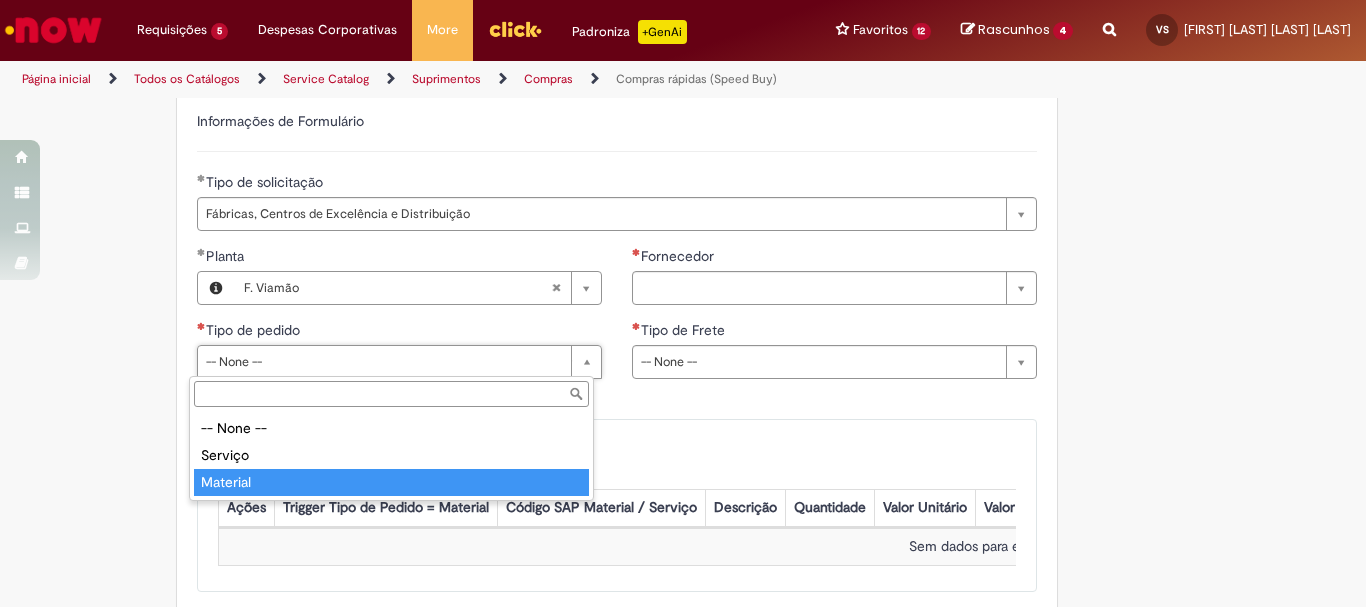 type on "********" 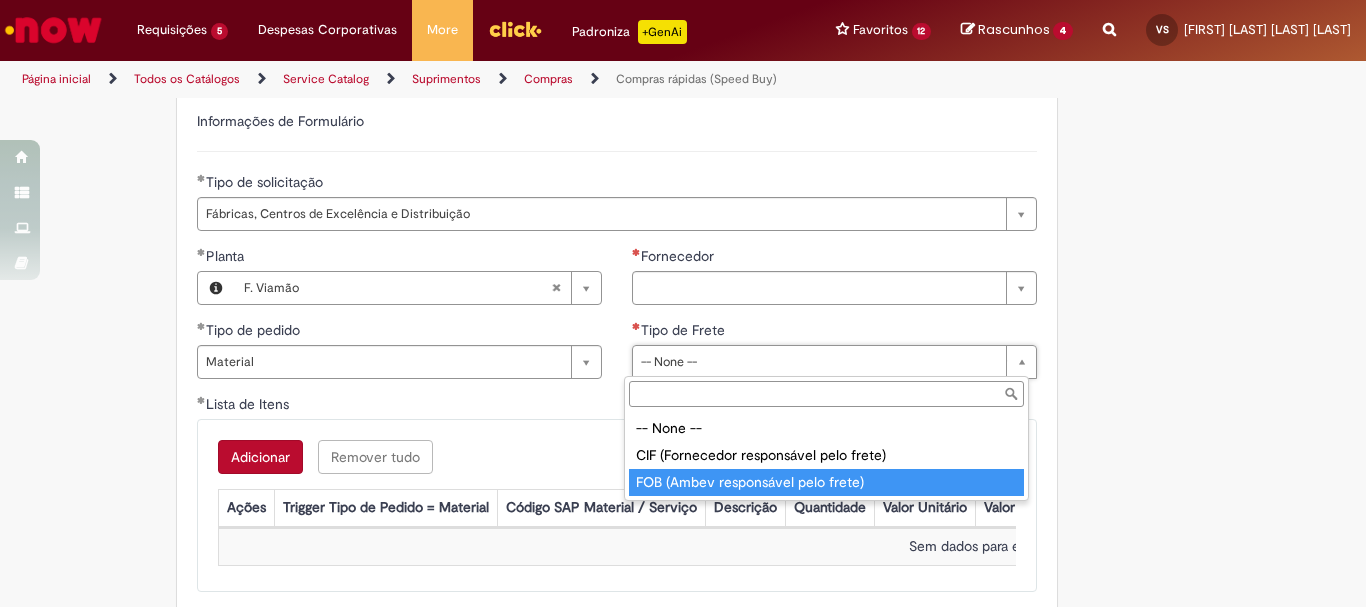 type on "**********" 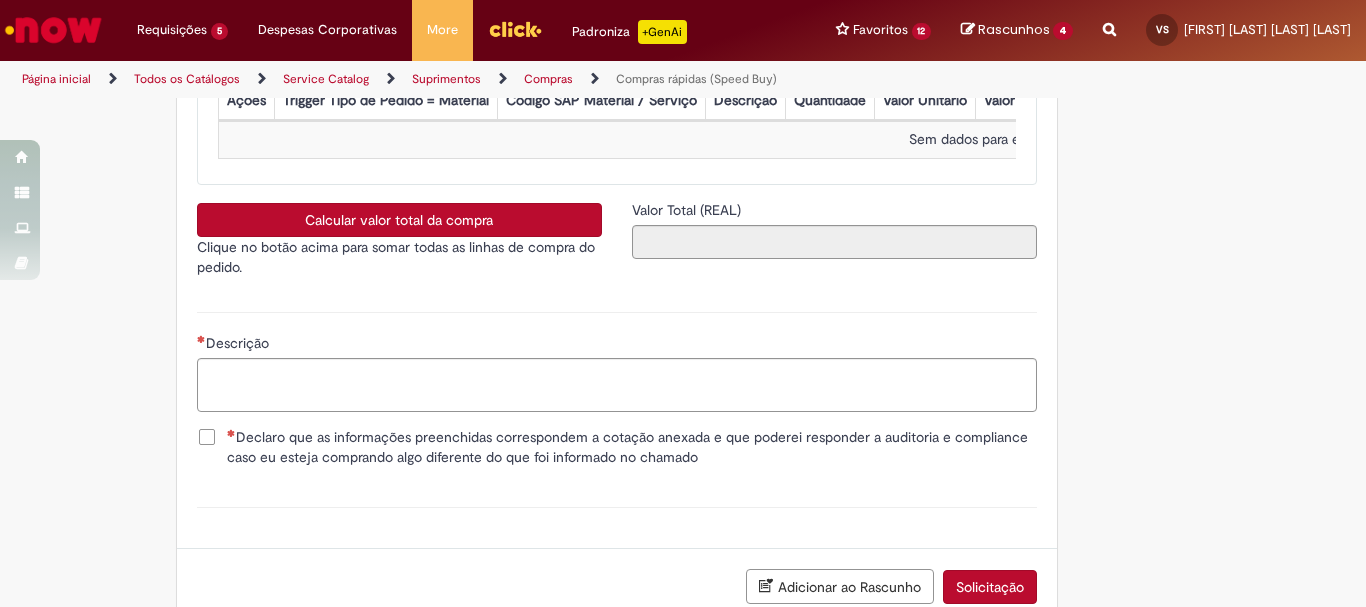 scroll, scrollTop: 3117, scrollLeft: 0, axis: vertical 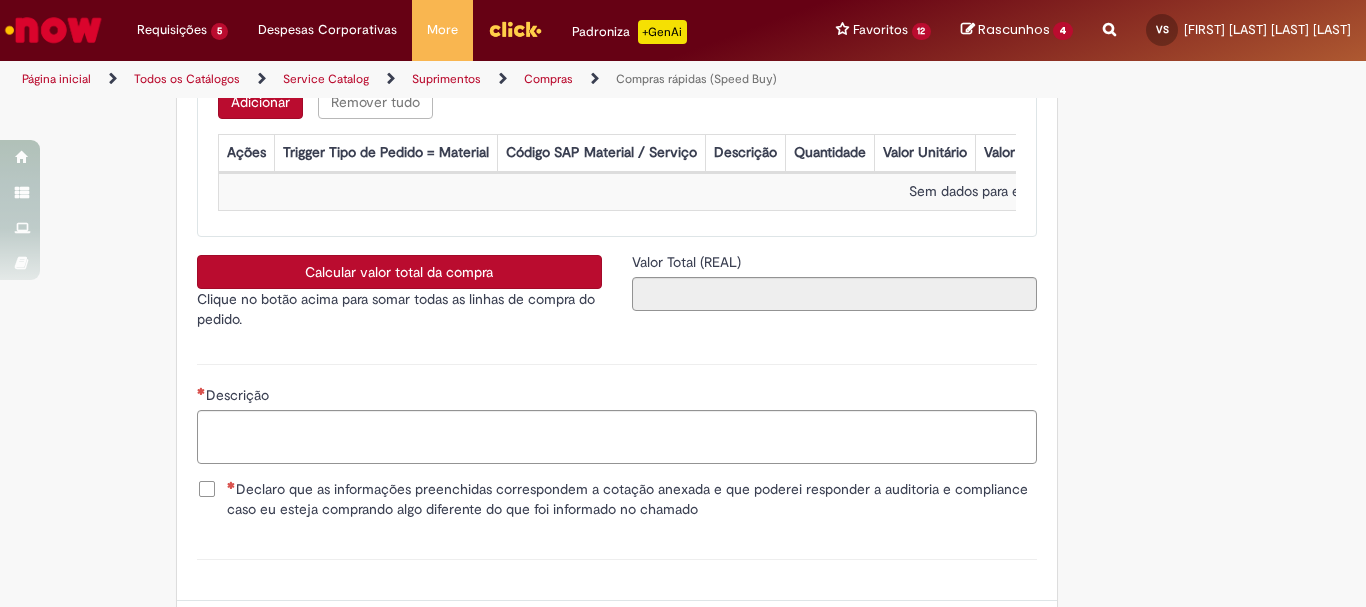 drag, startPoint x: 197, startPoint y: 503, endPoint x: 216, endPoint y: 502, distance: 19.026299 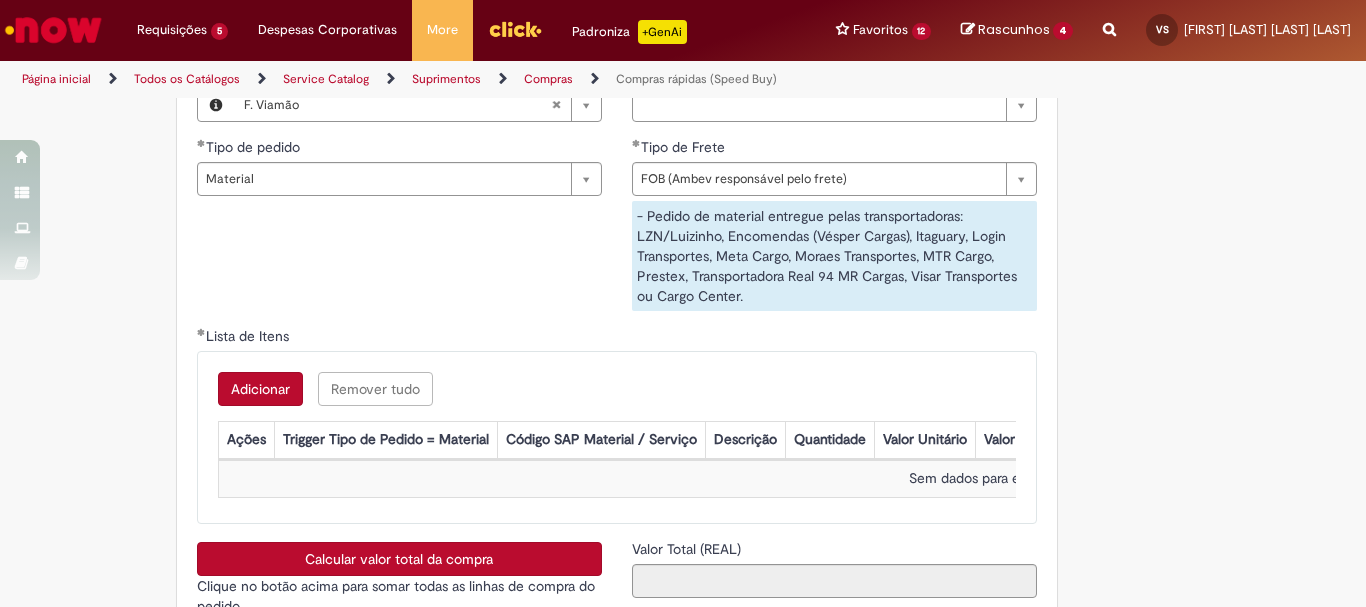 scroll, scrollTop: 3135, scrollLeft: 0, axis: vertical 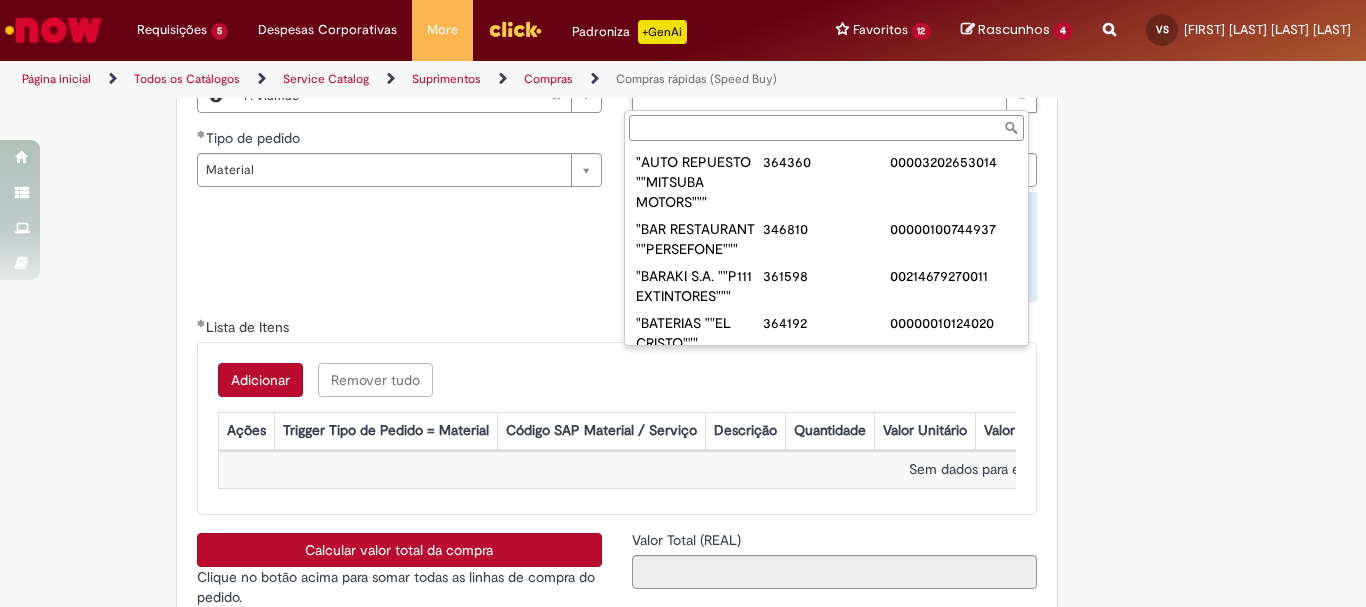 paste on "**********" 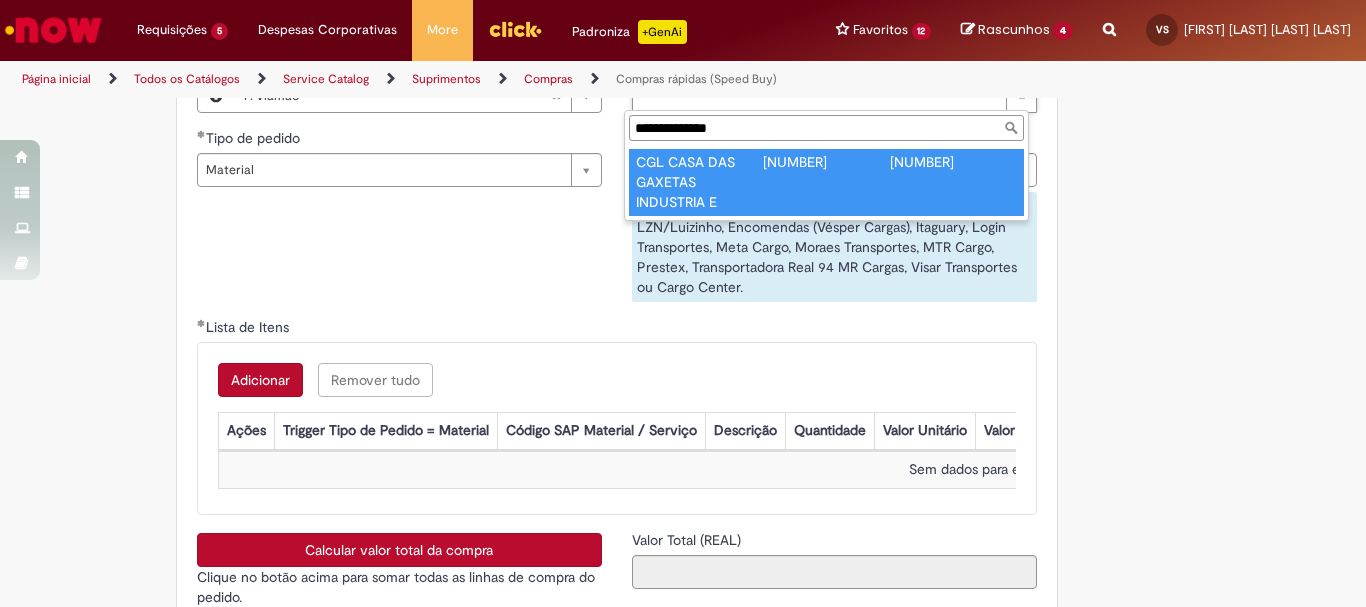 type on "**********" 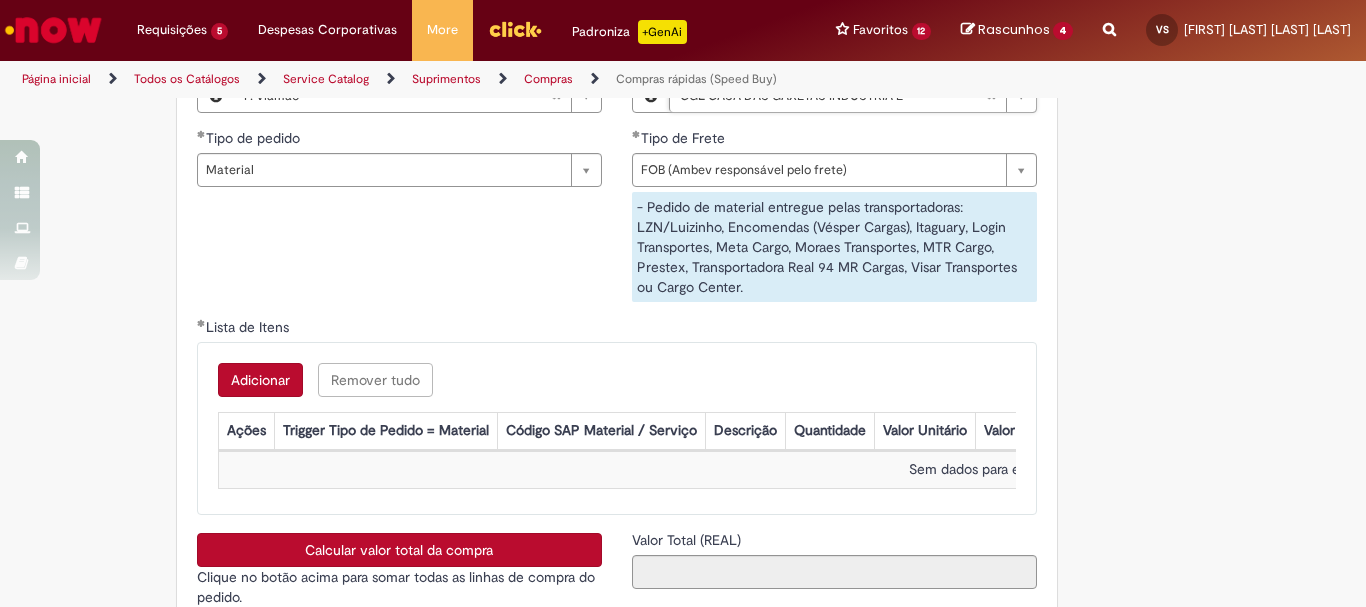 scroll, scrollTop: 2863, scrollLeft: 0, axis: vertical 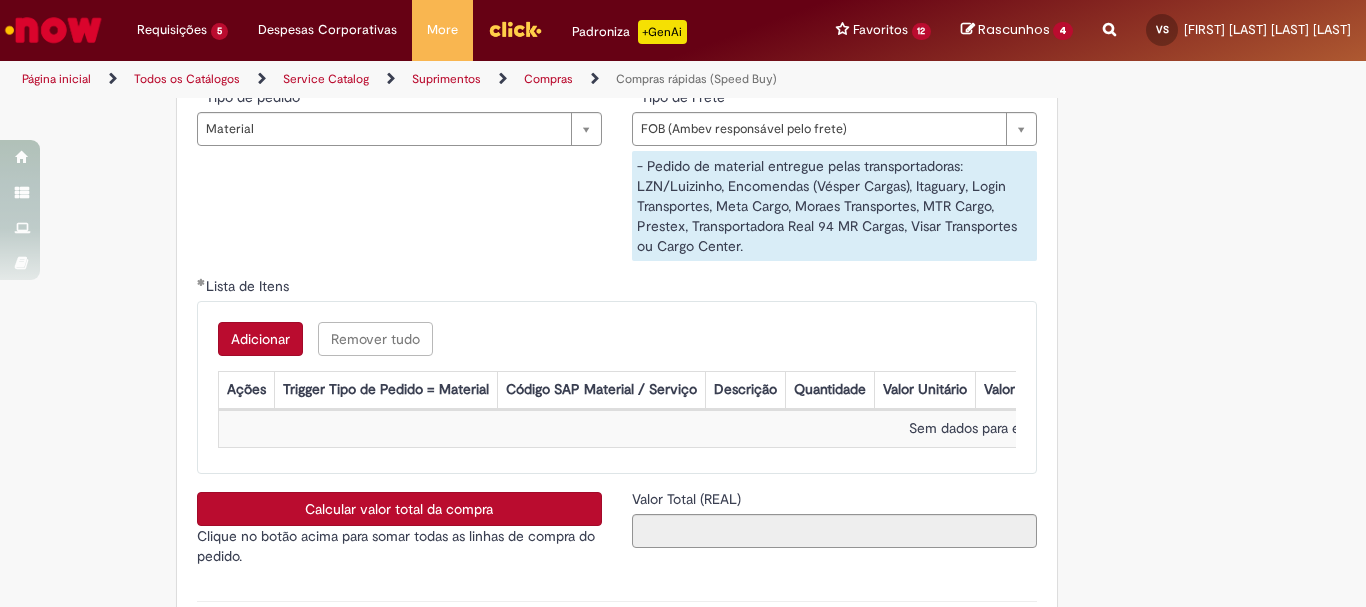 click on "Adicionar" at bounding box center (260, 339) 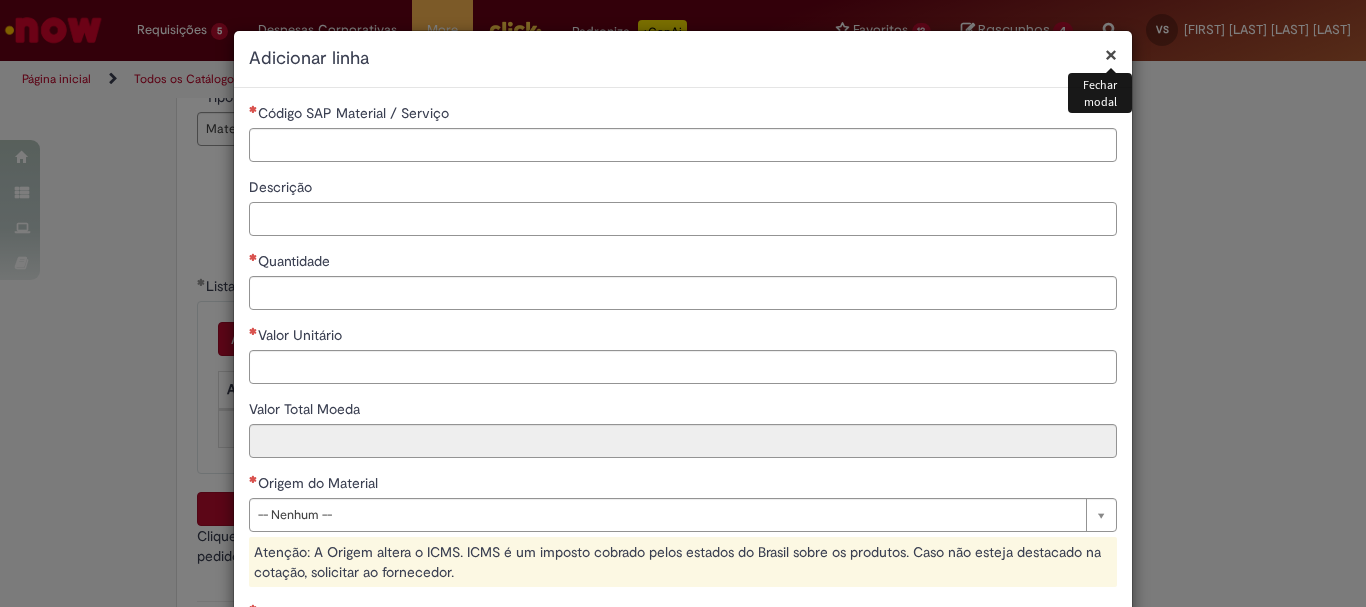 click on "Descrição" at bounding box center (683, 219) 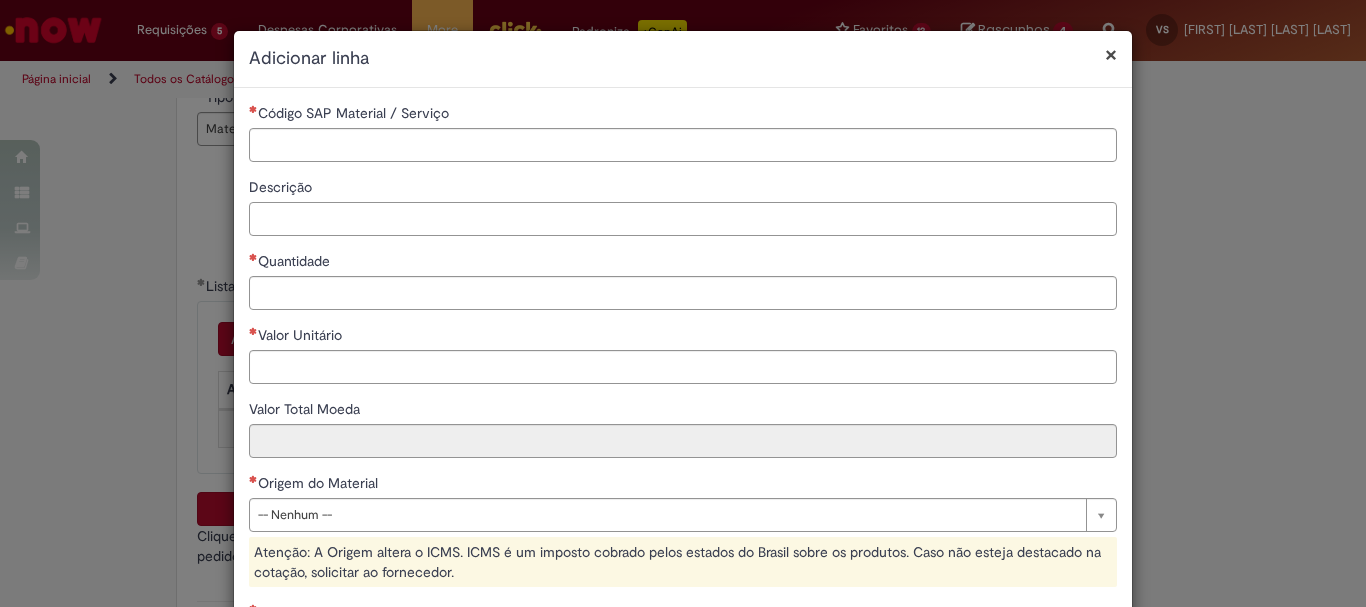 paste on "**********" 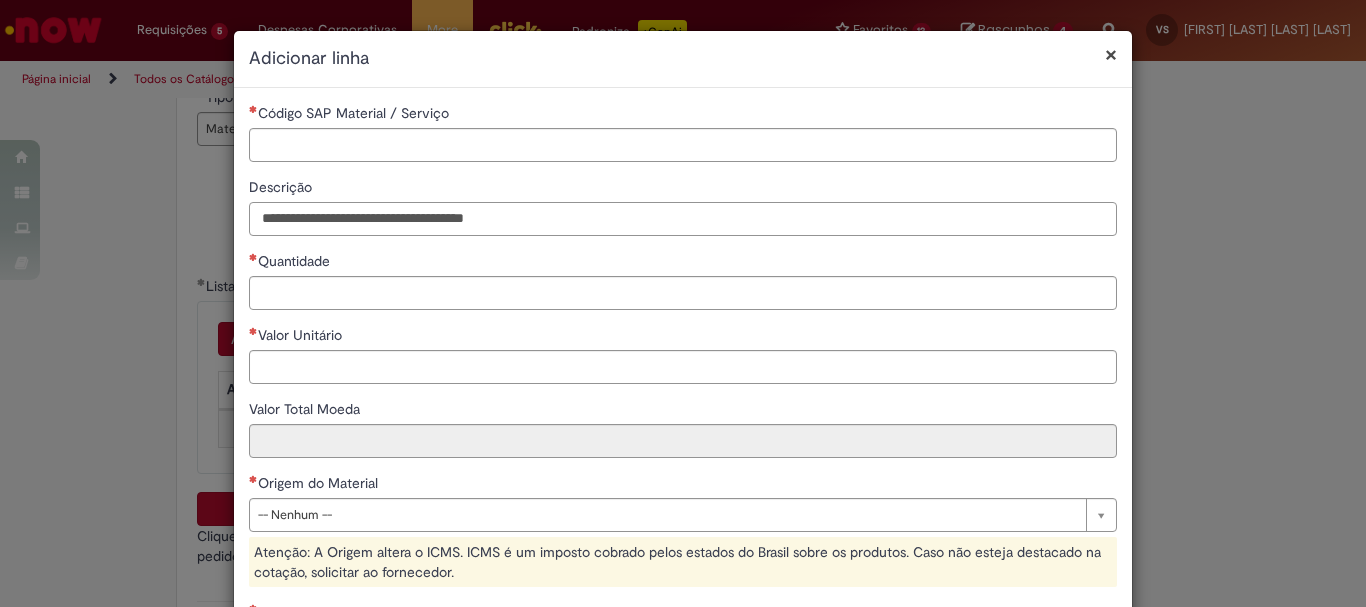click on "**********" at bounding box center (683, 219) 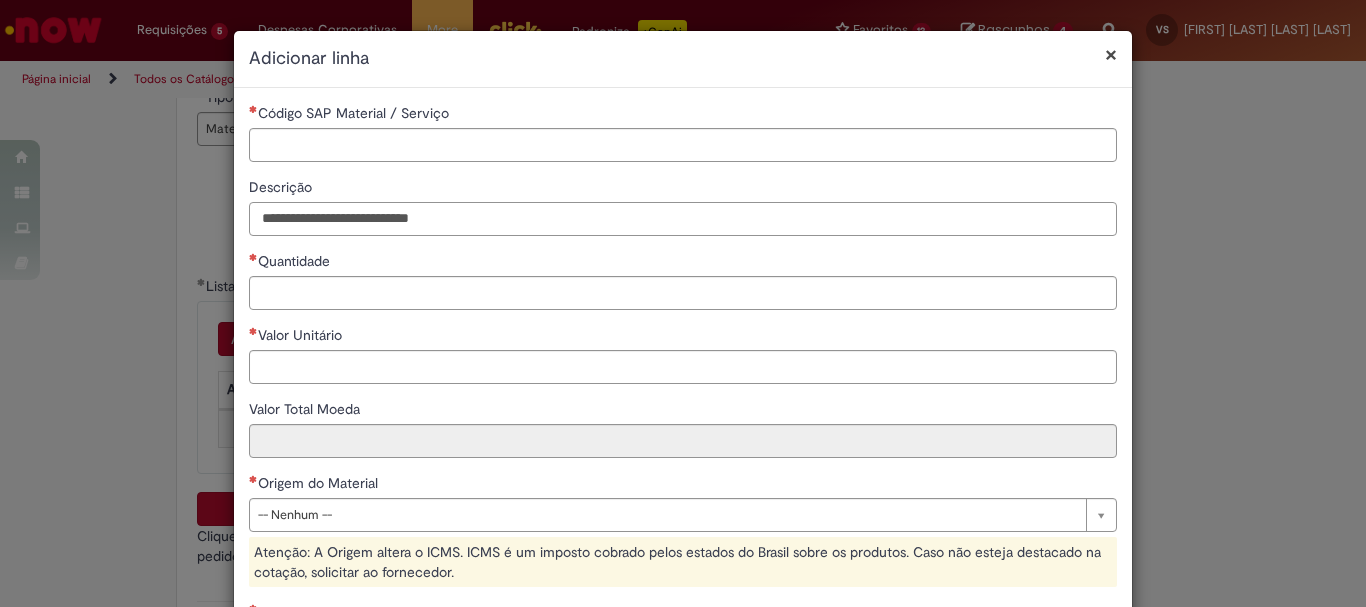click on "**********" at bounding box center (683, 219) 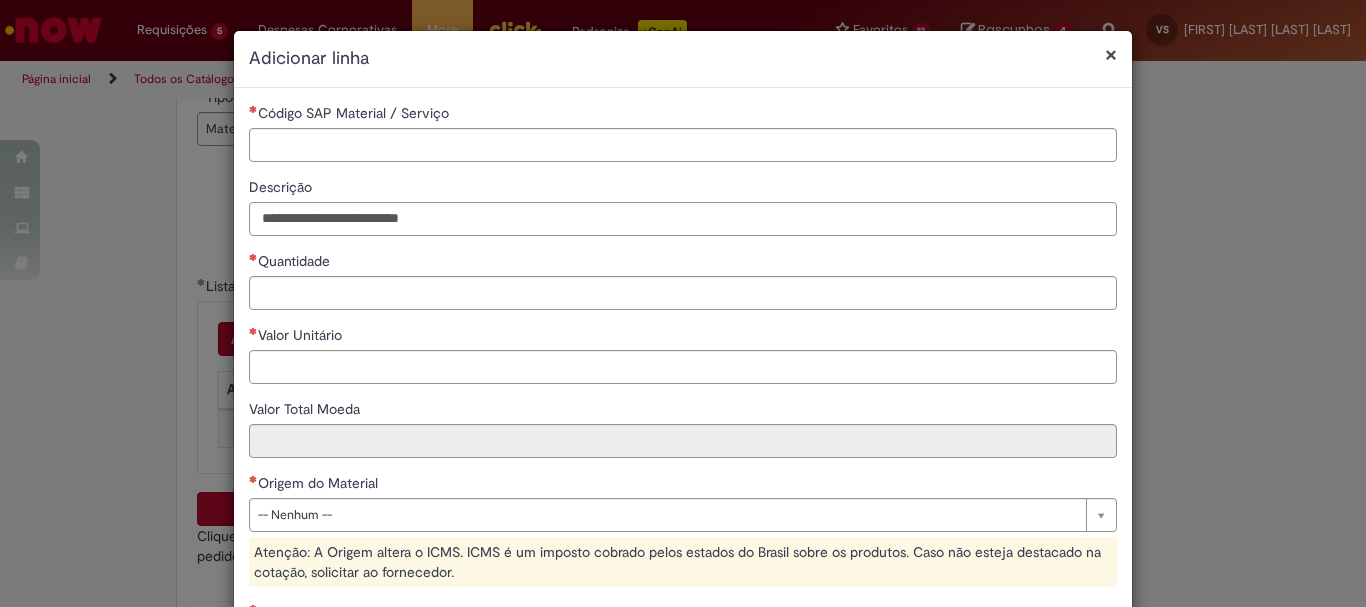 paste on "**********" 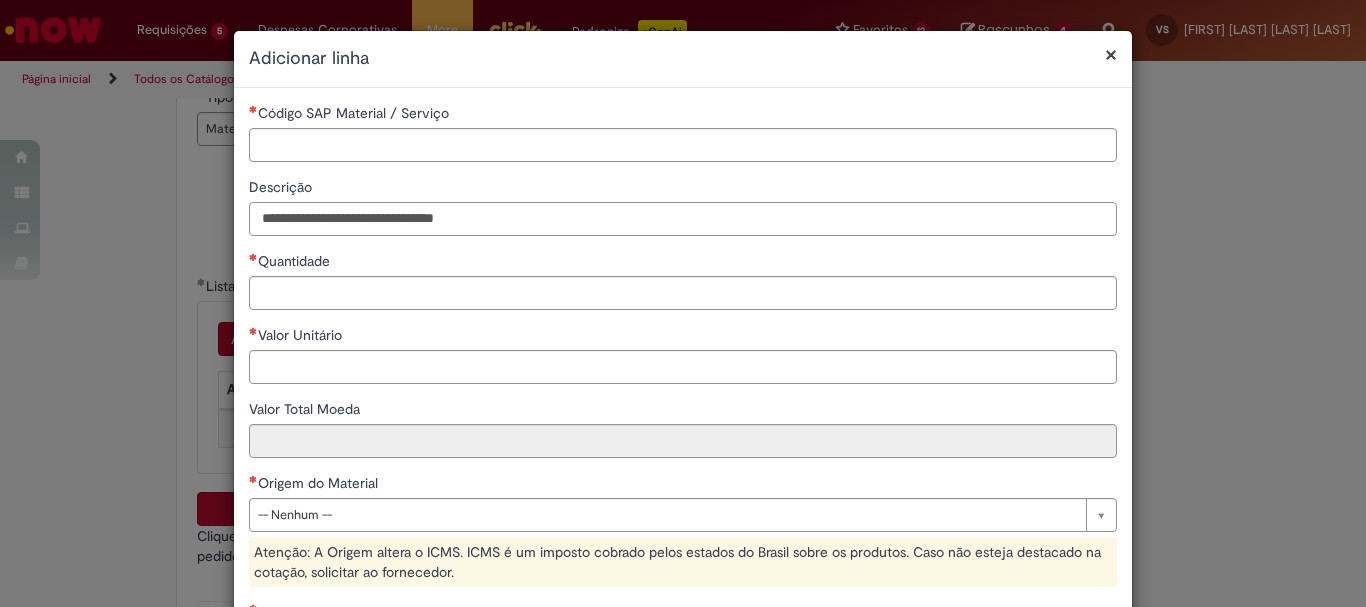 type on "**********" 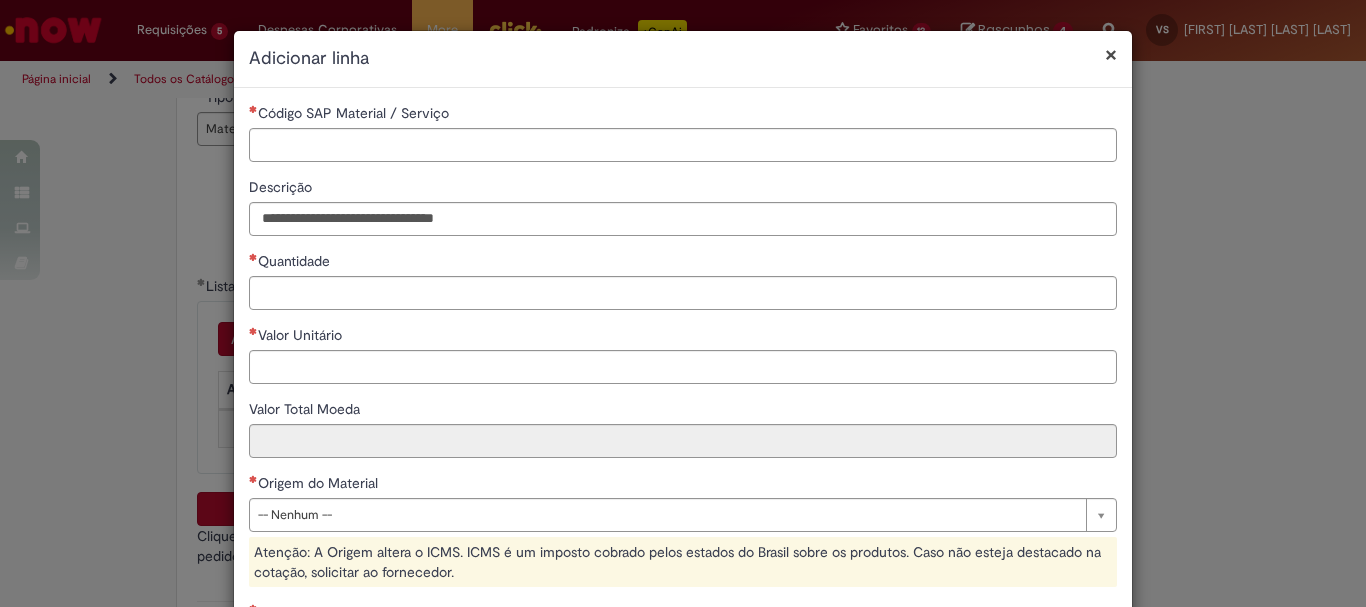 click on "Código SAP Material / Serviço" at bounding box center (683, 115) 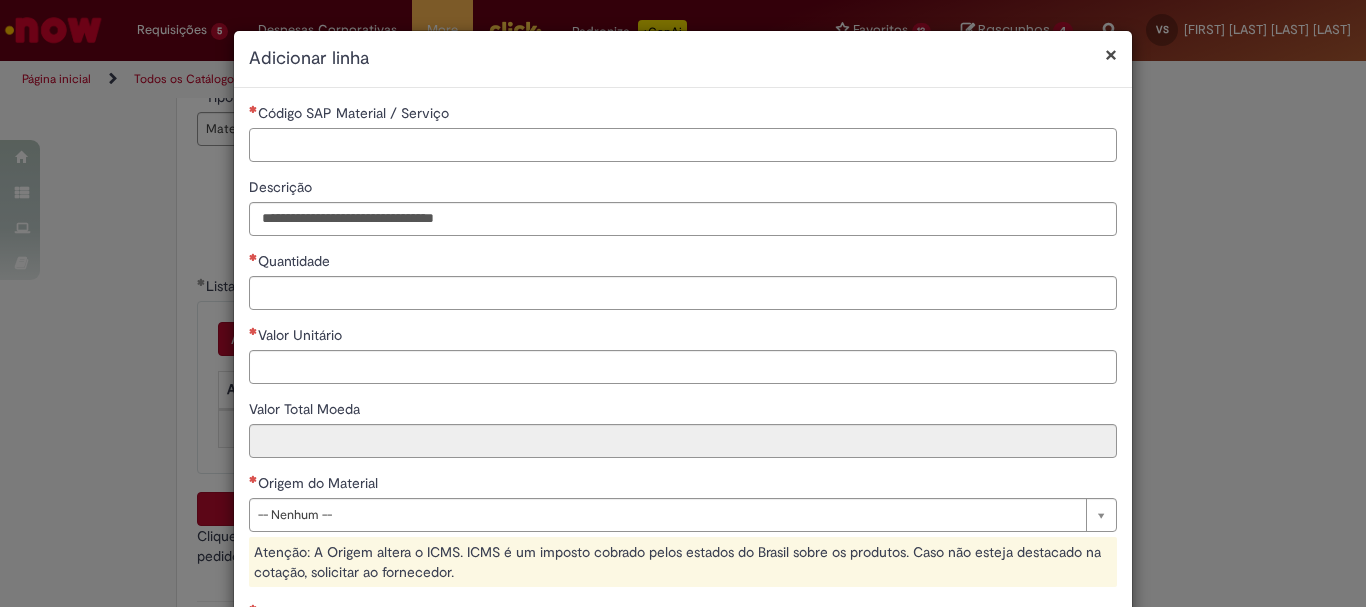 click on "Código SAP Material / Serviço" at bounding box center (683, 145) 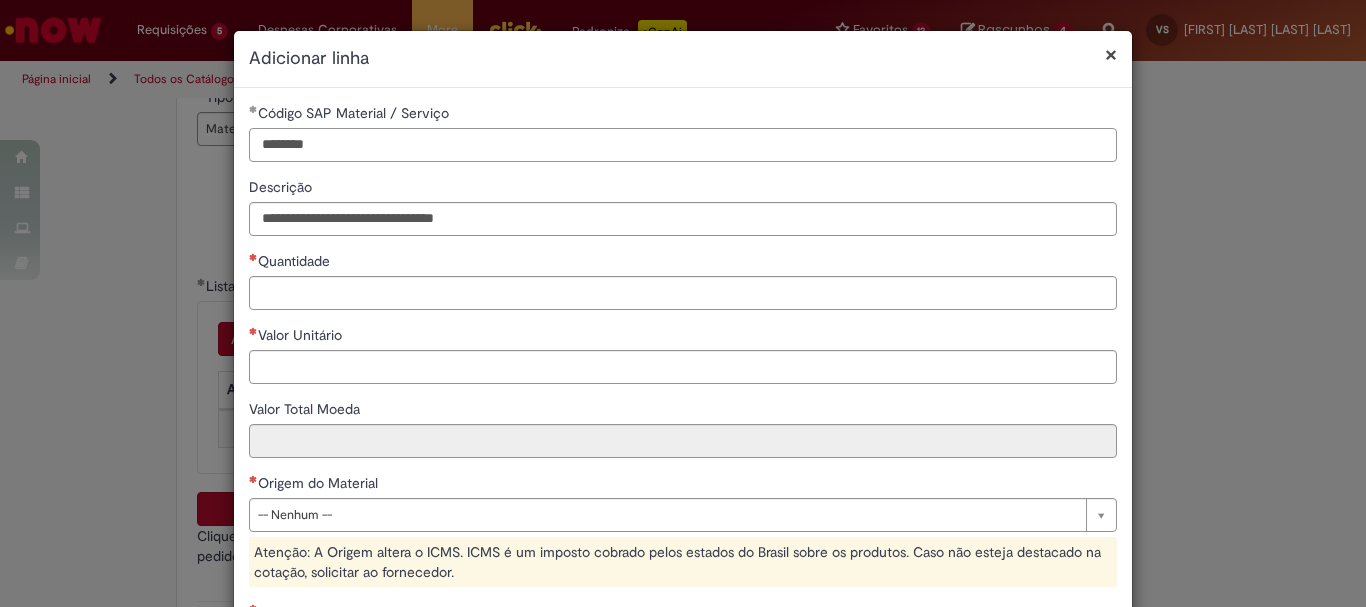 type on "********" 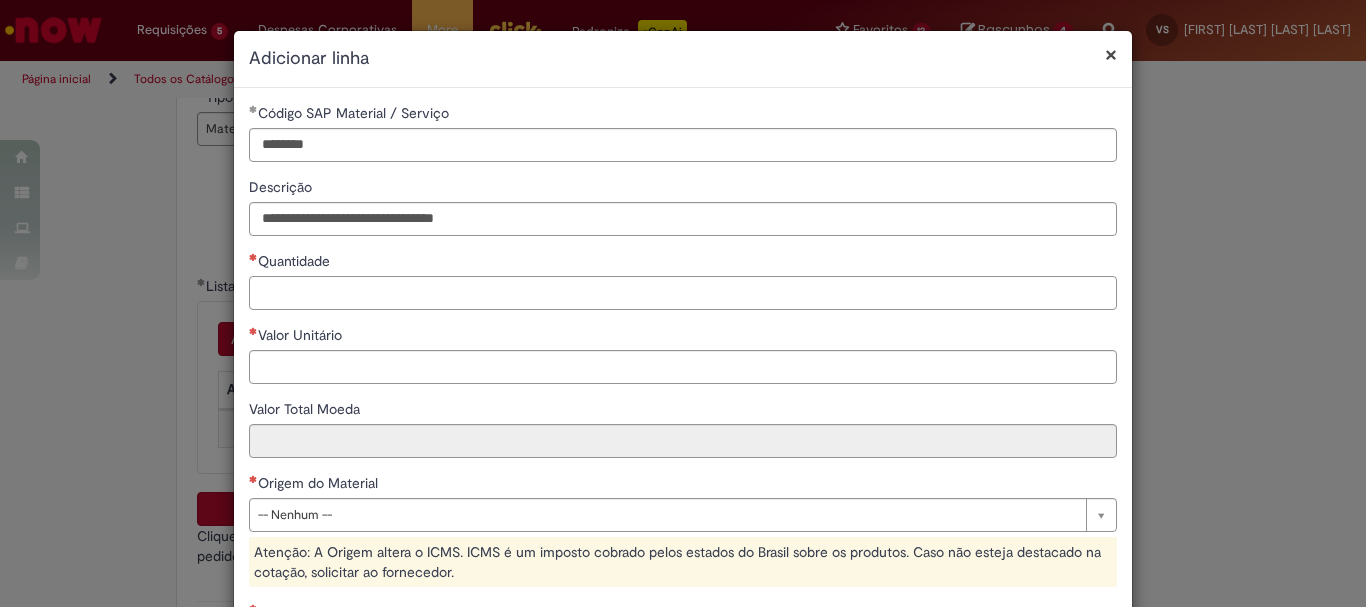 click on "Quantidade" at bounding box center [683, 293] 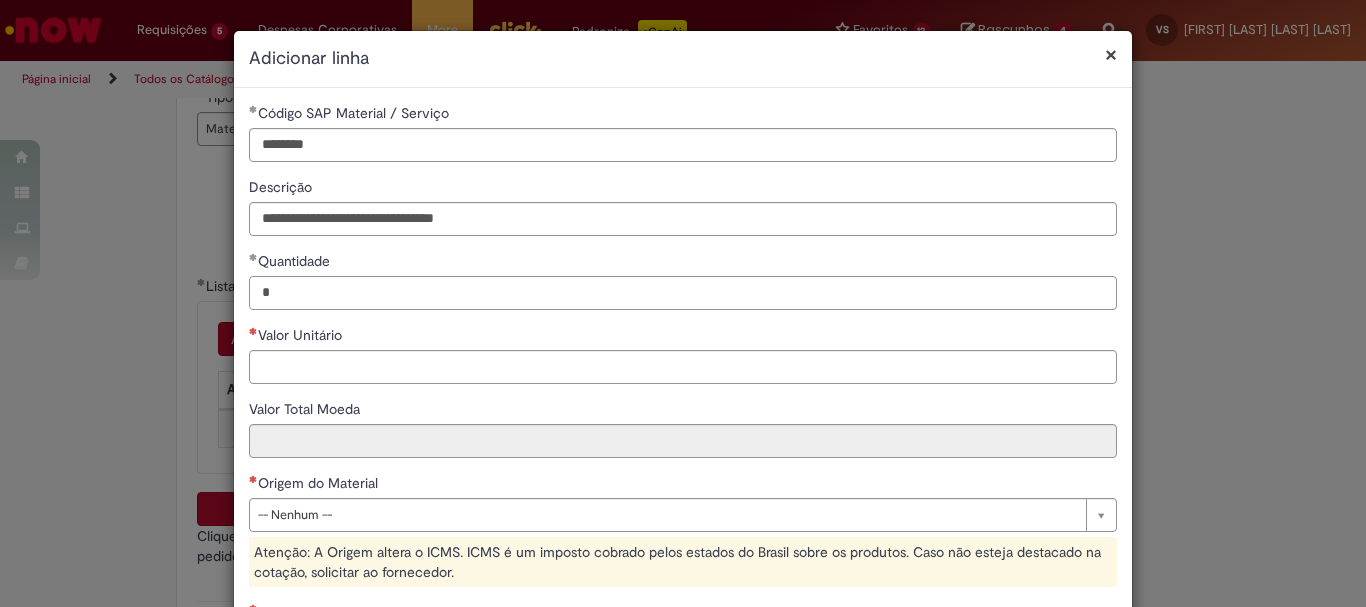 type on "*" 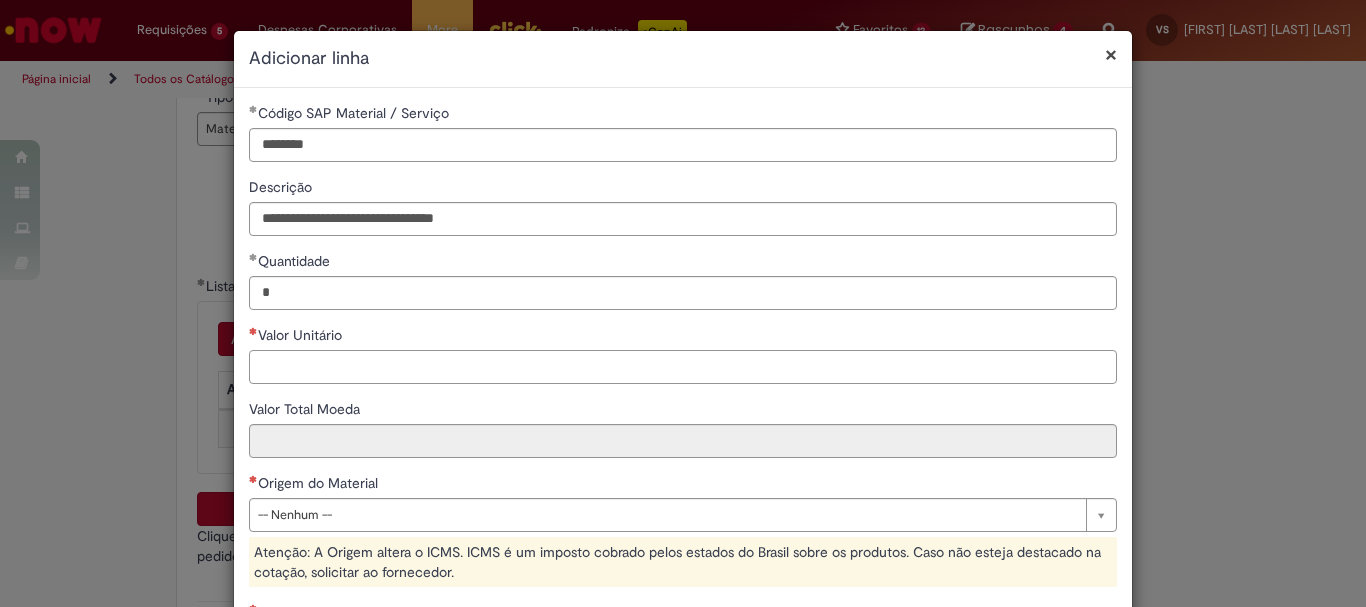 click on "Valor Unitário" at bounding box center [683, 367] 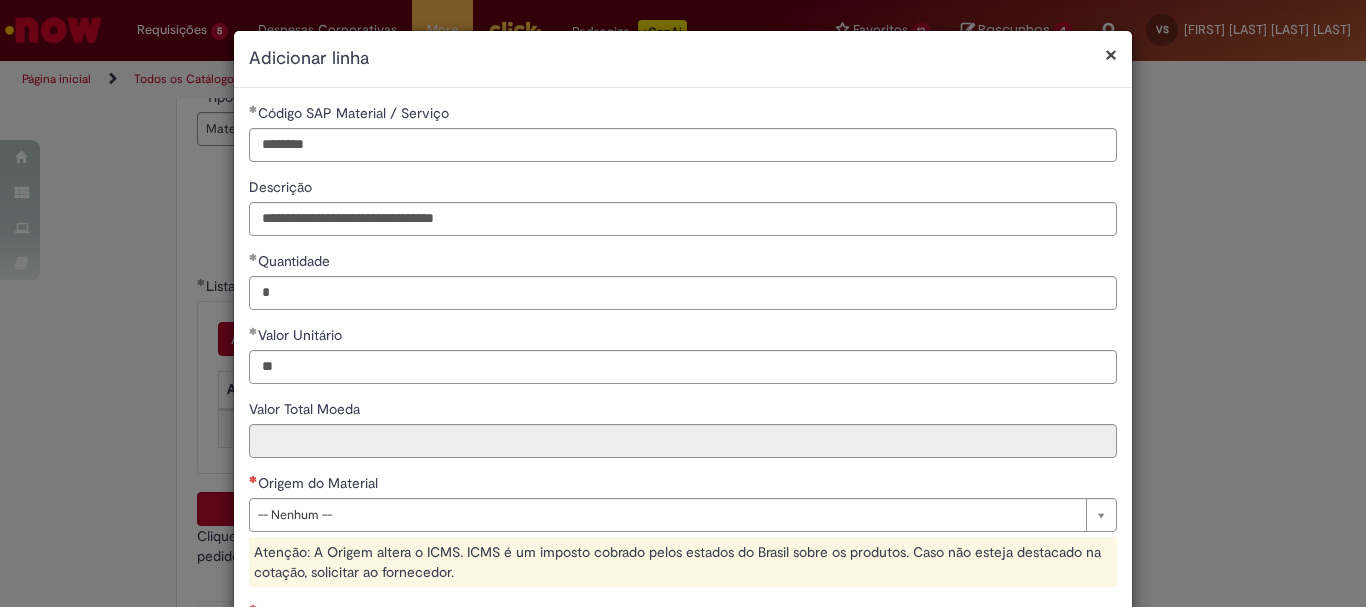 type on "*****" 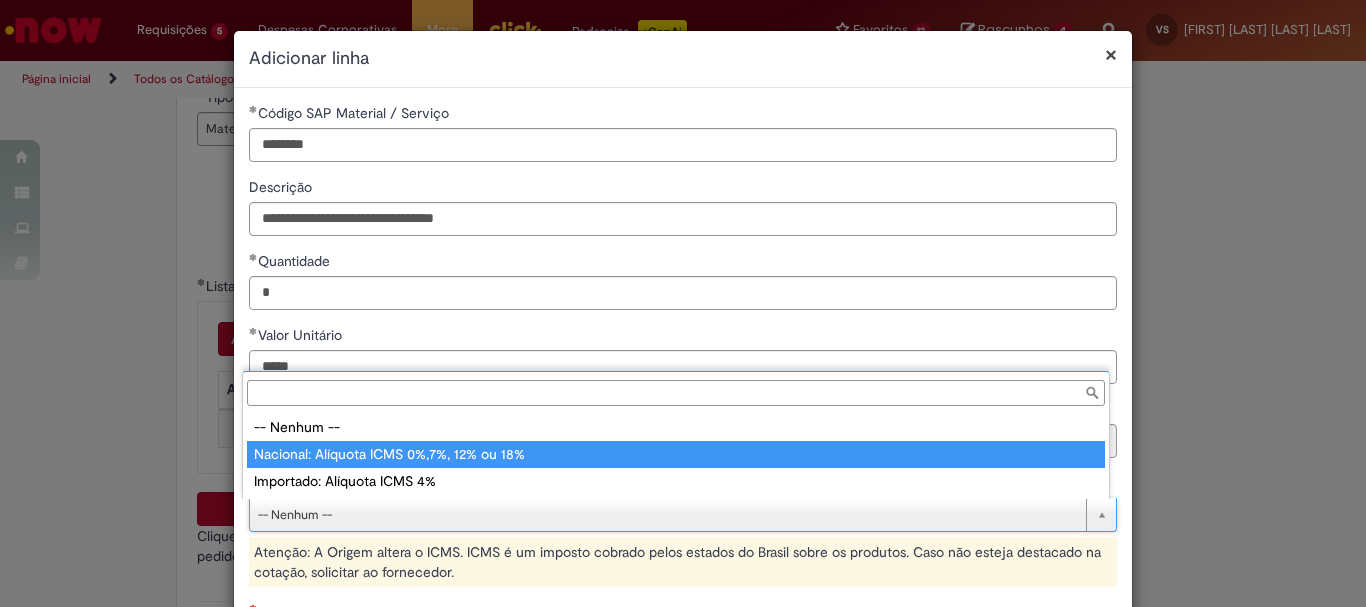 type on "**********" 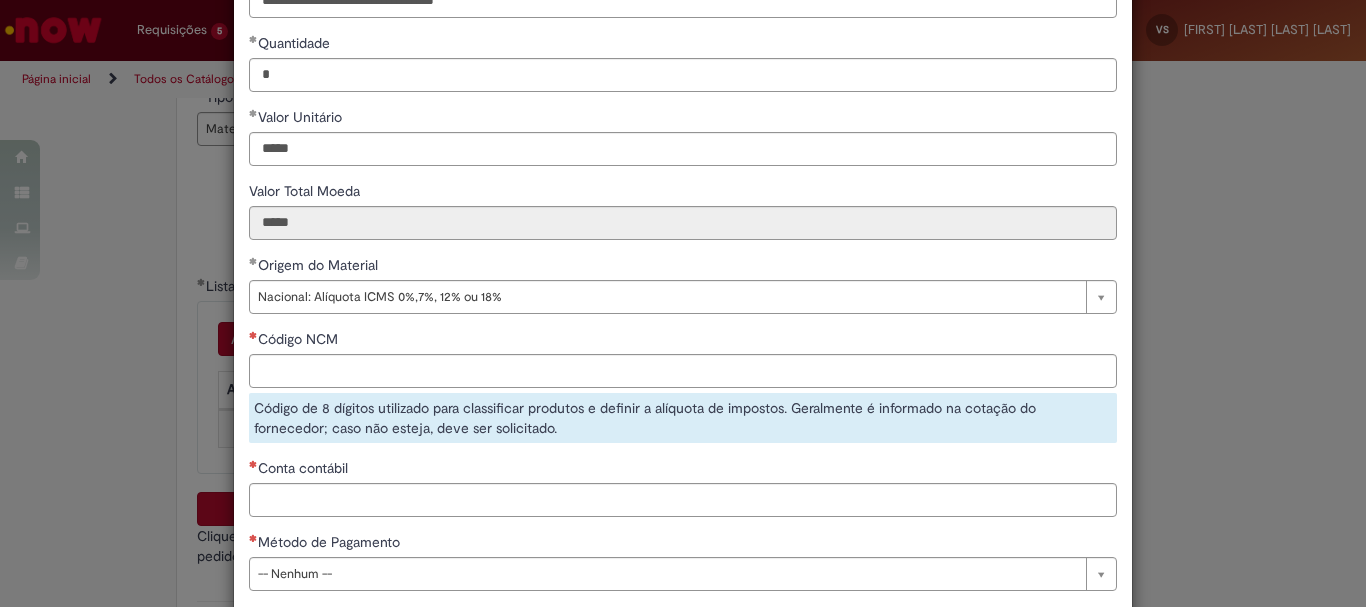 scroll, scrollTop: 230, scrollLeft: 0, axis: vertical 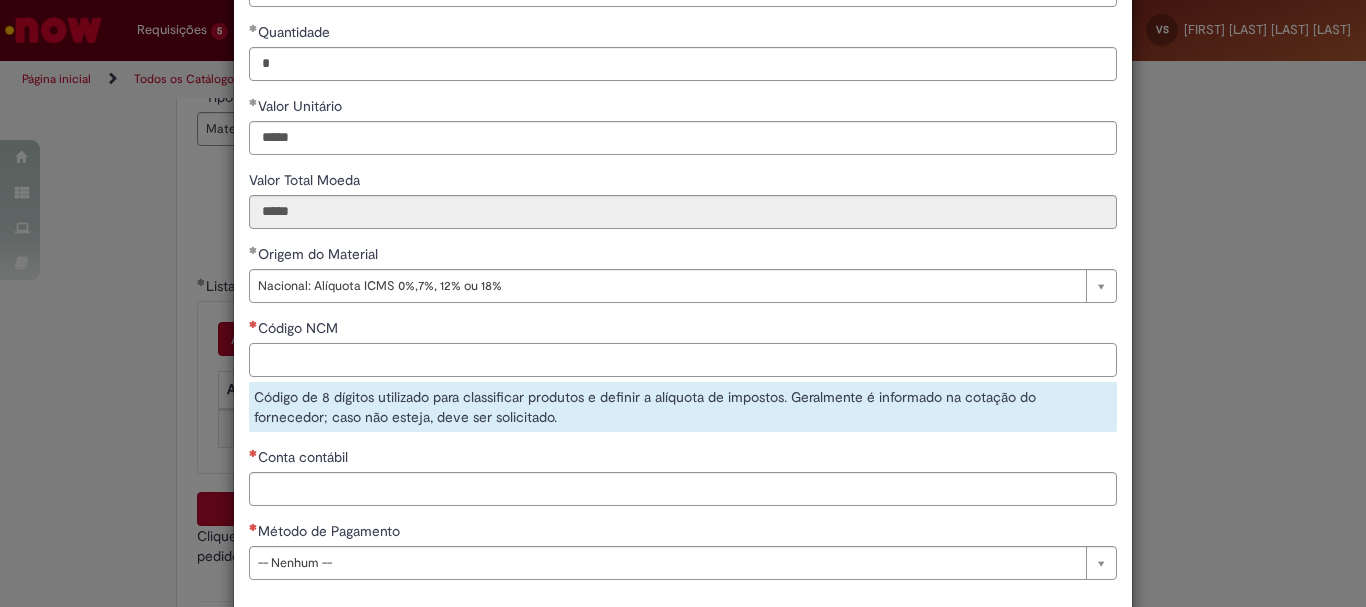click on "Código NCM" at bounding box center [683, 360] 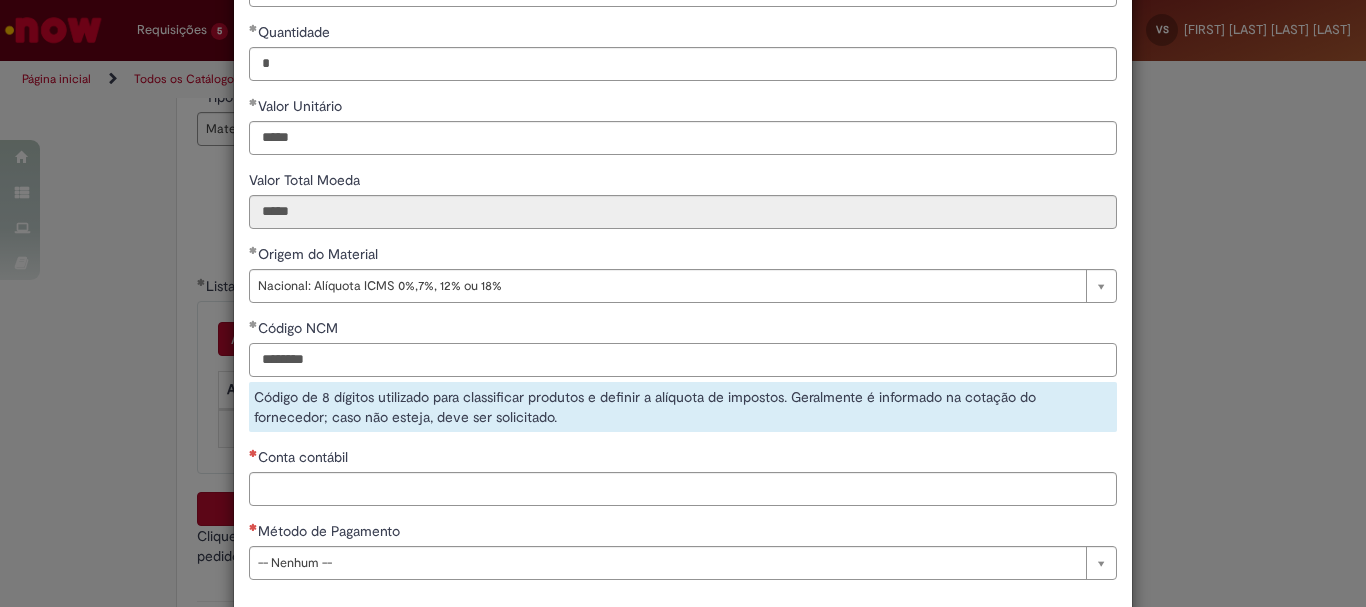 type on "********" 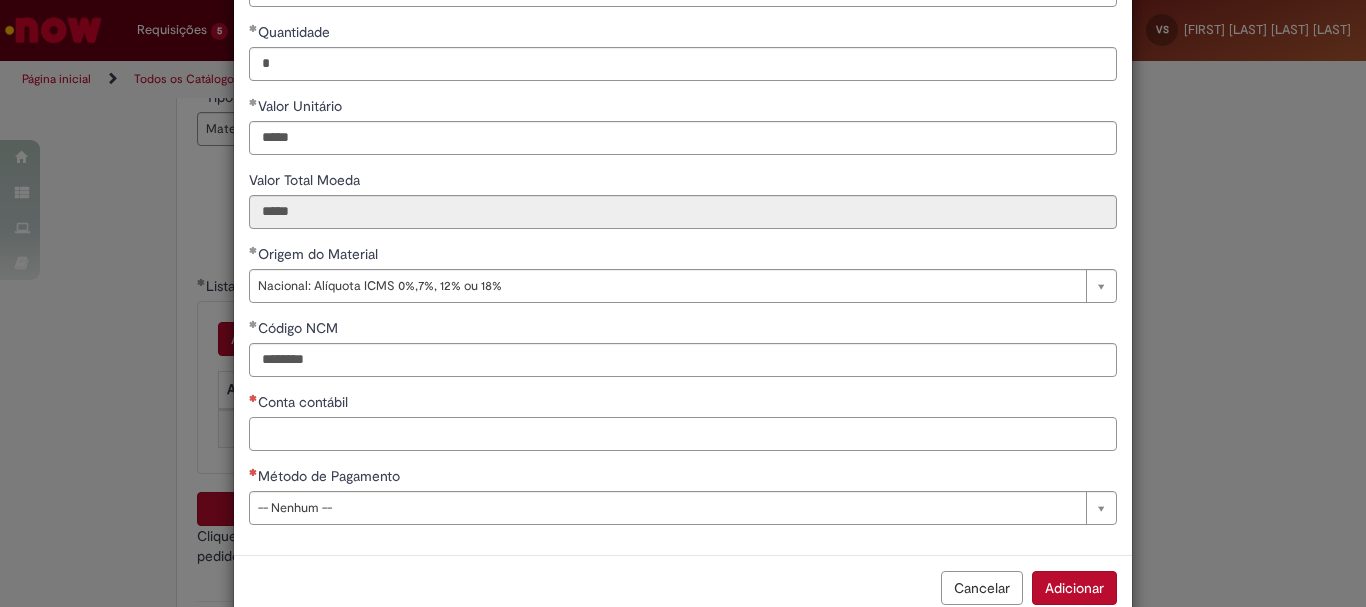 click on "**********" at bounding box center (683, 207) 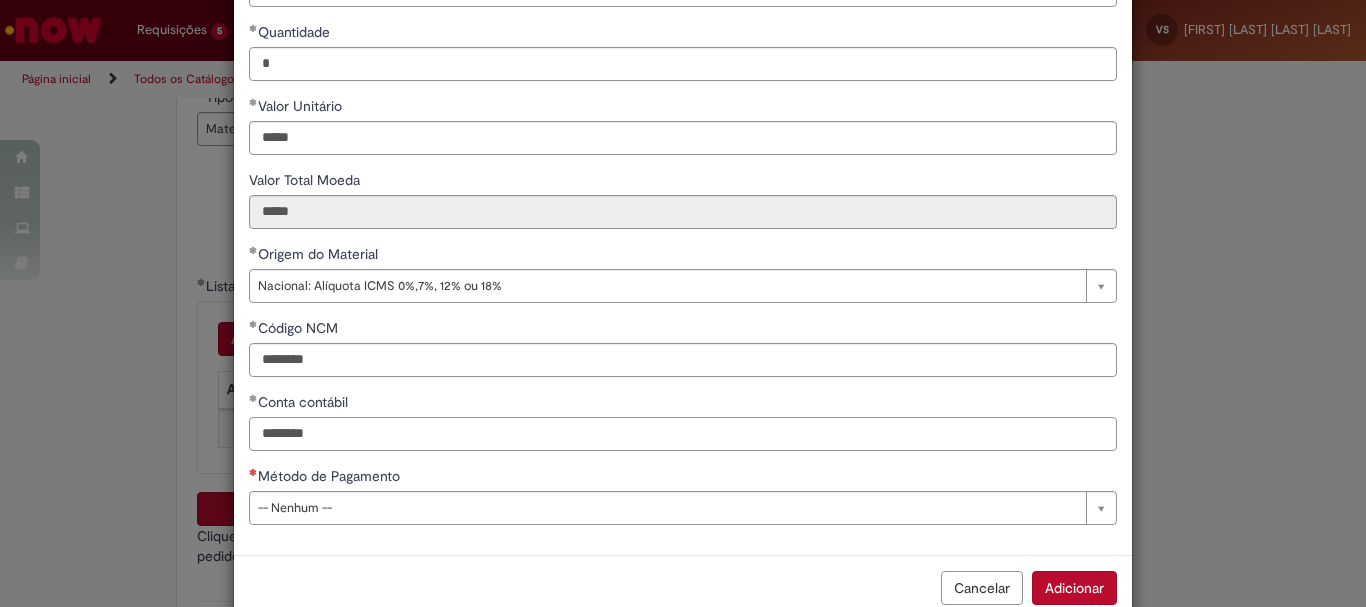 type on "********" 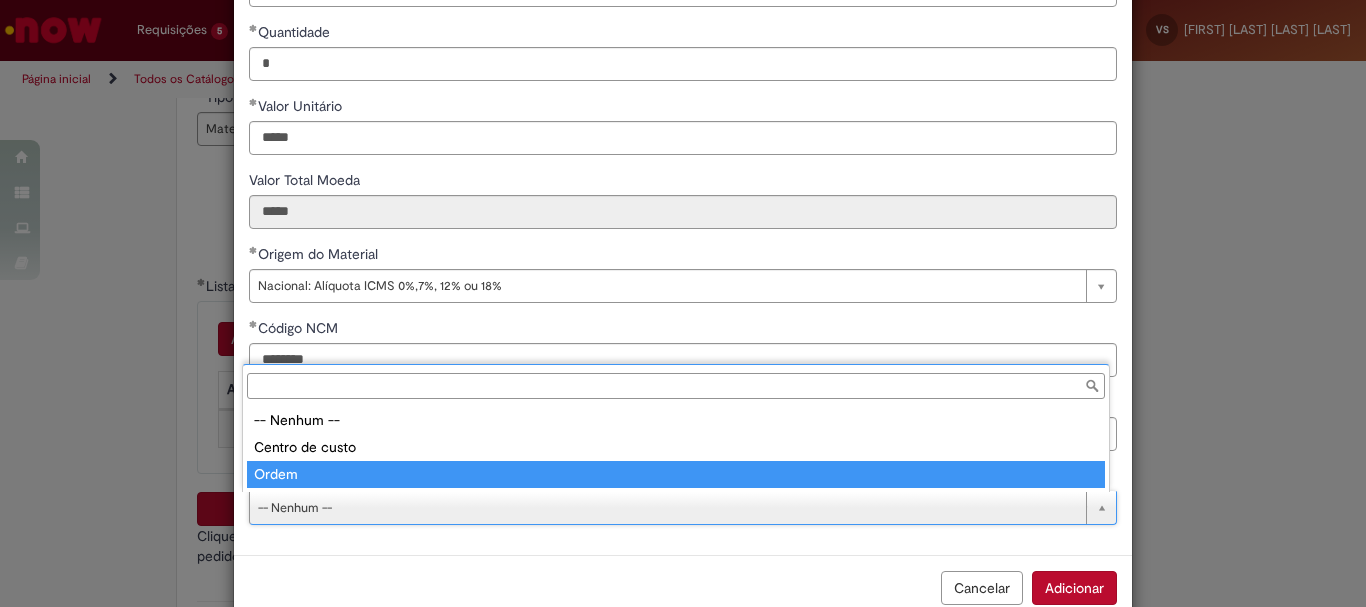 type on "*****" 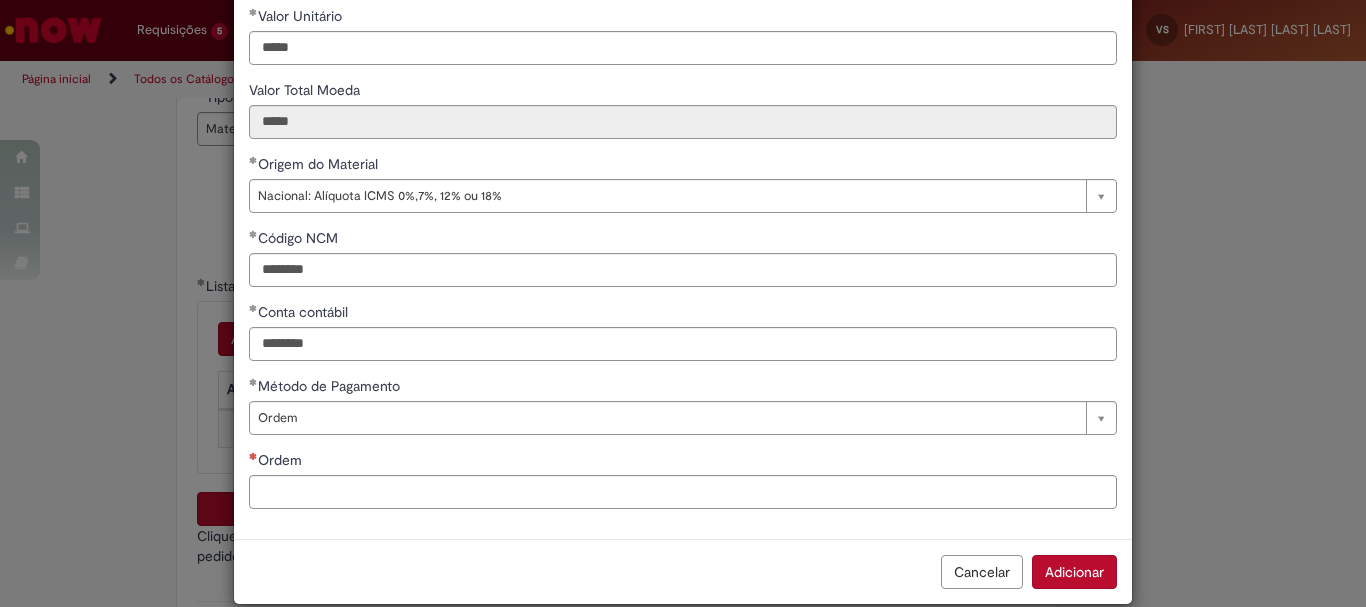 scroll, scrollTop: 349, scrollLeft: 0, axis: vertical 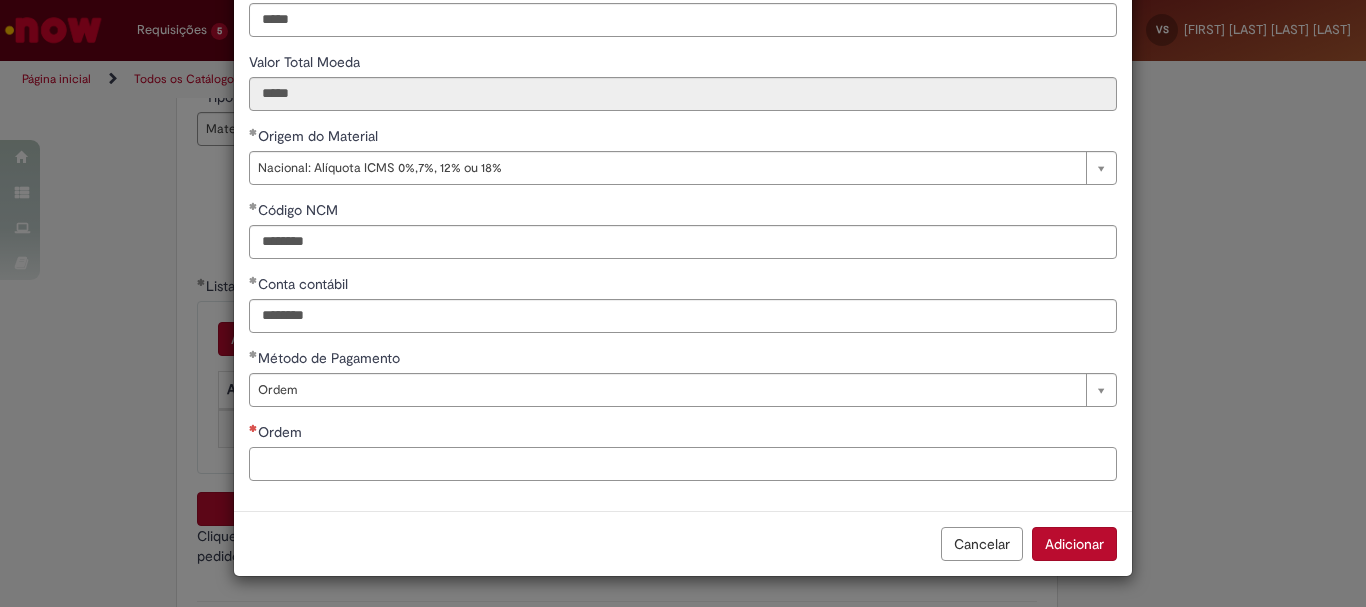 click on "Ordem" at bounding box center [683, 464] 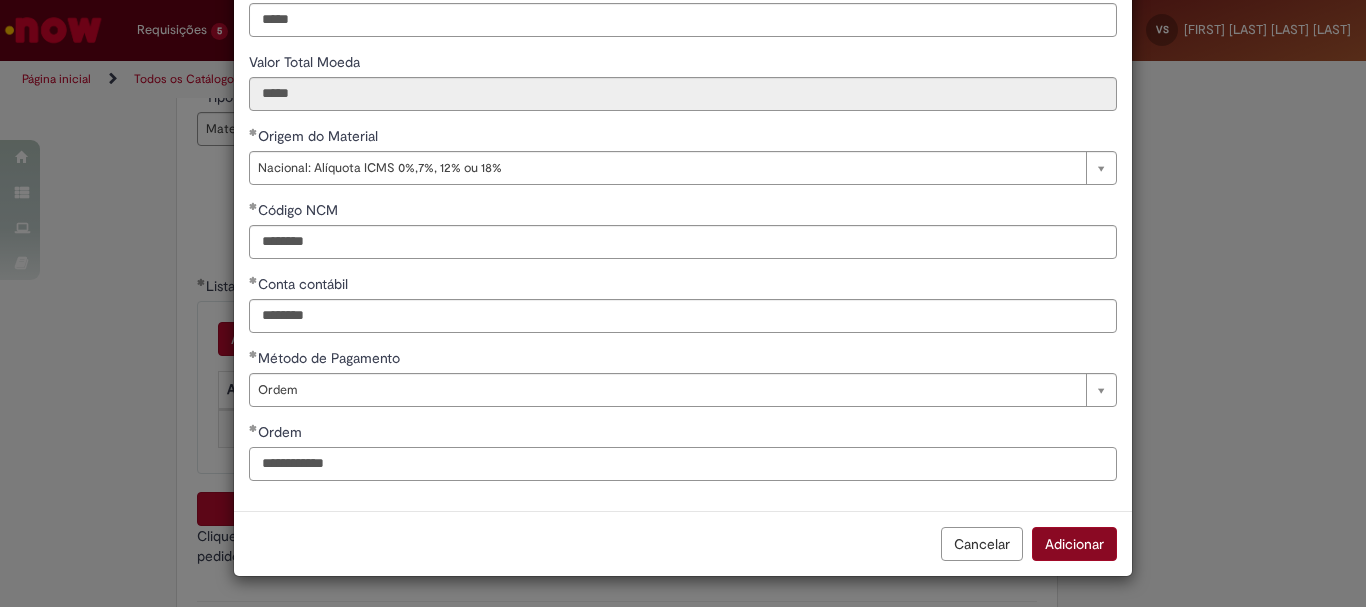 type on "**********" 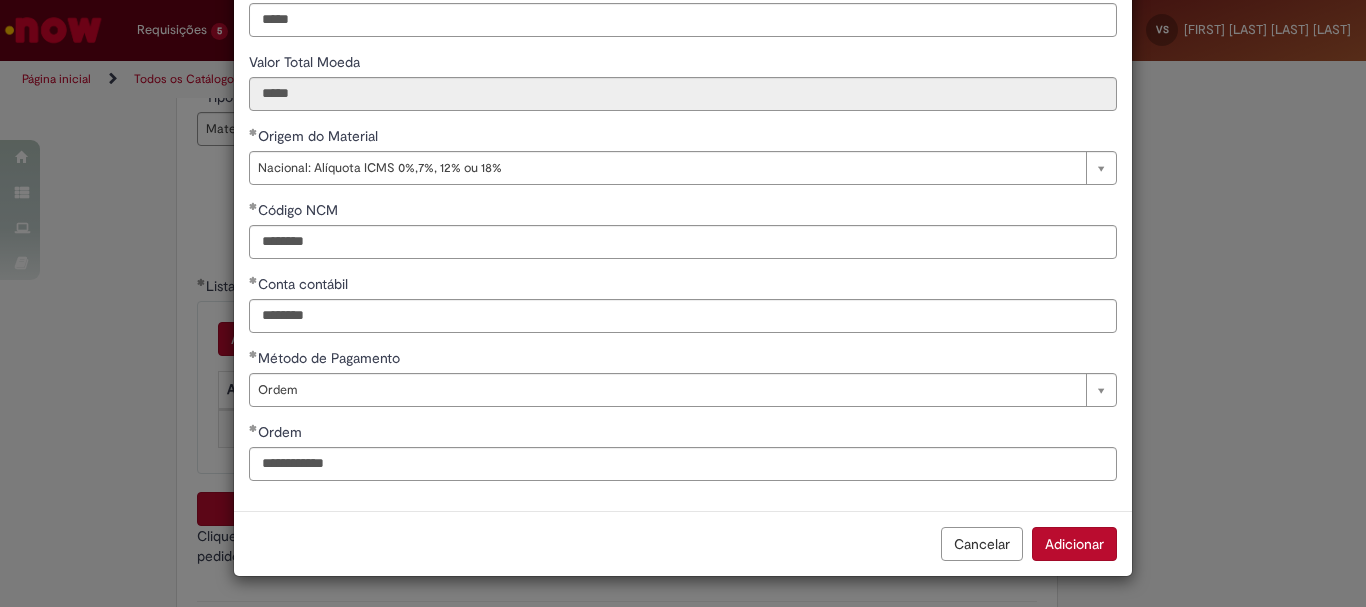click on "Adicionar" at bounding box center (1074, 544) 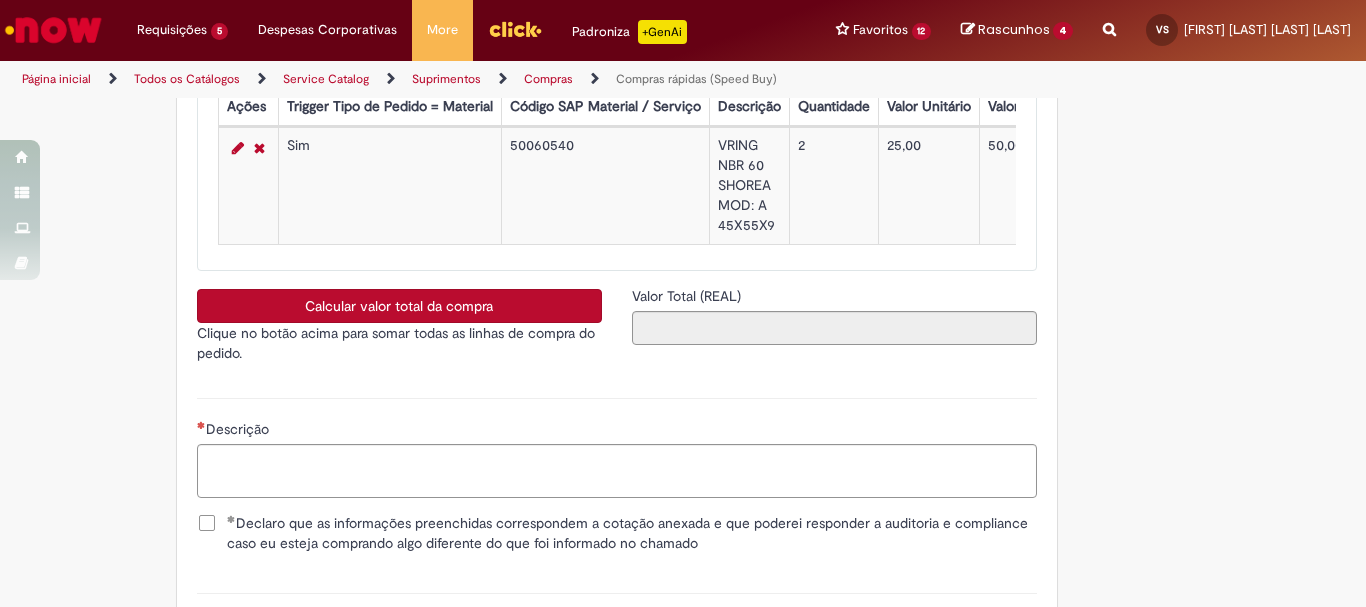 scroll, scrollTop: 3495, scrollLeft: 0, axis: vertical 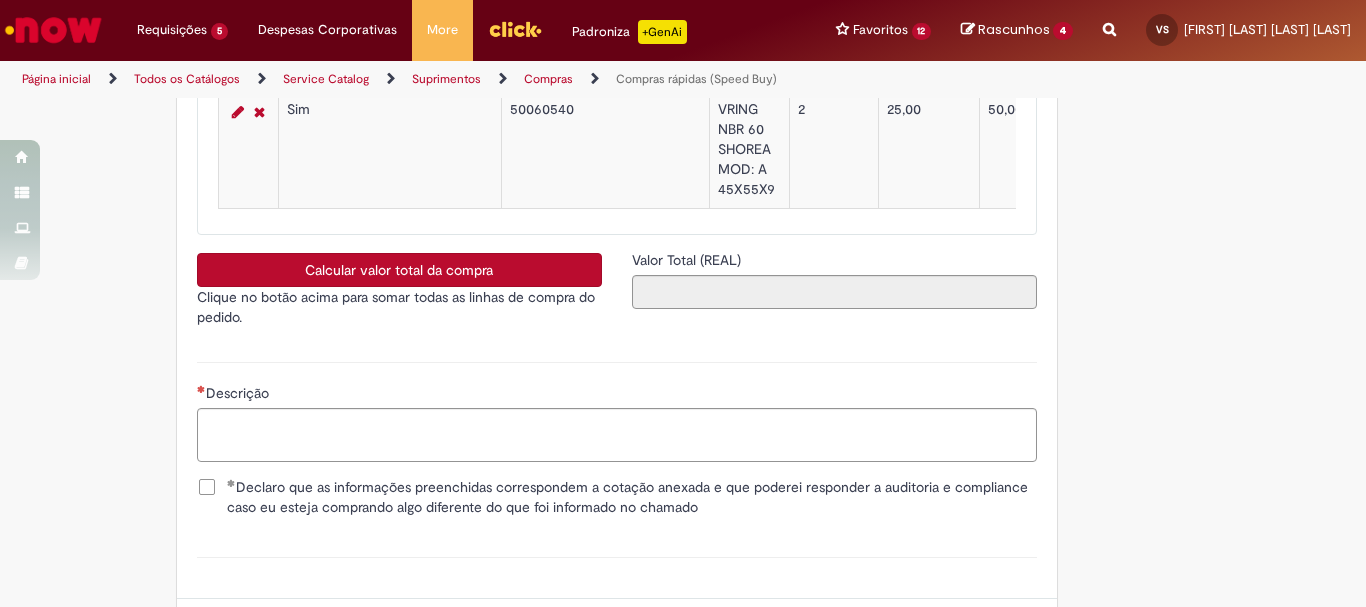 click on "Calcular valor total da compra" at bounding box center (399, 270) 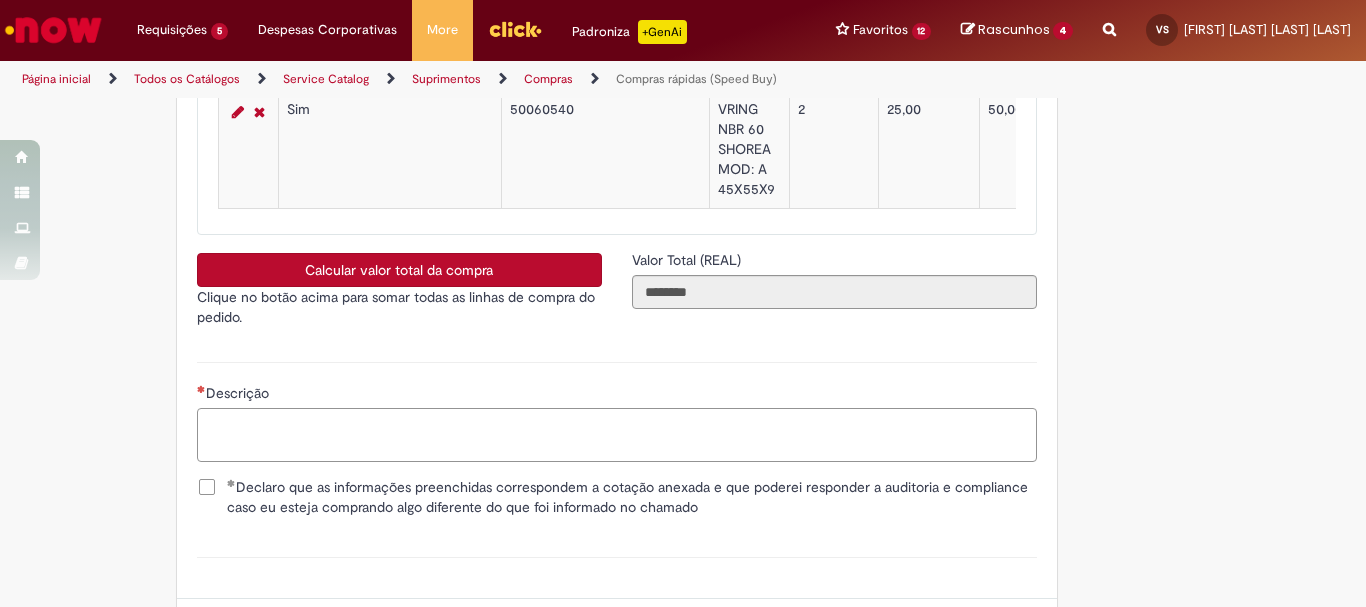 click on "Descrição" at bounding box center [617, 435] 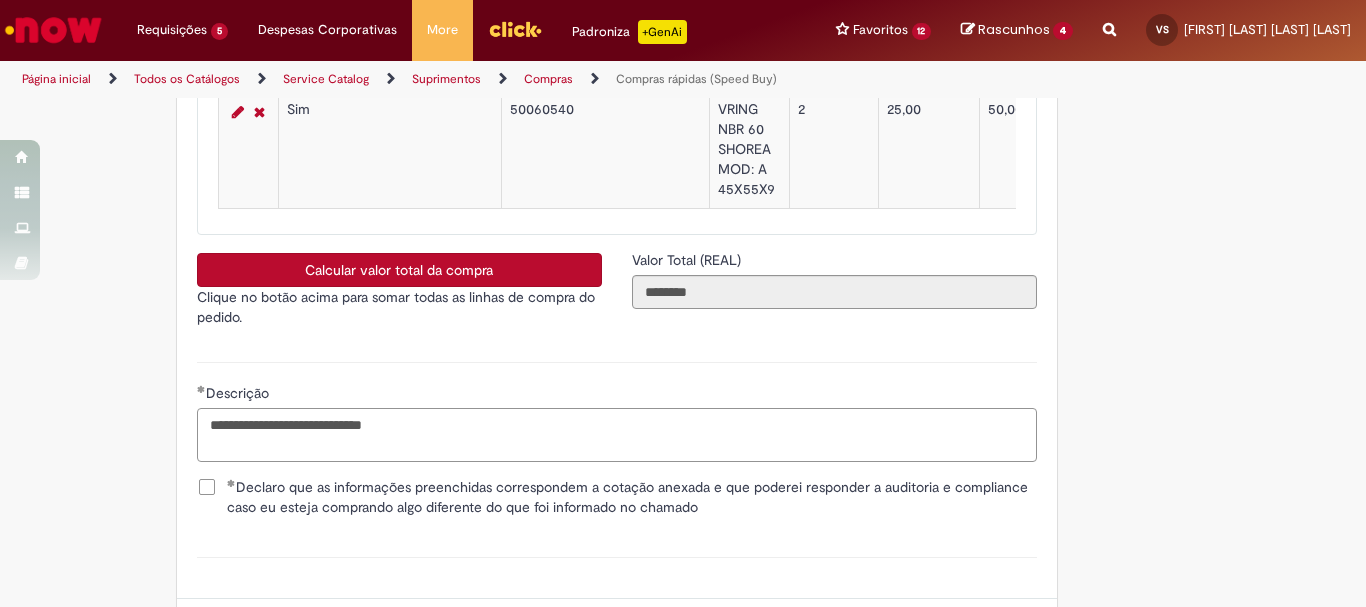 type on "**********" 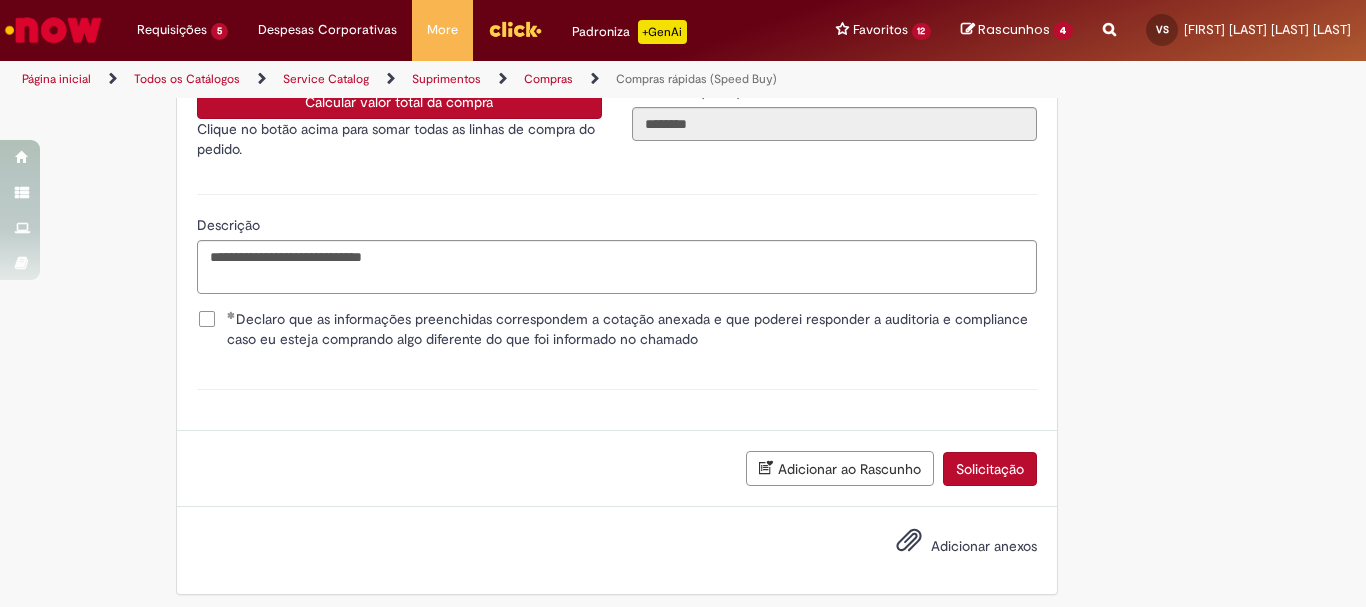 scroll, scrollTop: 3672, scrollLeft: 0, axis: vertical 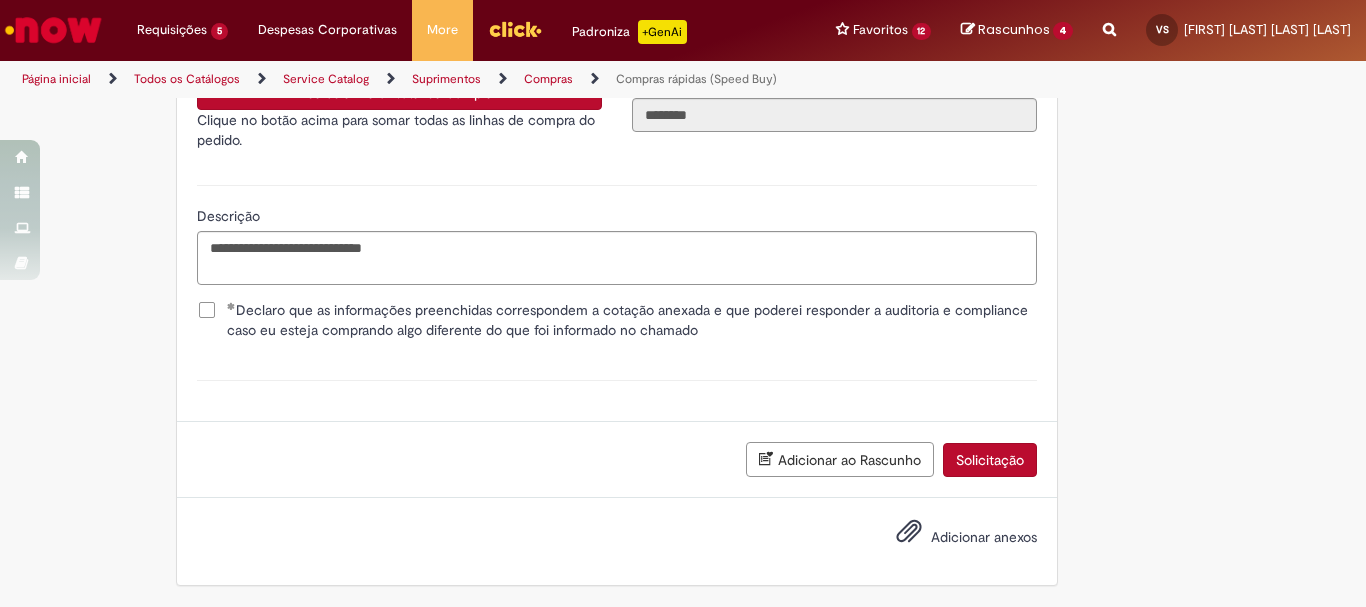 click on "Adicionar anexos" at bounding box center [984, 537] 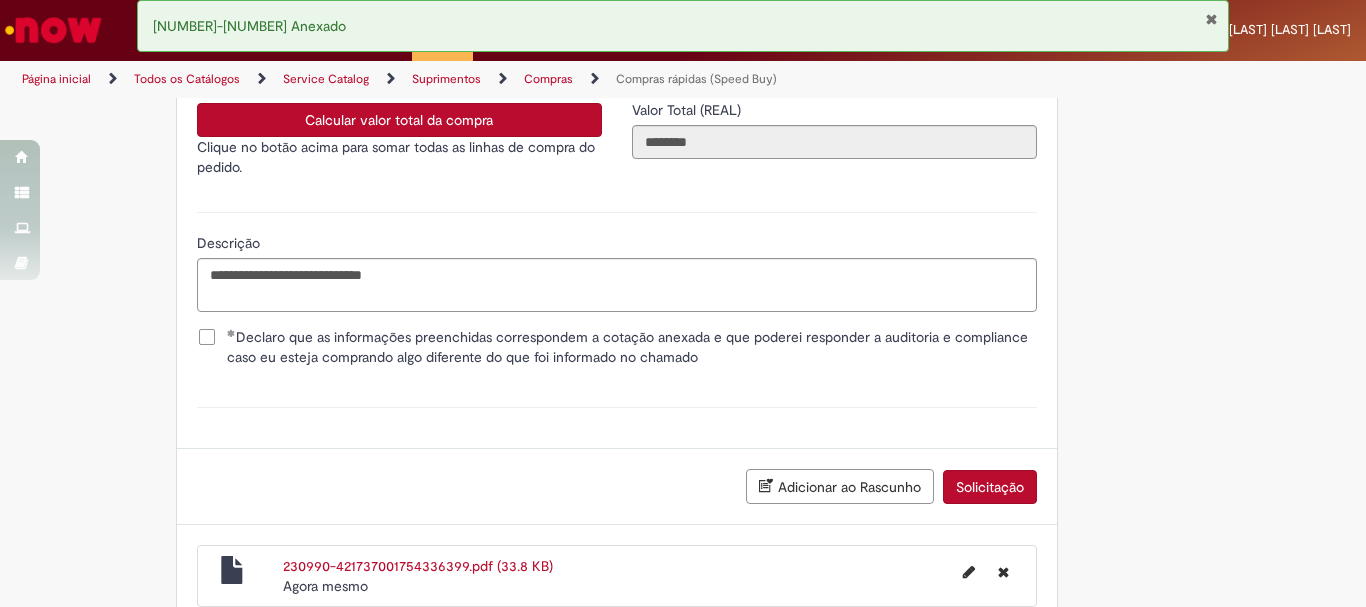 scroll, scrollTop: 3760, scrollLeft: 0, axis: vertical 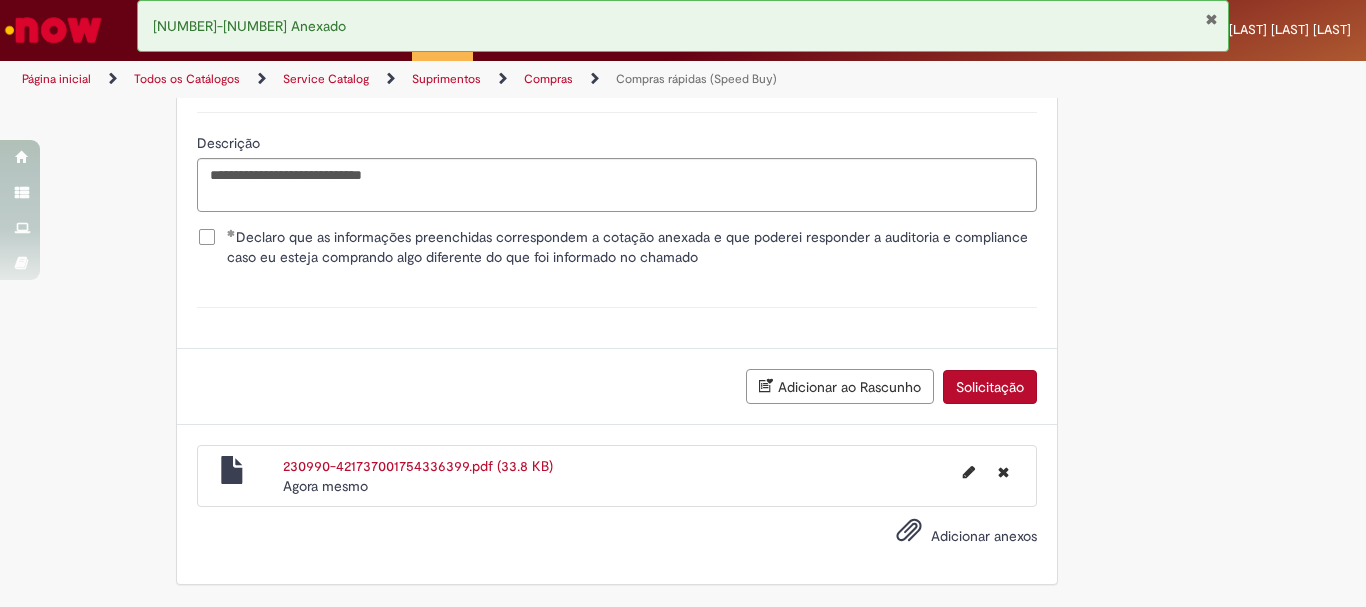 click on "Solicitação" at bounding box center (990, 387) 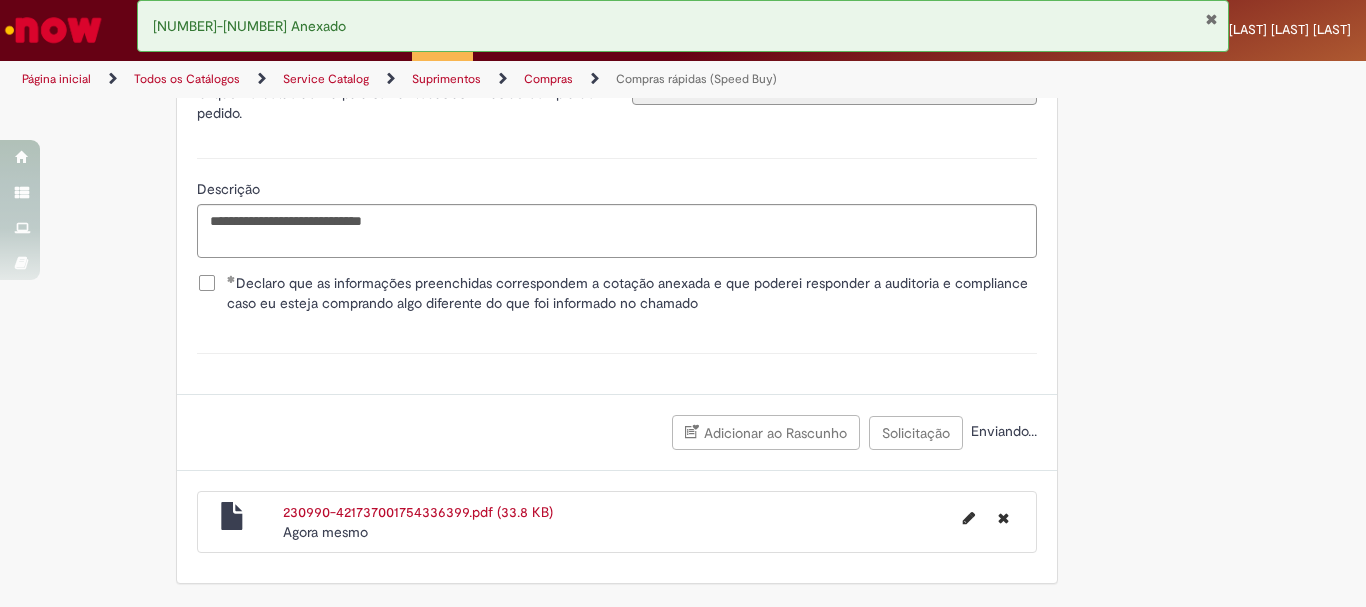 scroll, scrollTop: 3714, scrollLeft: 0, axis: vertical 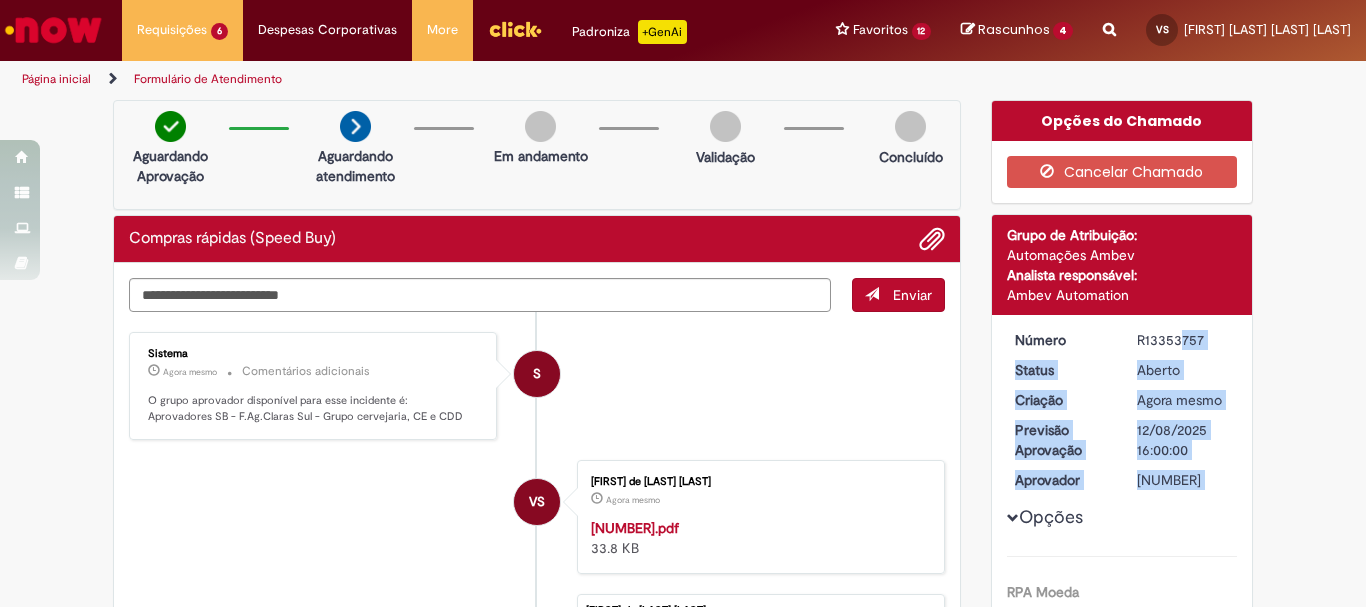 drag, startPoint x: 1206, startPoint y: 328, endPoint x: 1133, endPoint y: 337, distance: 73.552704 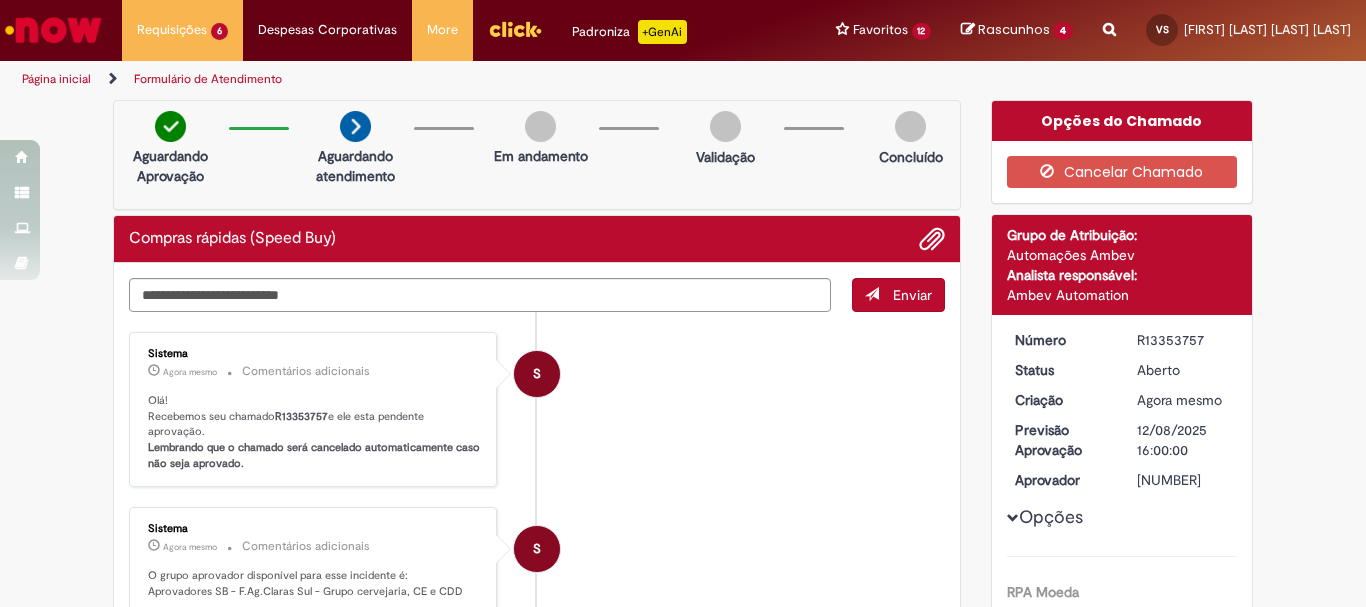 drag, startPoint x: 1198, startPoint y: 343, endPoint x: 1128, endPoint y: 334, distance: 70.5762 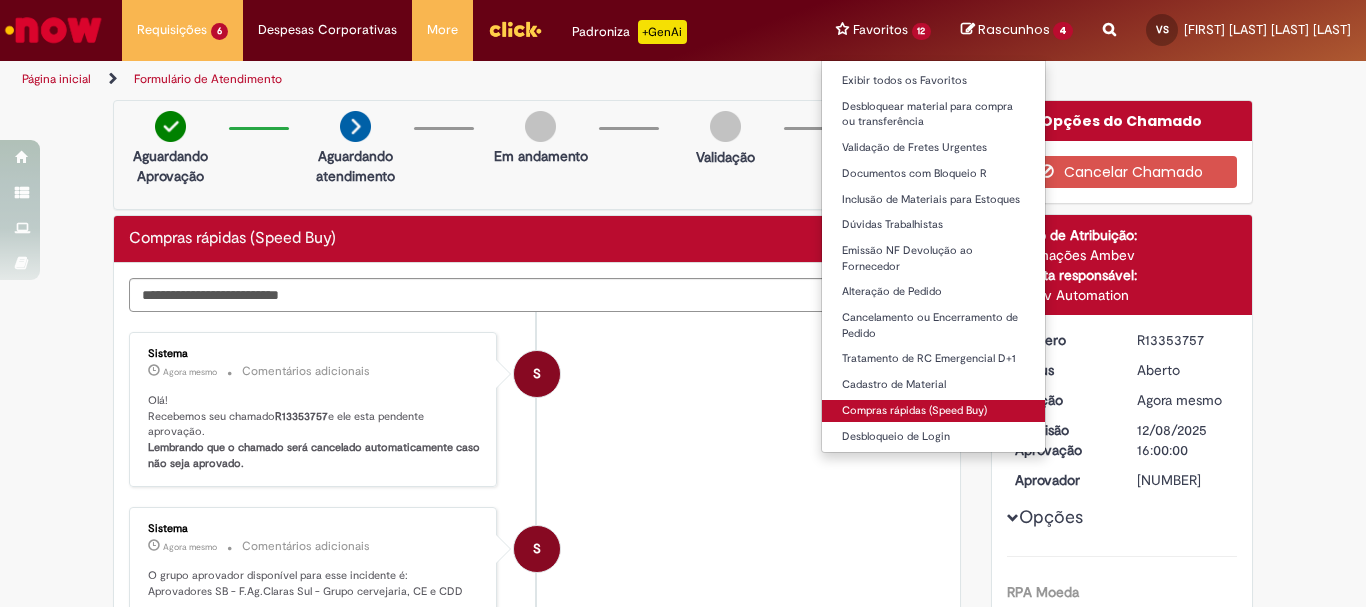 click on "Compras rápidas (Speed Buy)" at bounding box center (934, 411) 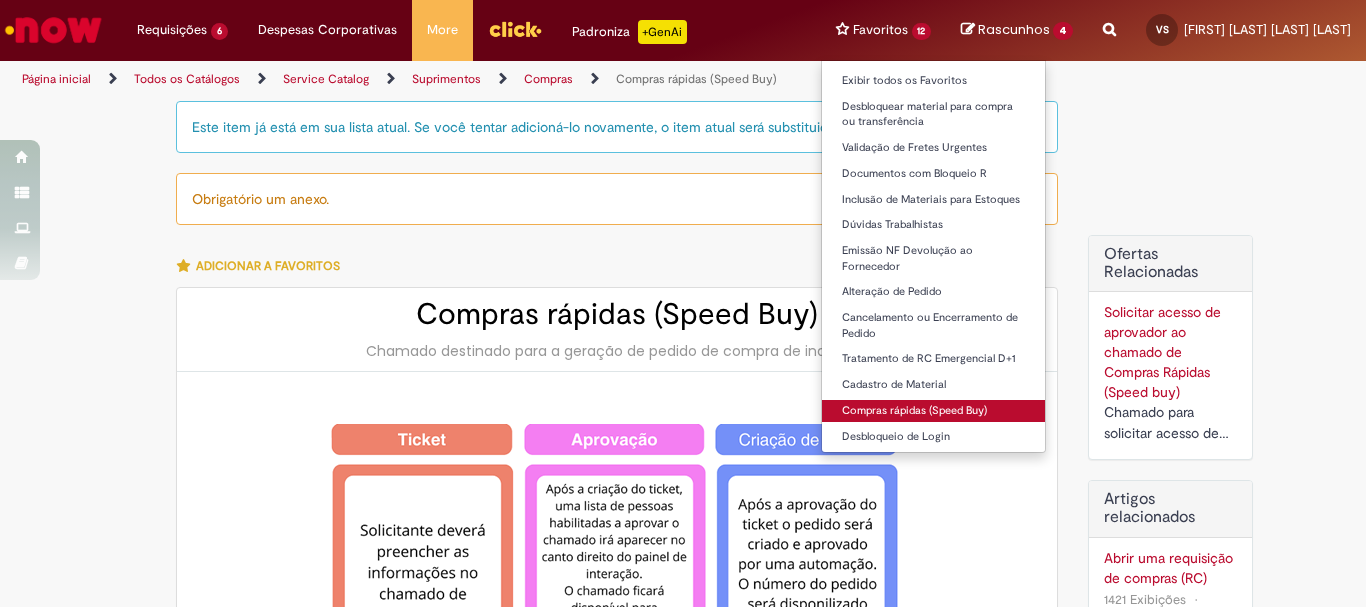 type on "********" 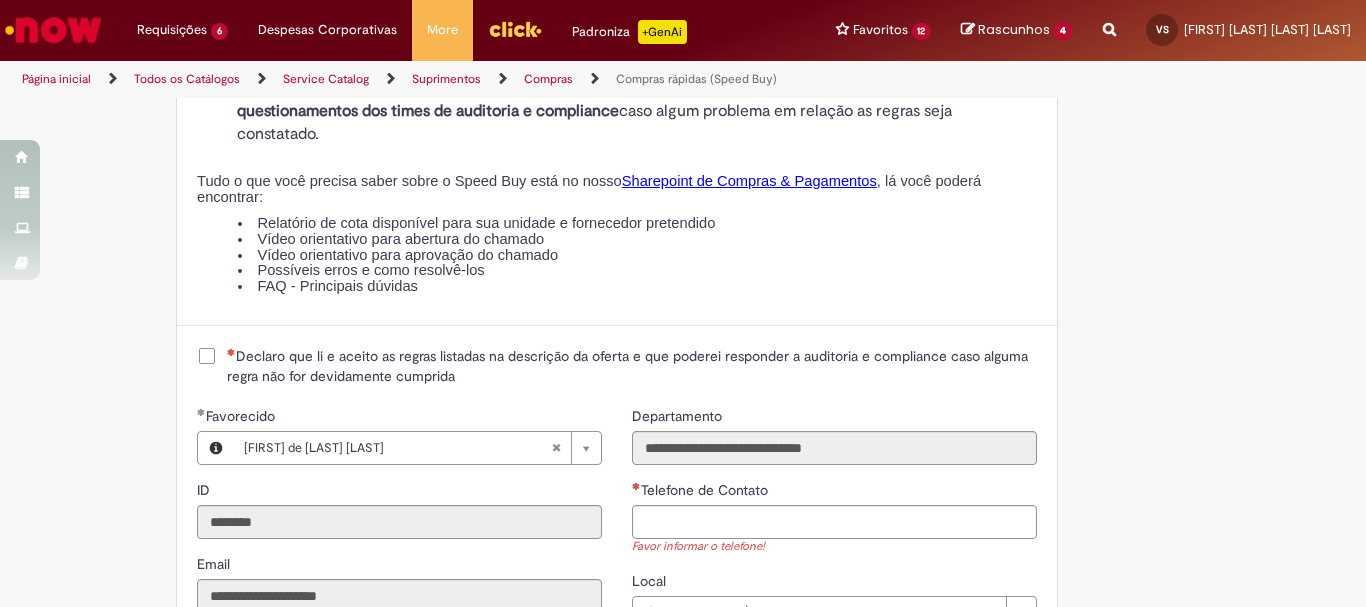 scroll, scrollTop: 2389, scrollLeft: 0, axis: vertical 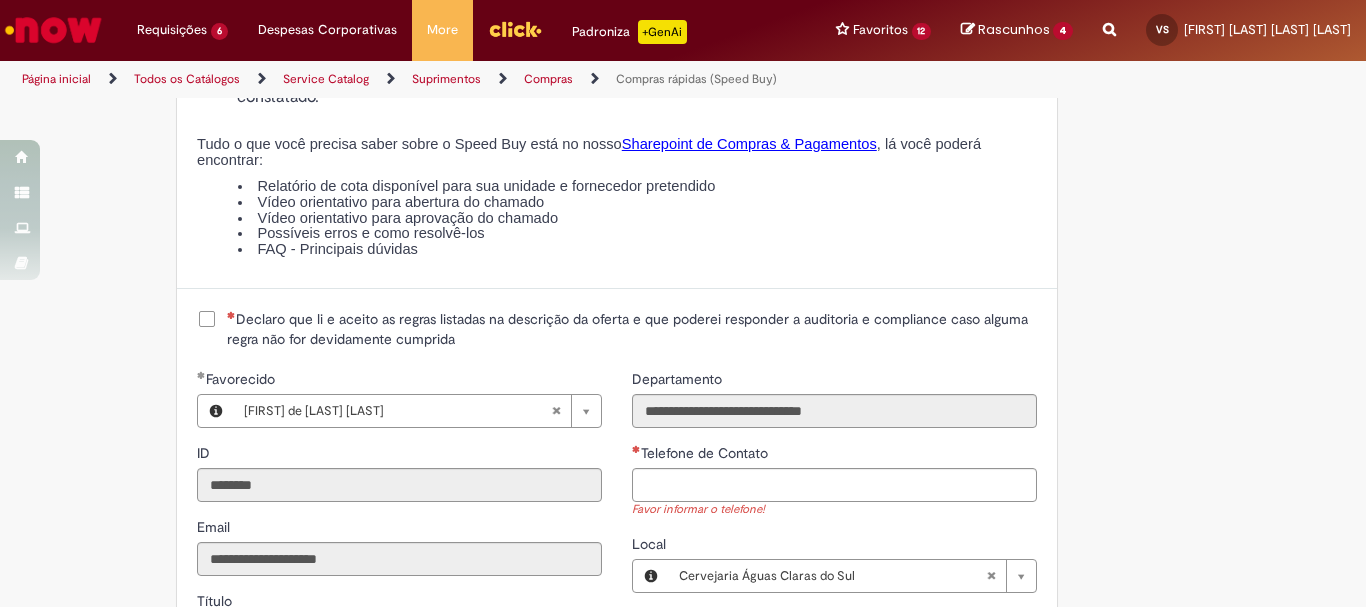 drag, startPoint x: 202, startPoint y: 320, endPoint x: 514, endPoint y: 369, distance: 315.8243 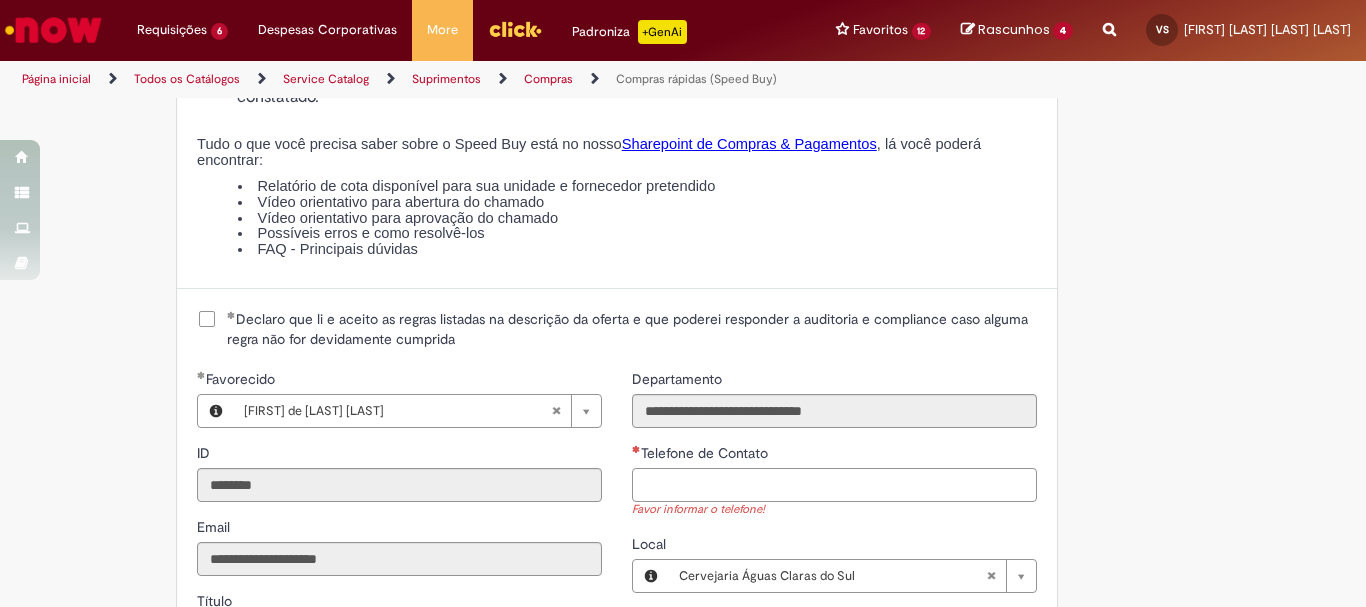 click on "Telefone de Contato" at bounding box center [834, 485] 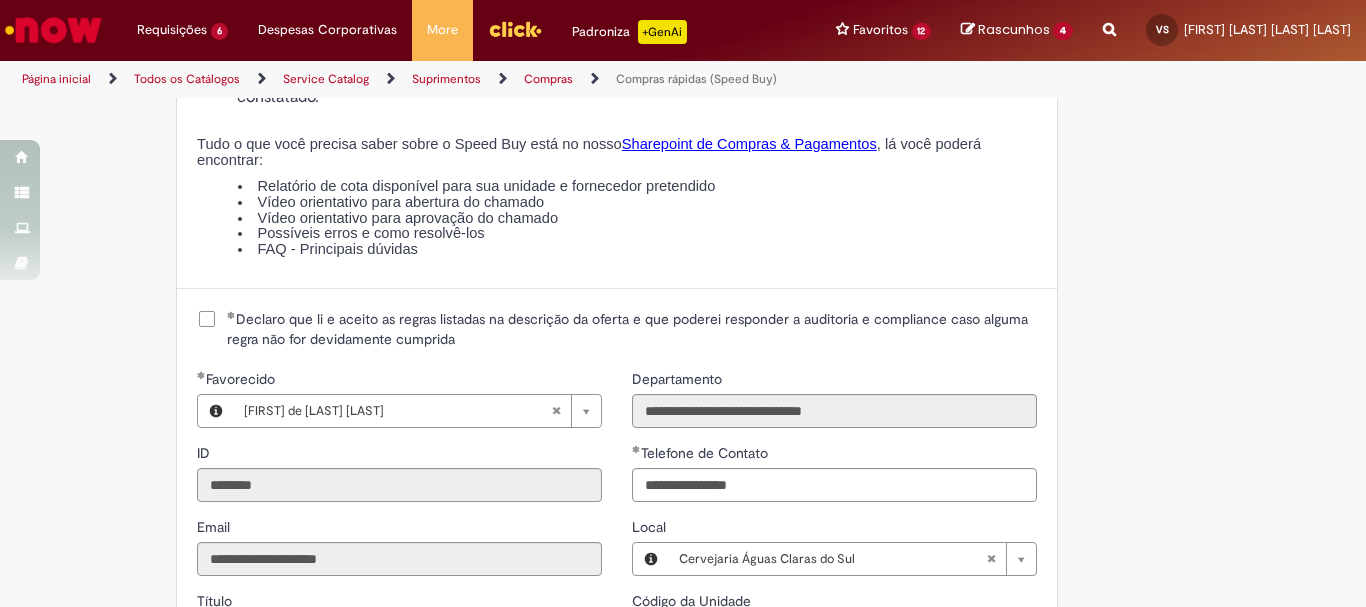 type on "**********" 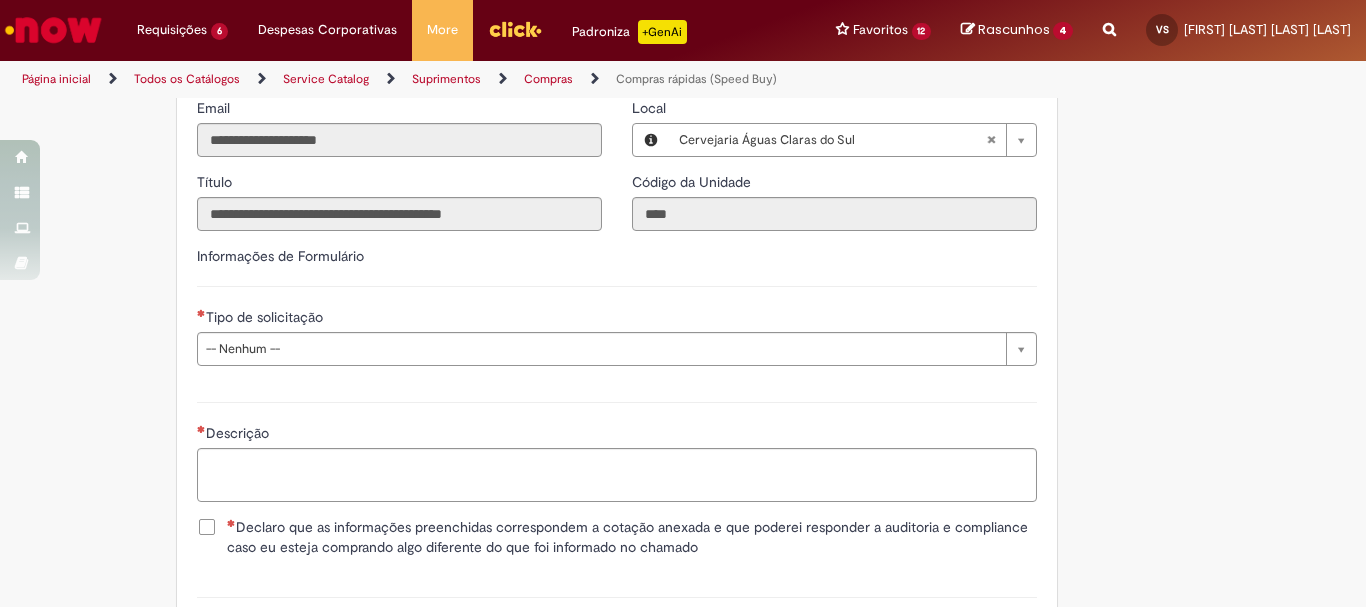 scroll, scrollTop: 2830, scrollLeft: 0, axis: vertical 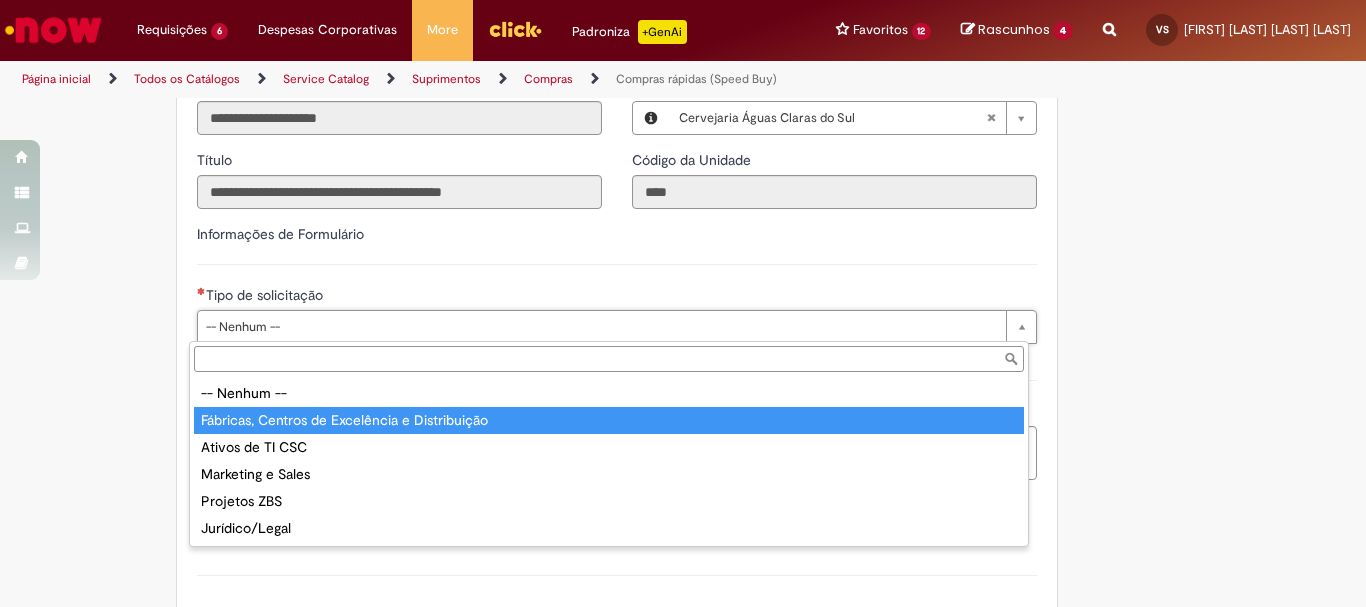 type on "**********" 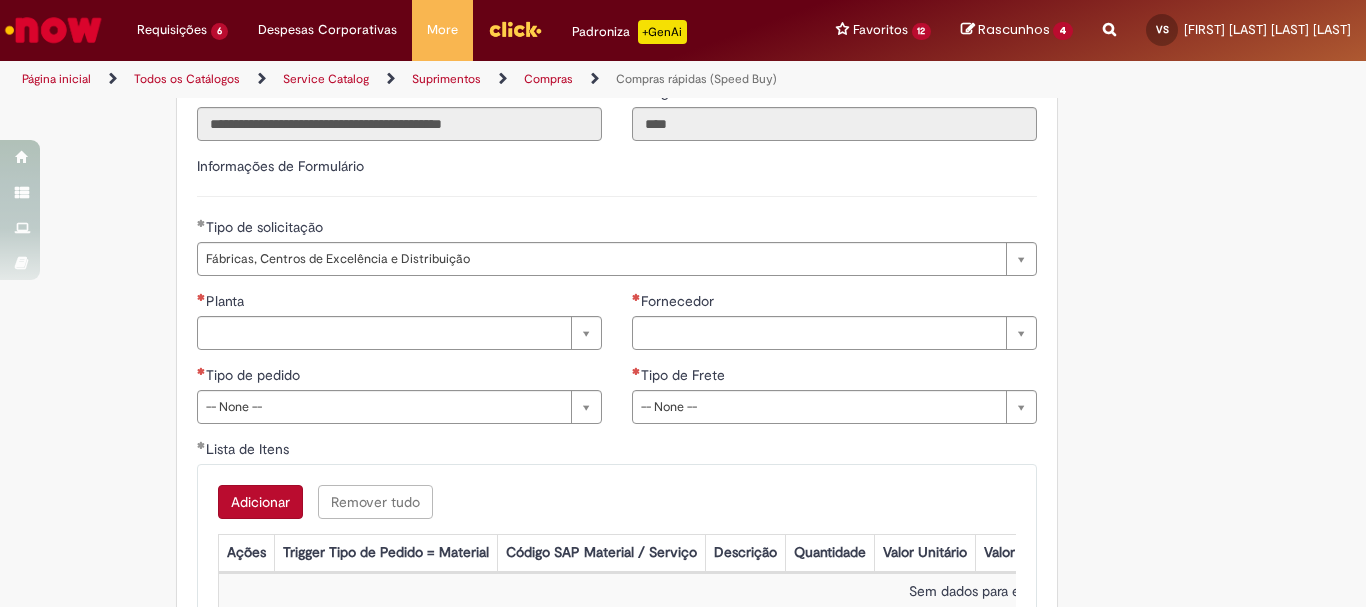 scroll, scrollTop: 2974, scrollLeft: 0, axis: vertical 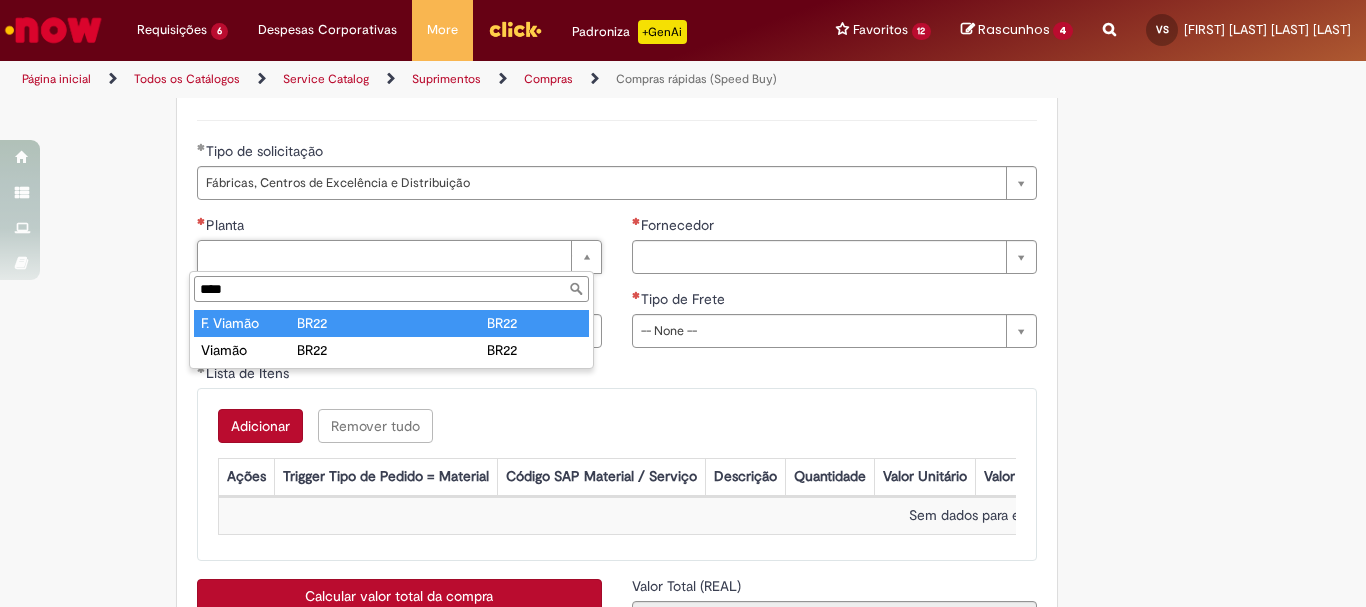 type on "****" 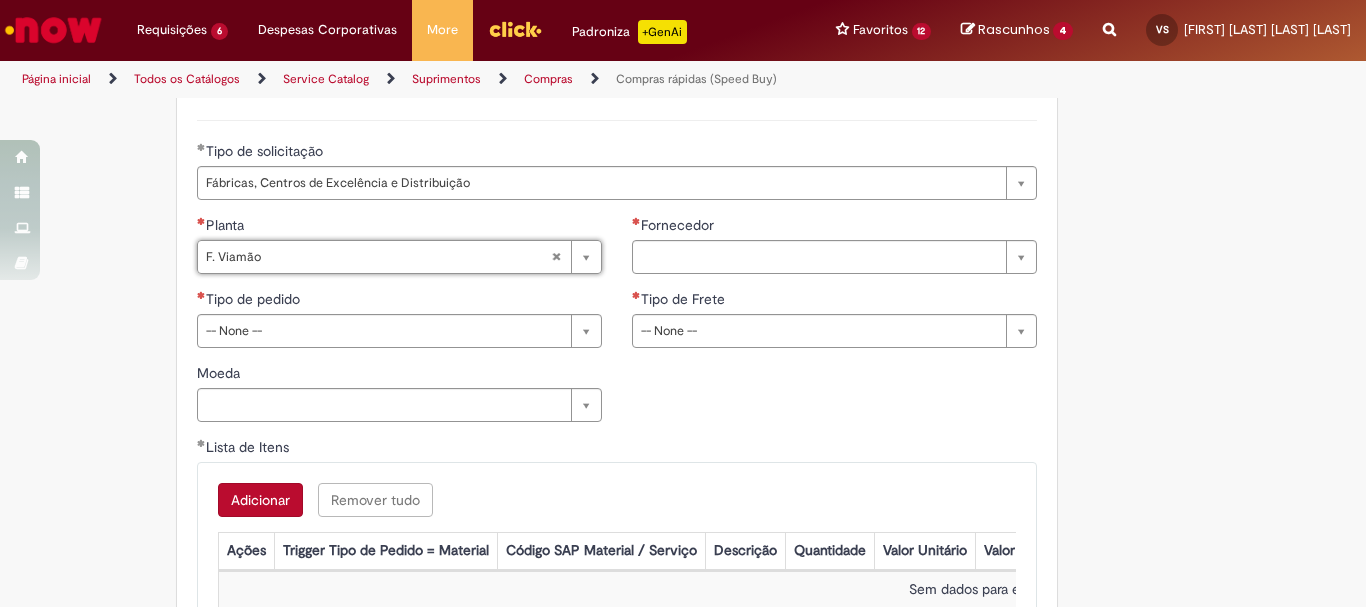 type on "*********" 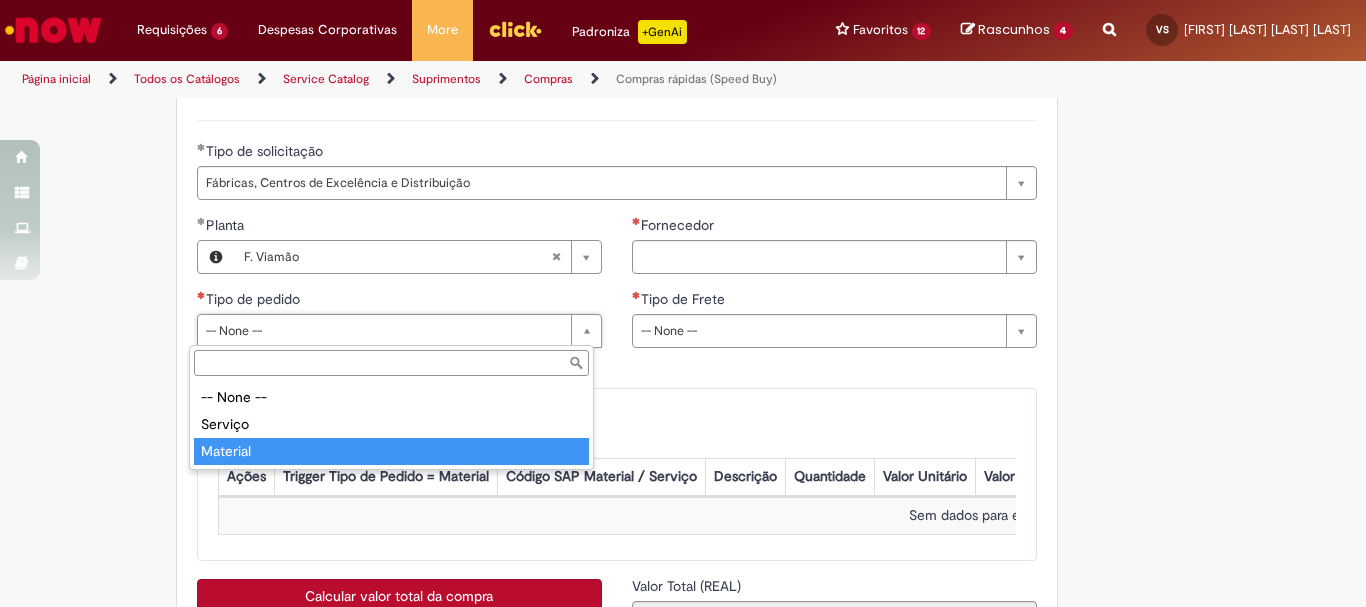 type on "********" 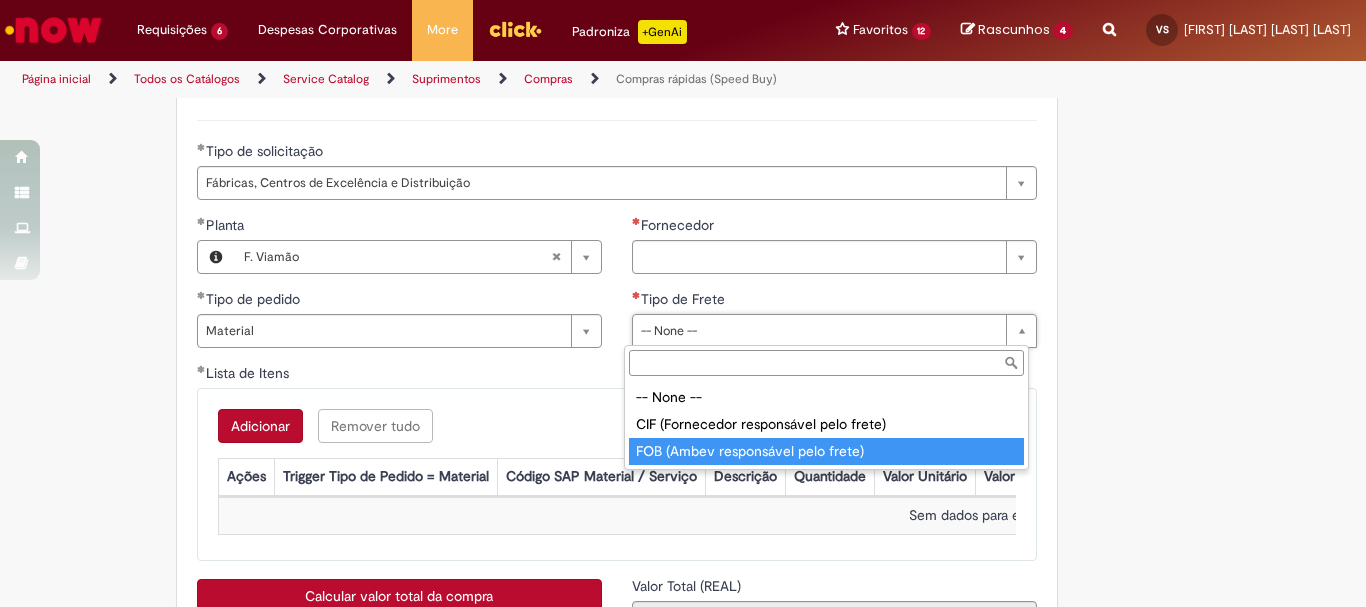 type on "**********" 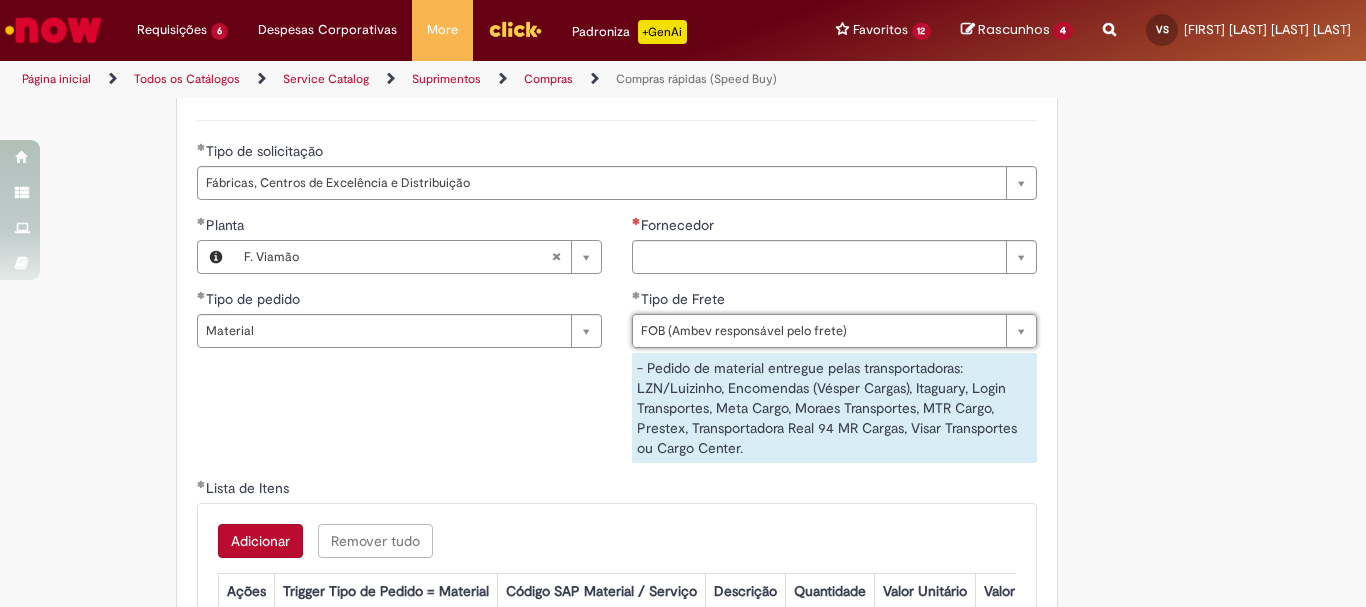 click on "**********" at bounding box center (834, 346) 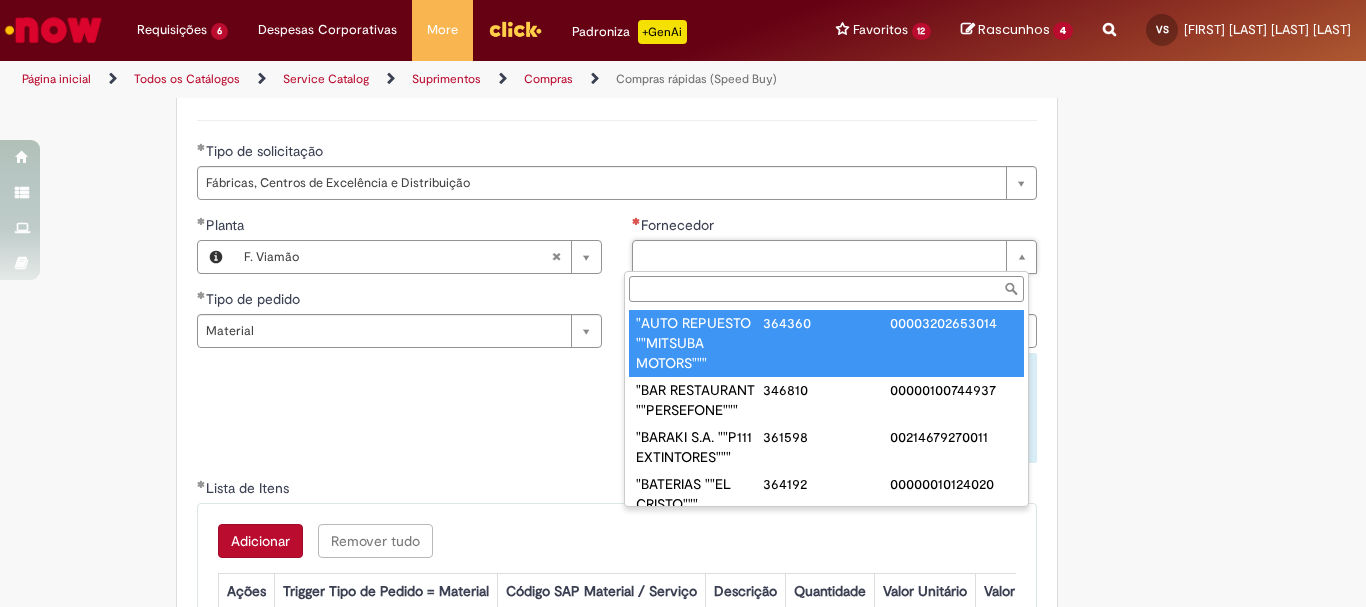 paste on "**********" 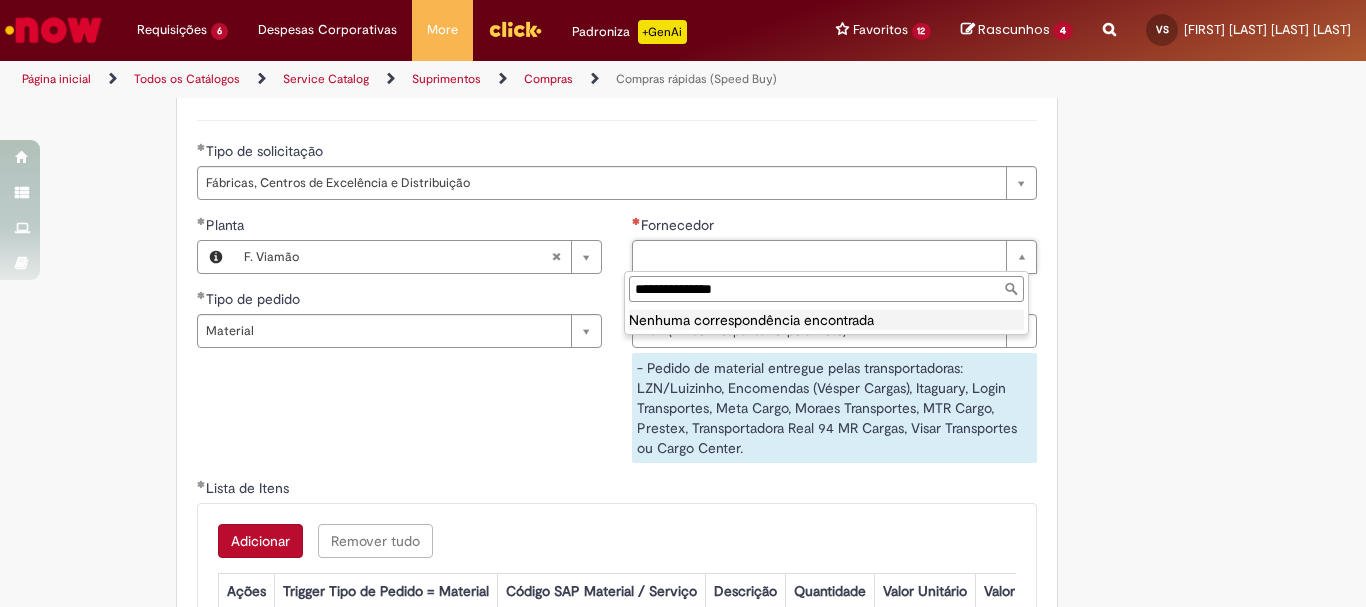 type on "**********" 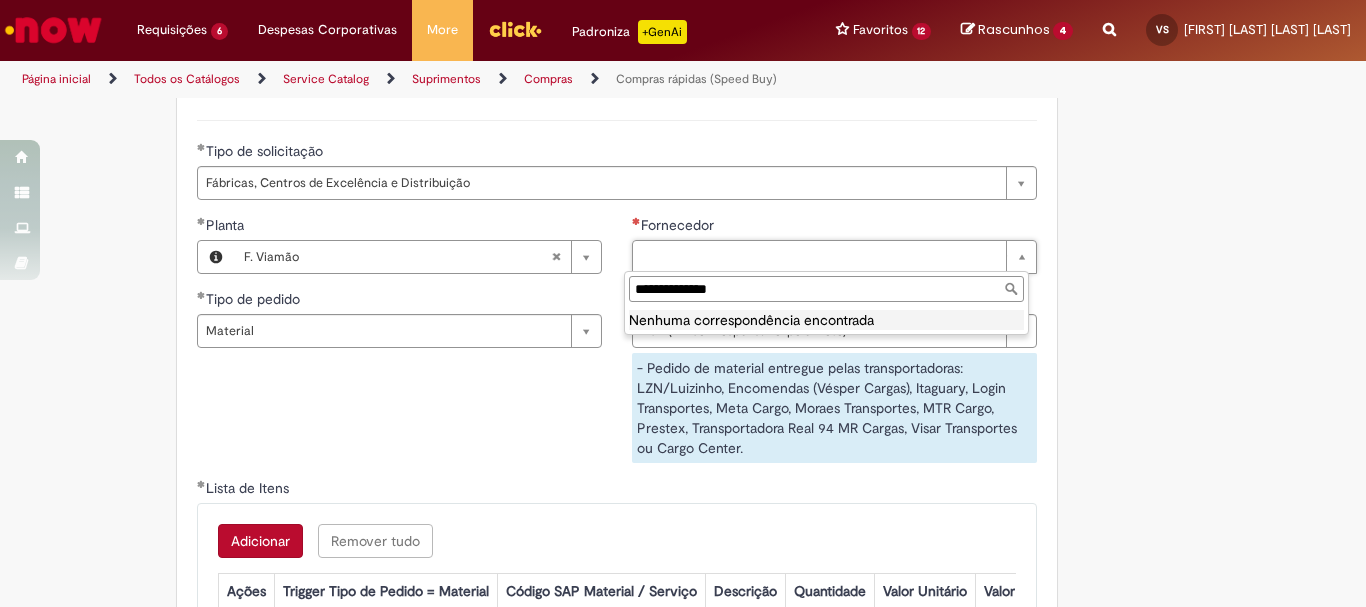 click on "**********" at bounding box center [826, 289] 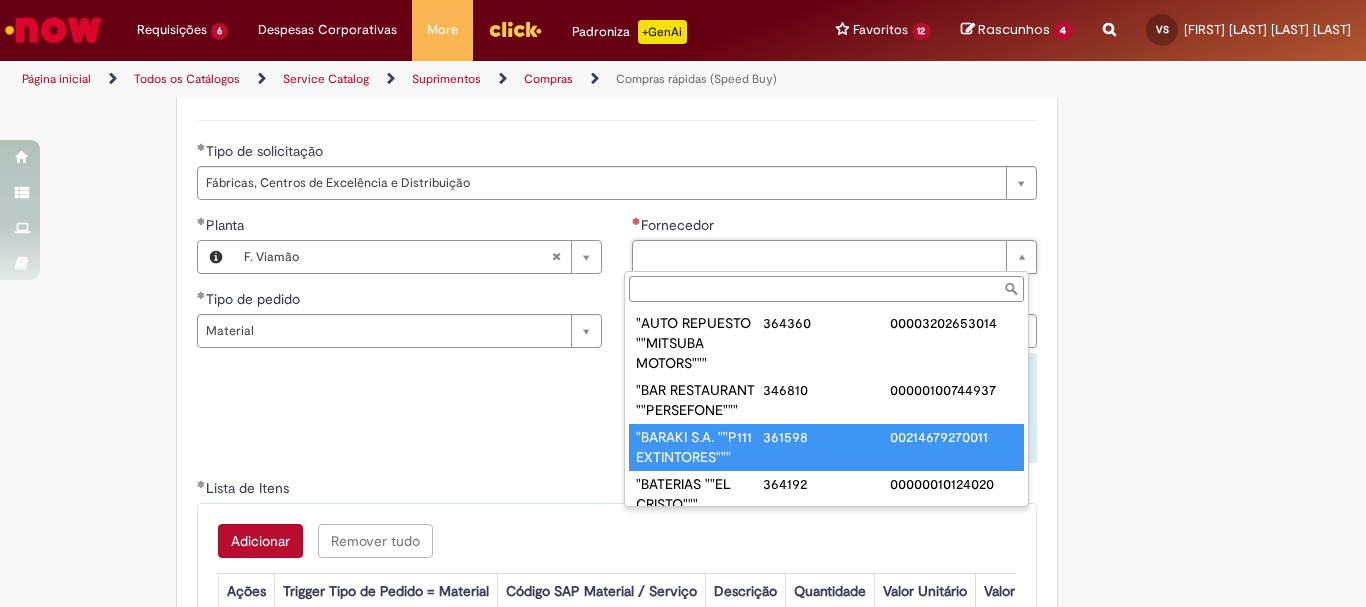 paste on "**********" 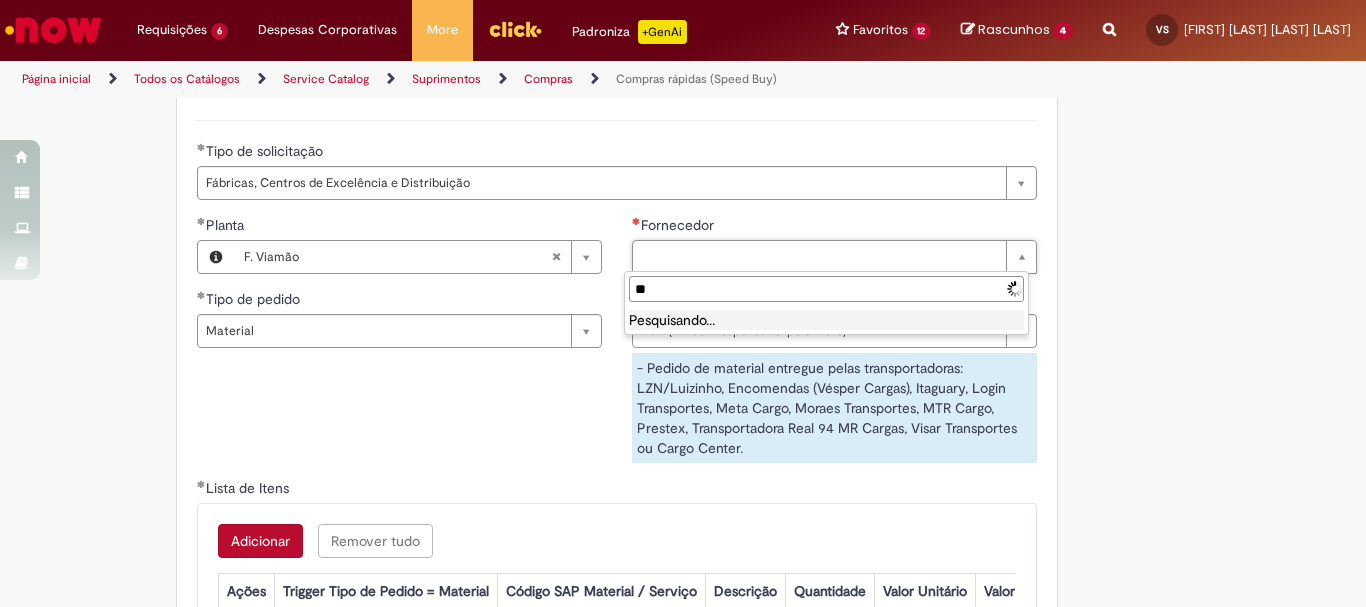 type on "*" 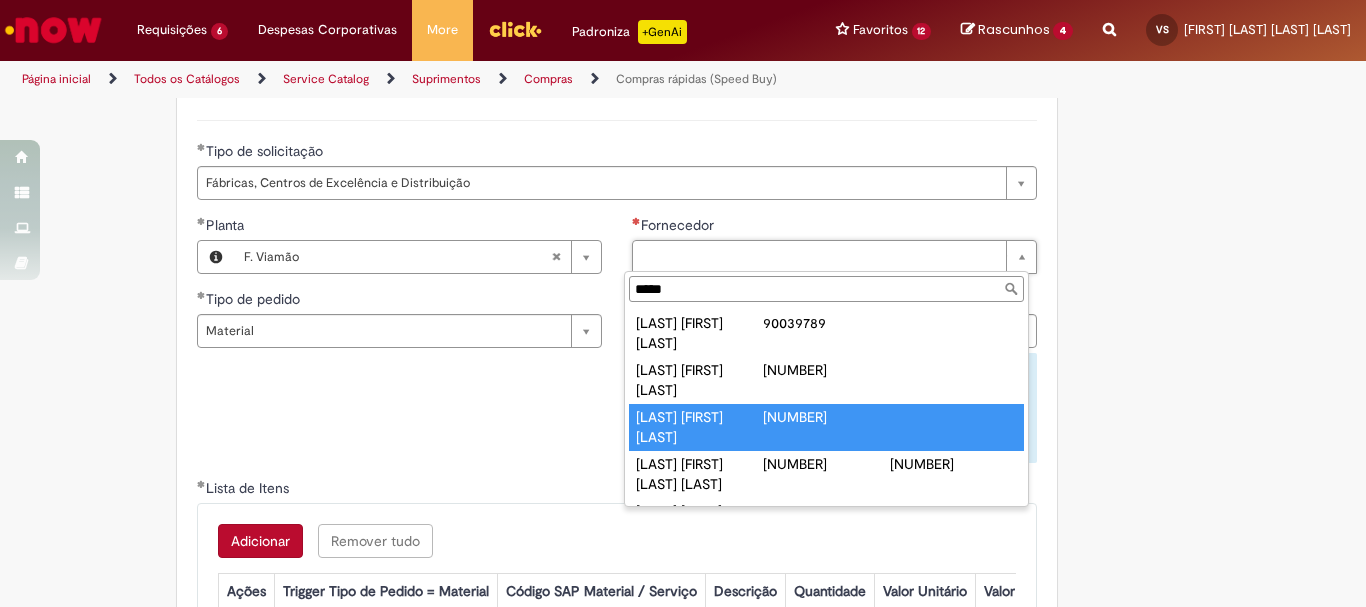 scroll, scrollTop: 8, scrollLeft: 0, axis: vertical 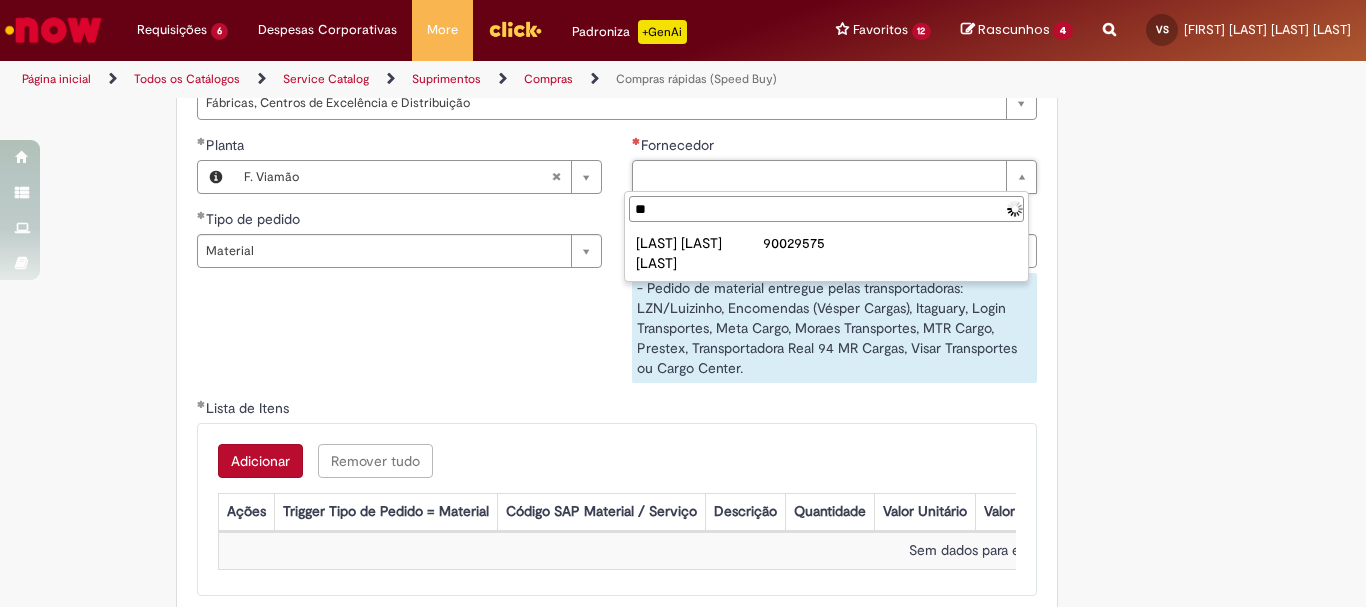 type on "*" 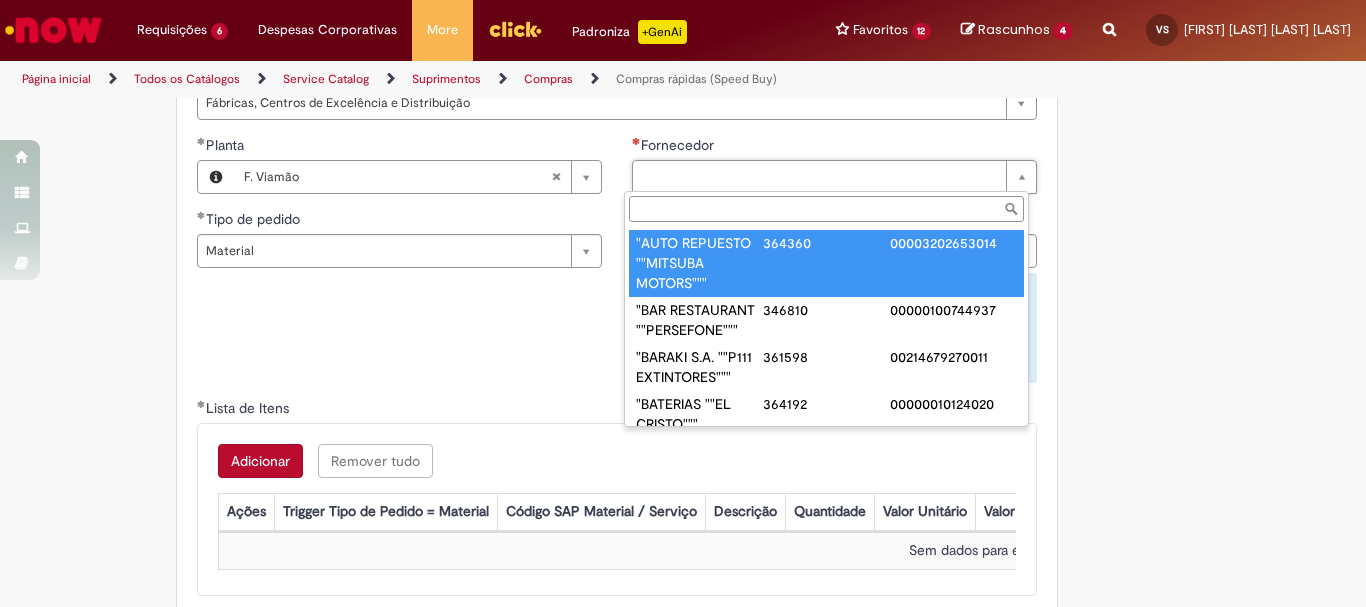 paste on "**********" 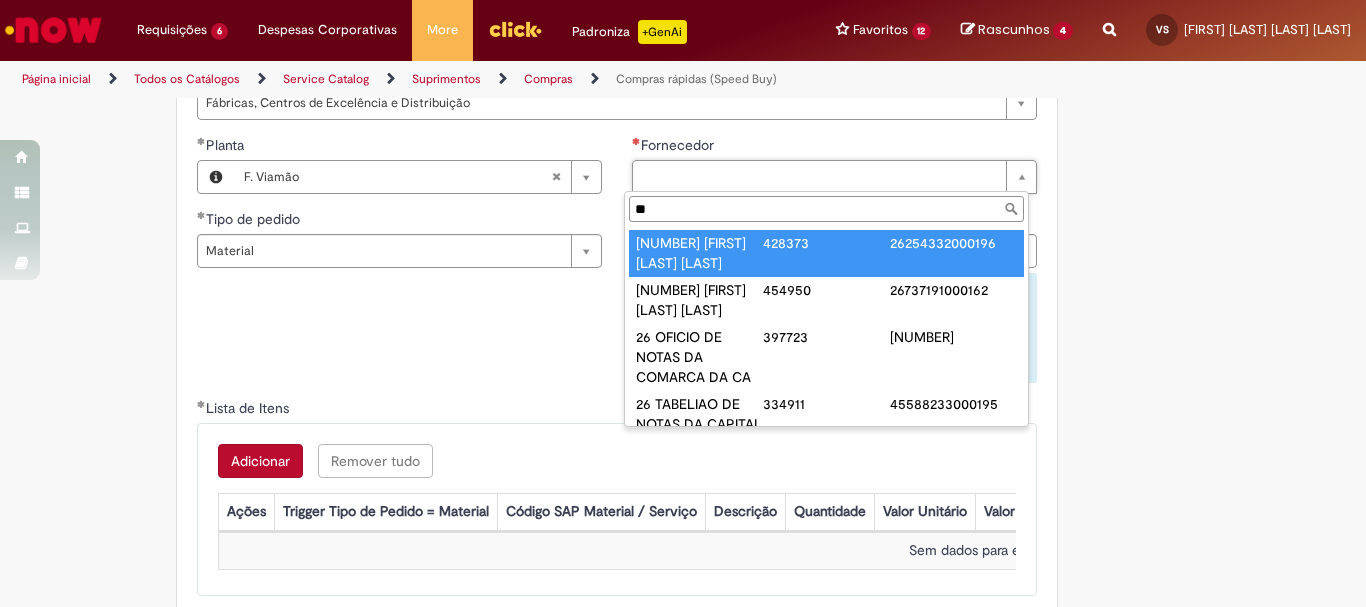 type on "*" 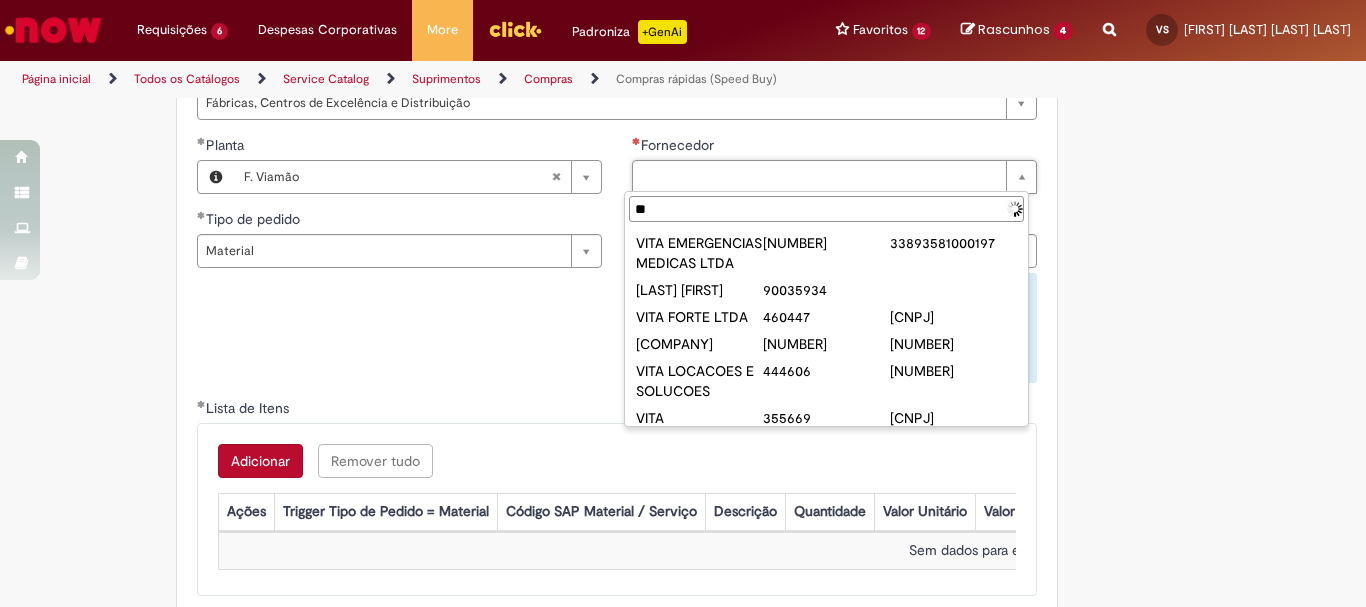 type on "*" 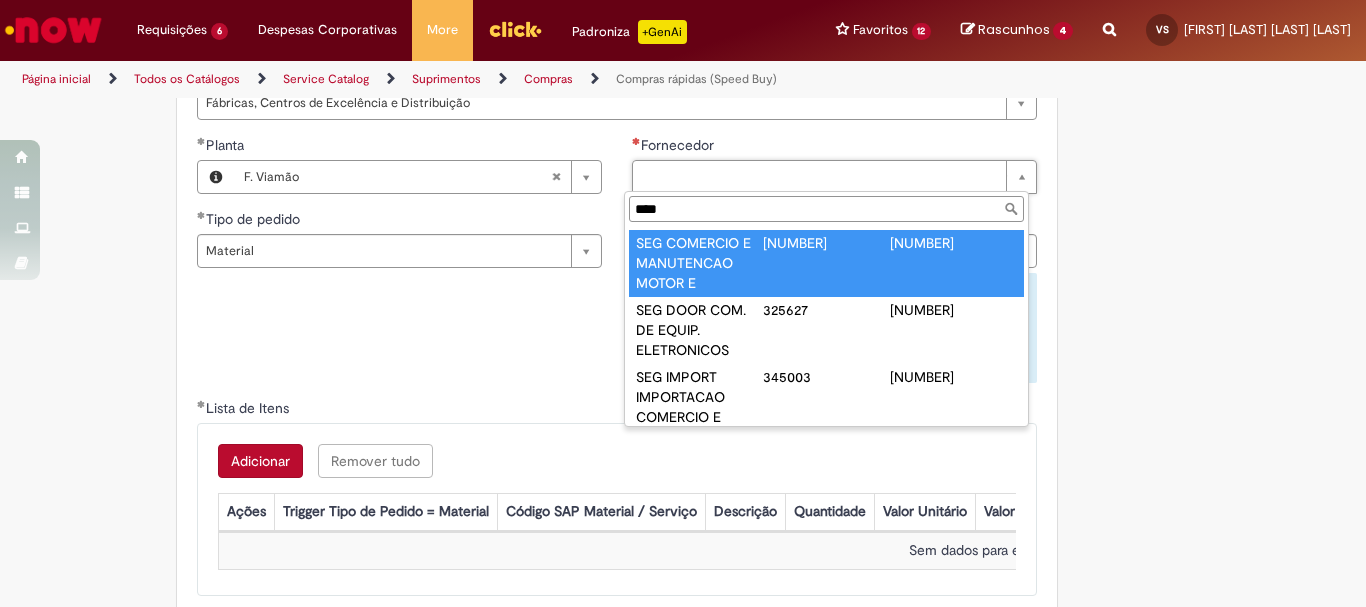 scroll, scrollTop: 1, scrollLeft: 0, axis: vertical 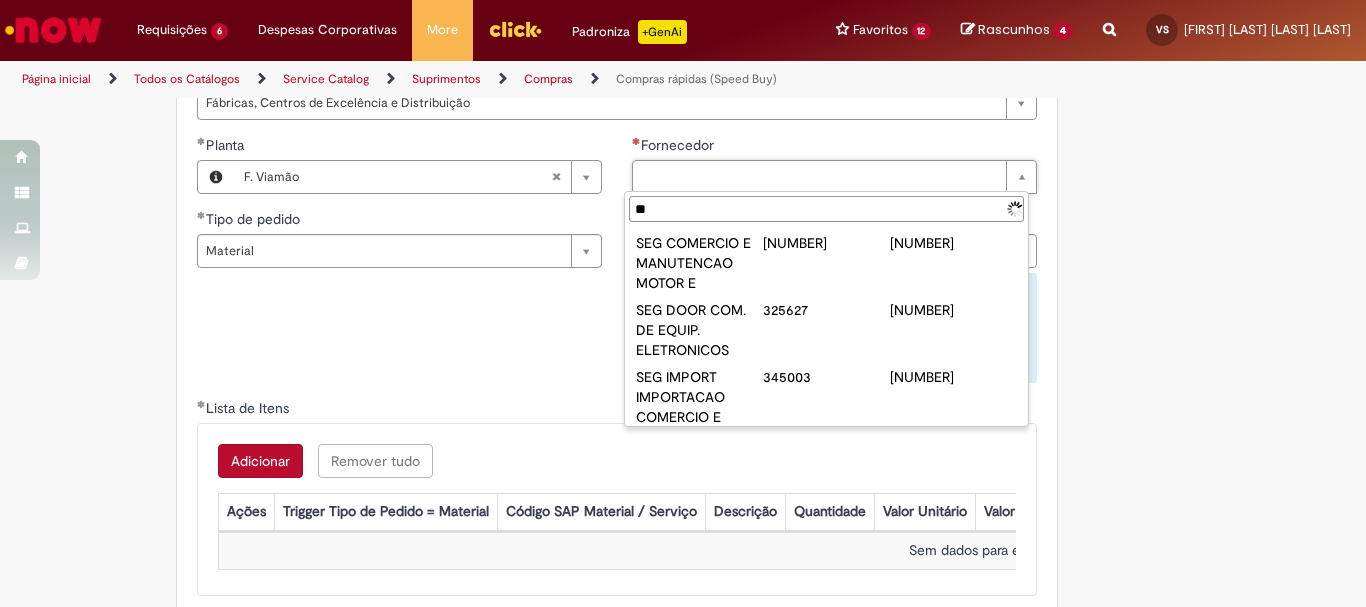 type on "*" 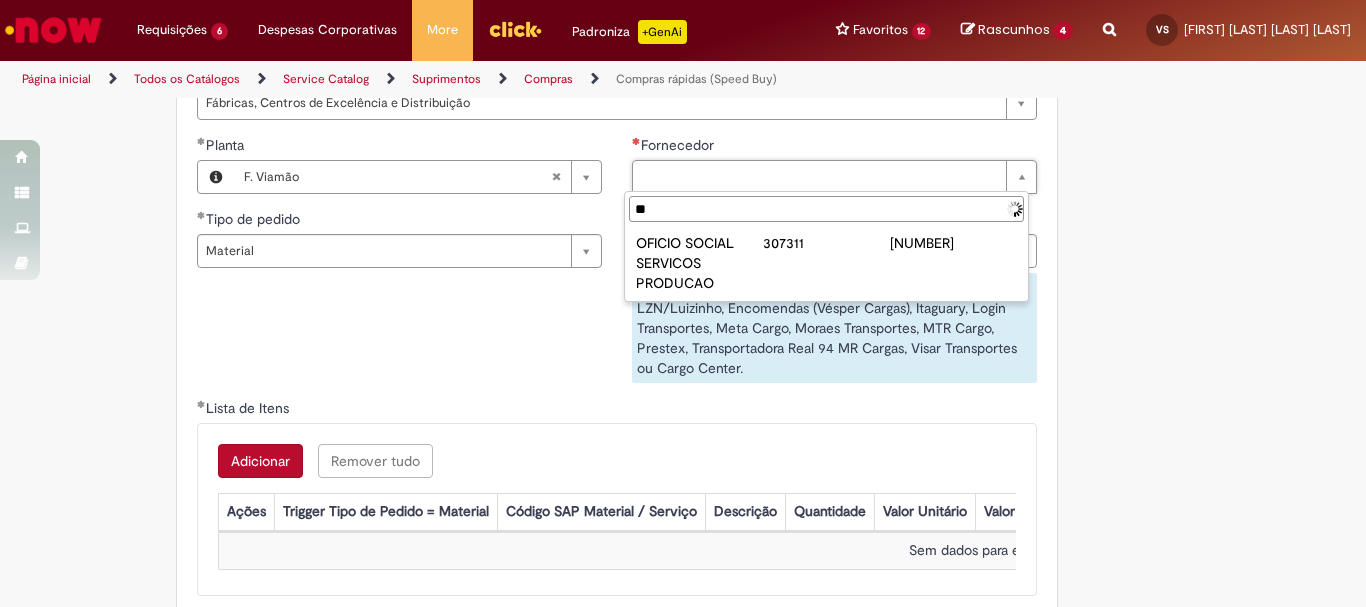 type on "*" 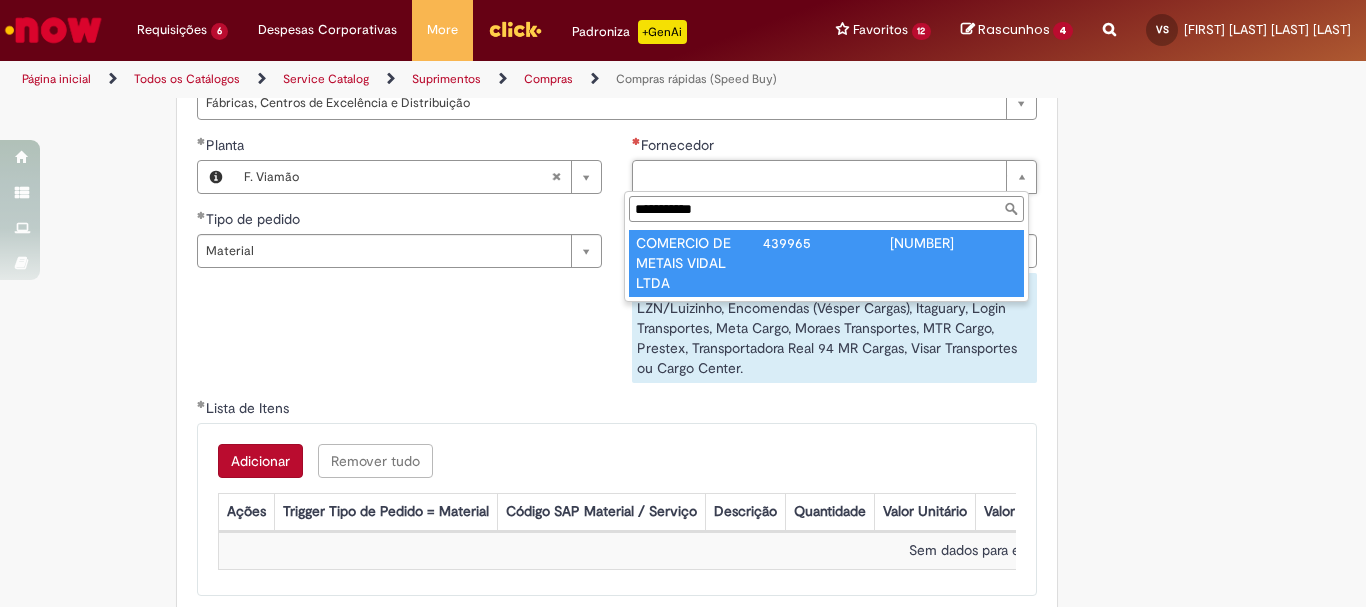 type on "**********" 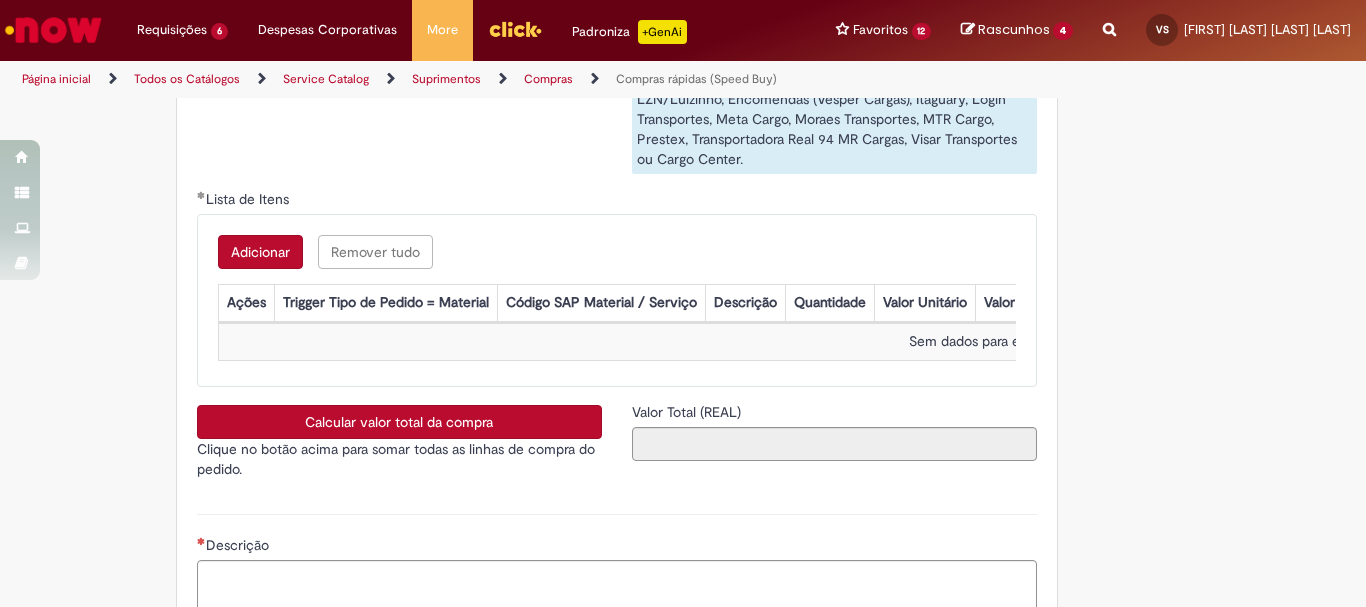 scroll, scrollTop: 3254, scrollLeft: 0, axis: vertical 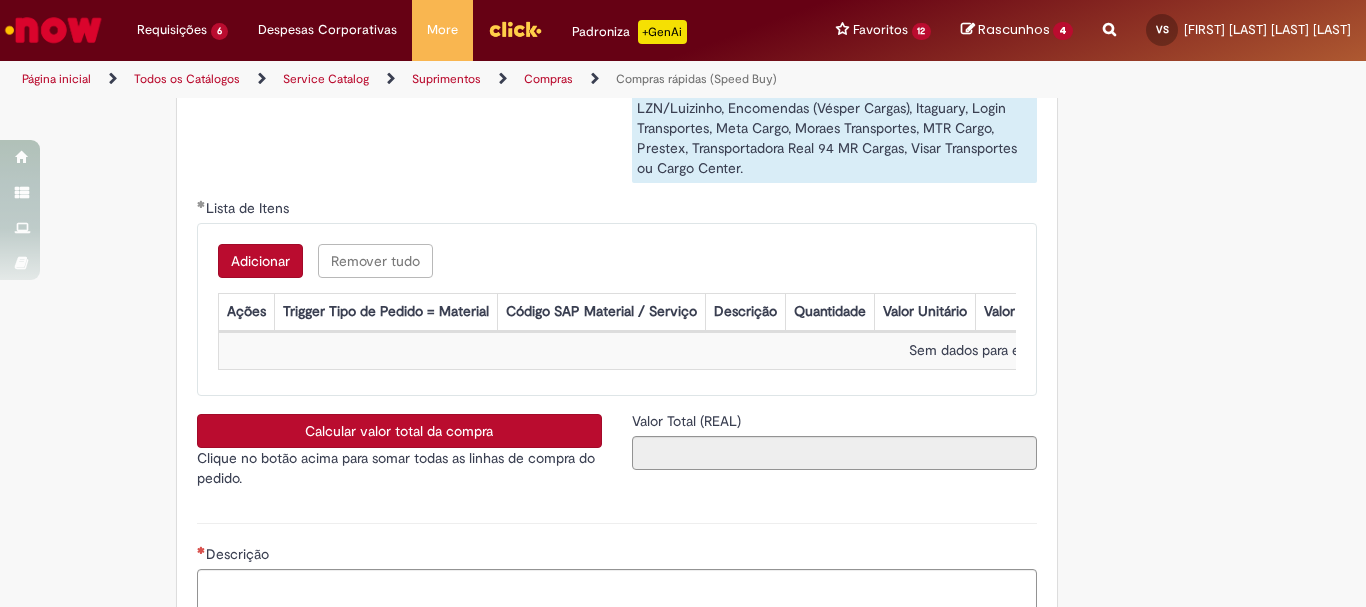 click on "Adicionar" at bounding box center [260, 261] 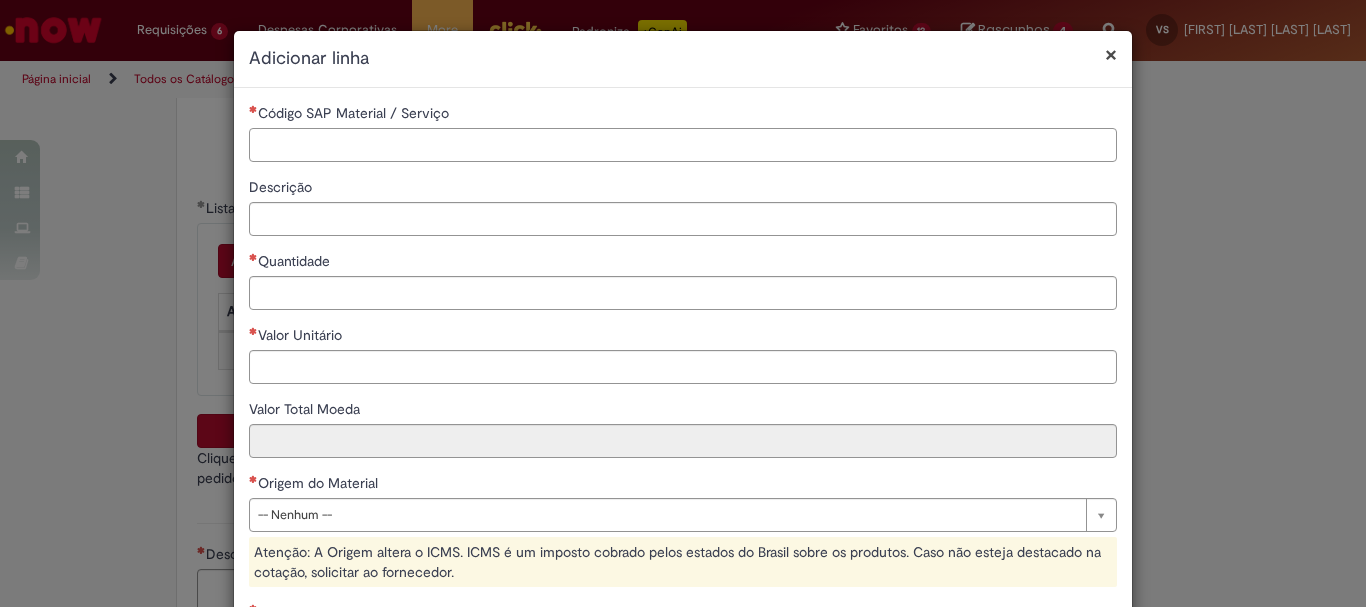 click on "Código SAP Material / Serviço" at bounding box center (683, 145) 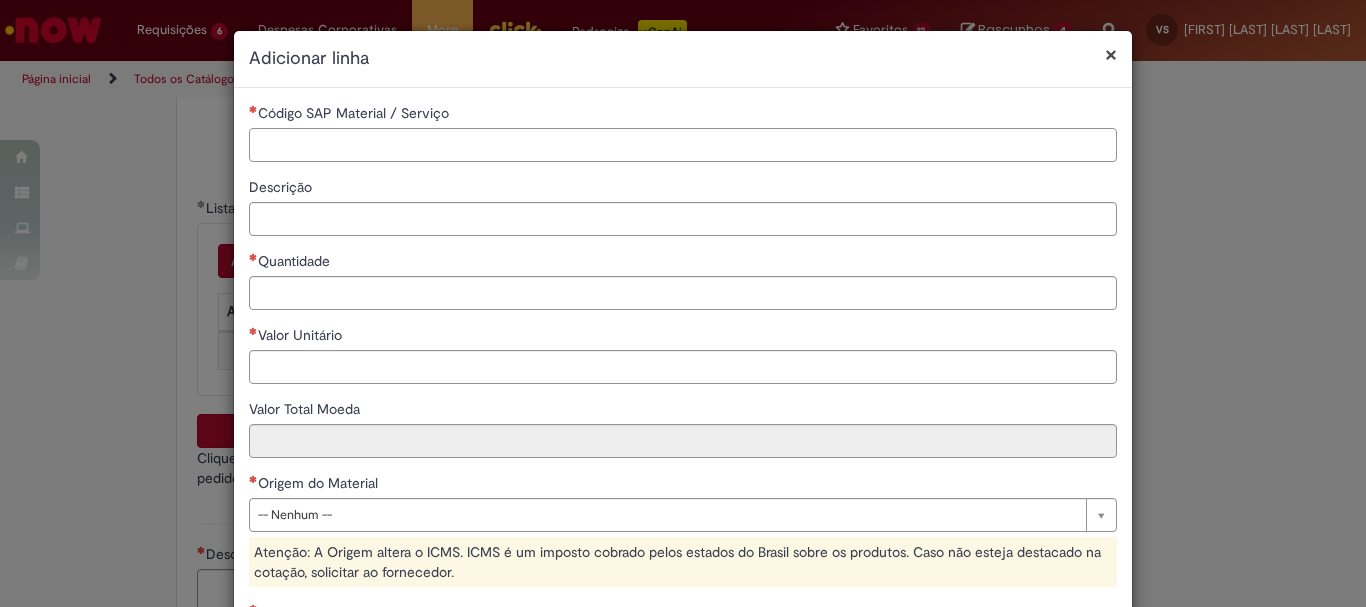 click on "Código SAP Material / Serviço" at bounding box center [683, 145] 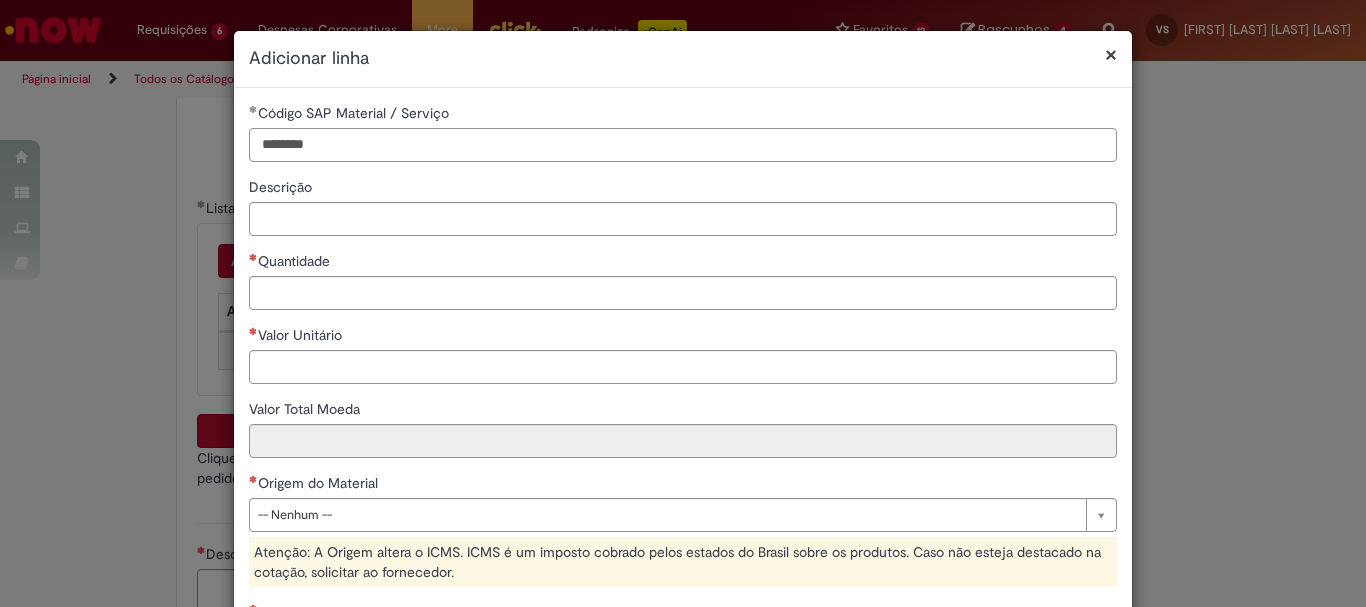 type on "********" 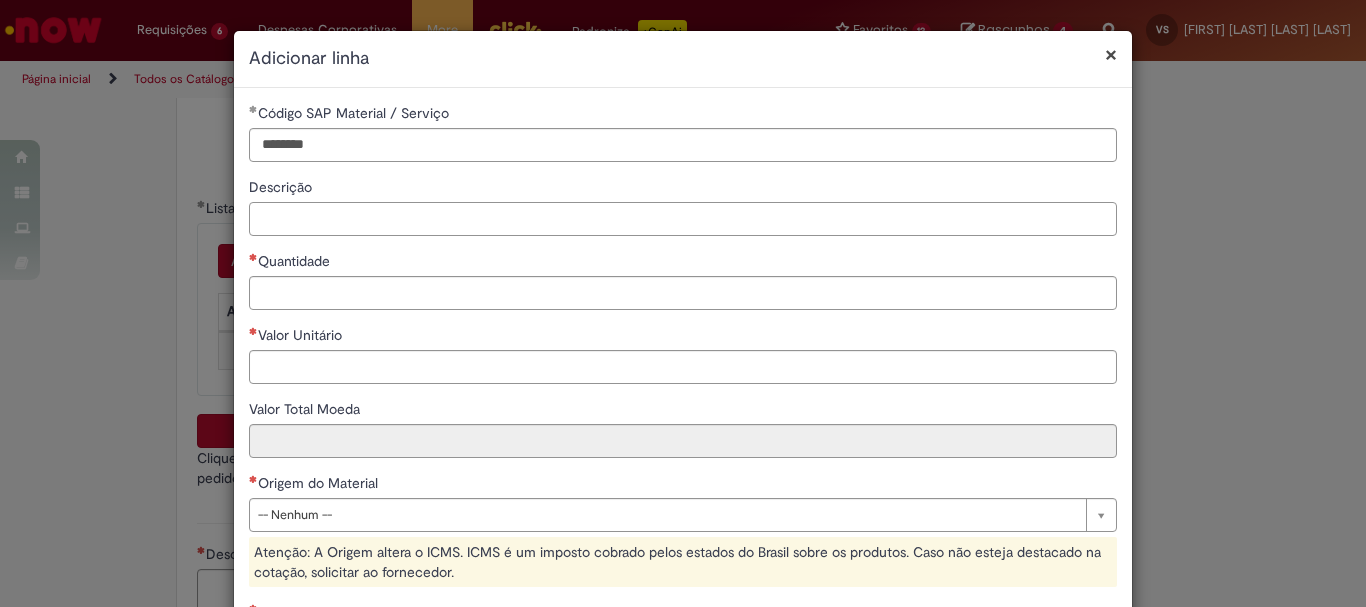 click on "Descrição" at bounding box center [683, 219] 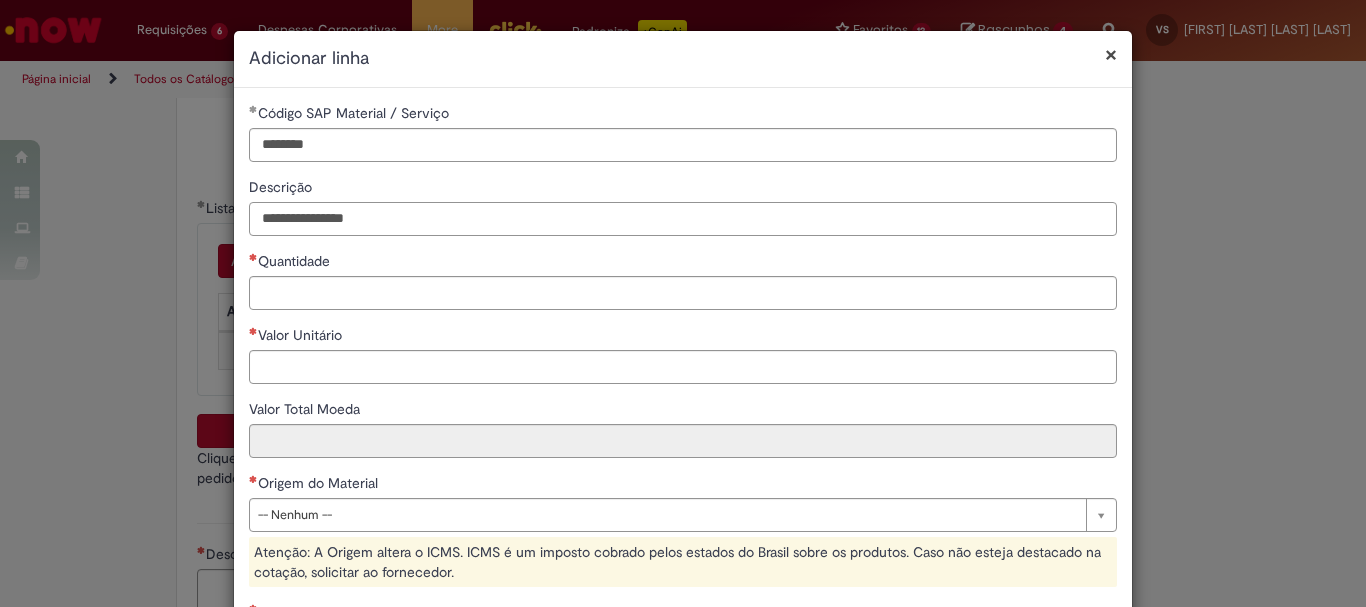 type on "**********" 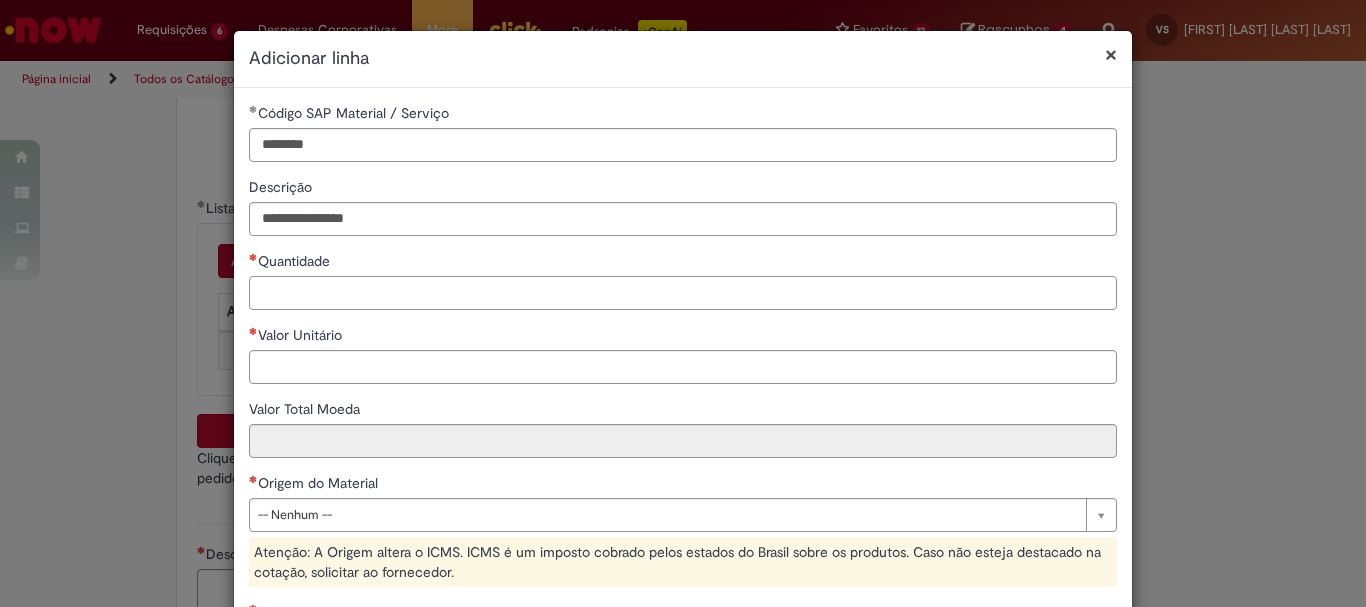 click on "Quantidade" at bounding box center (683, 293) 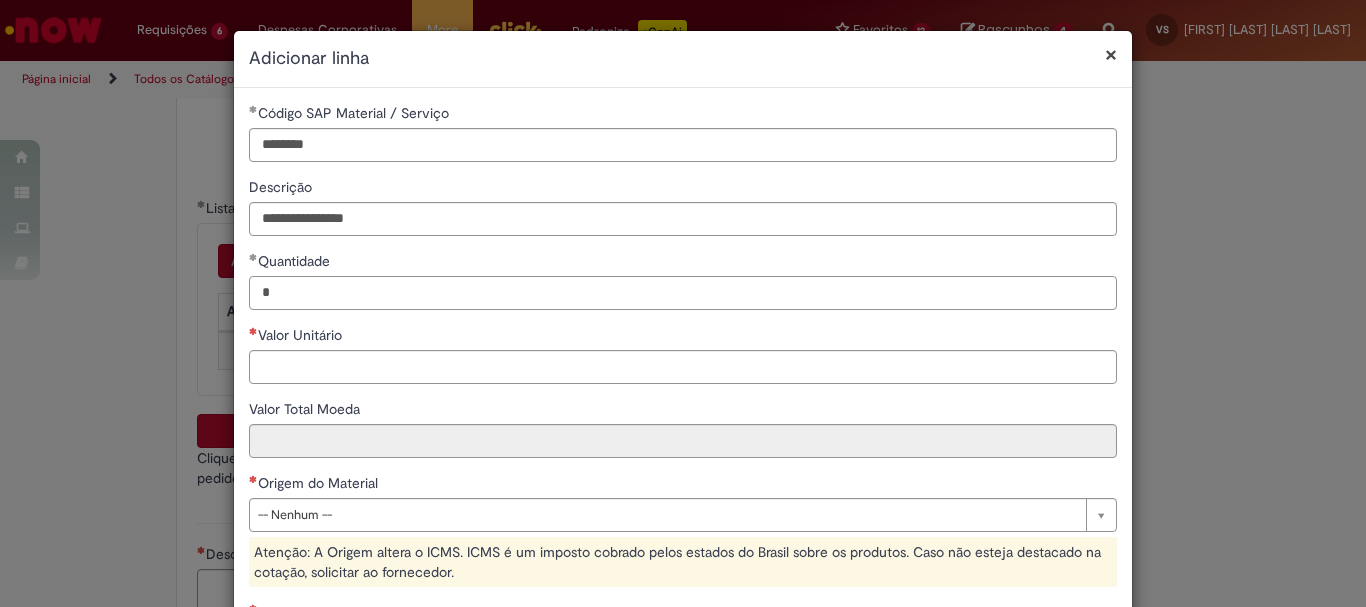 type on "*" 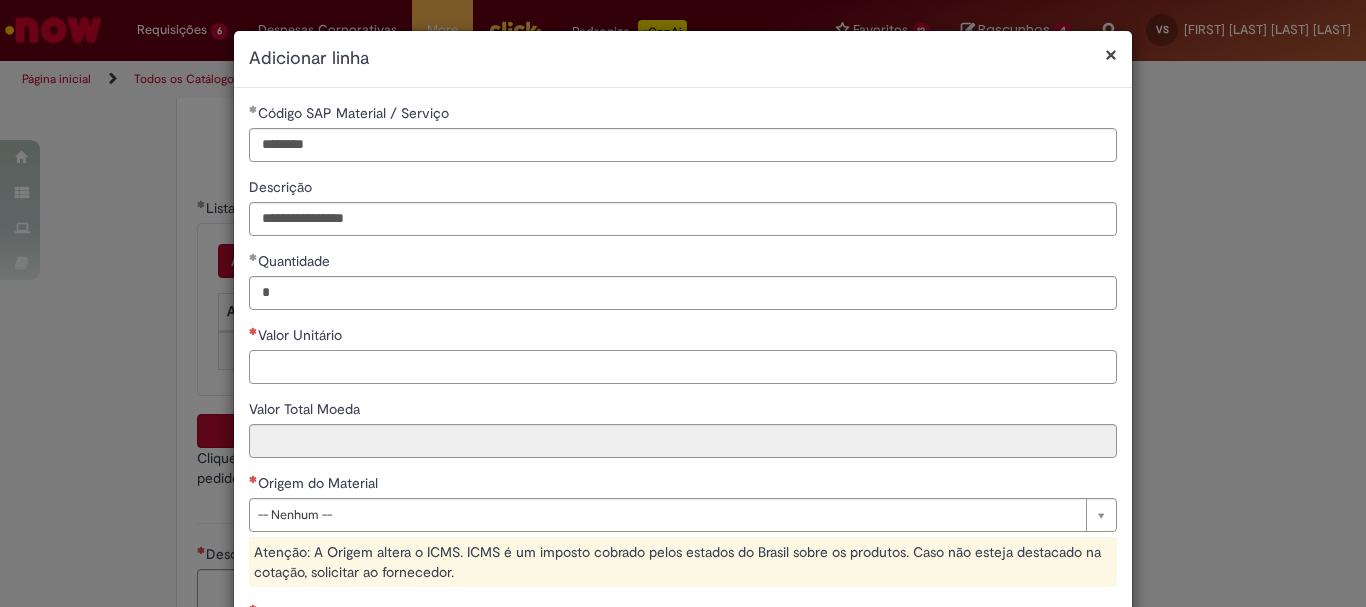 click on "Valor Unitário" at bounding box center [683, 367] 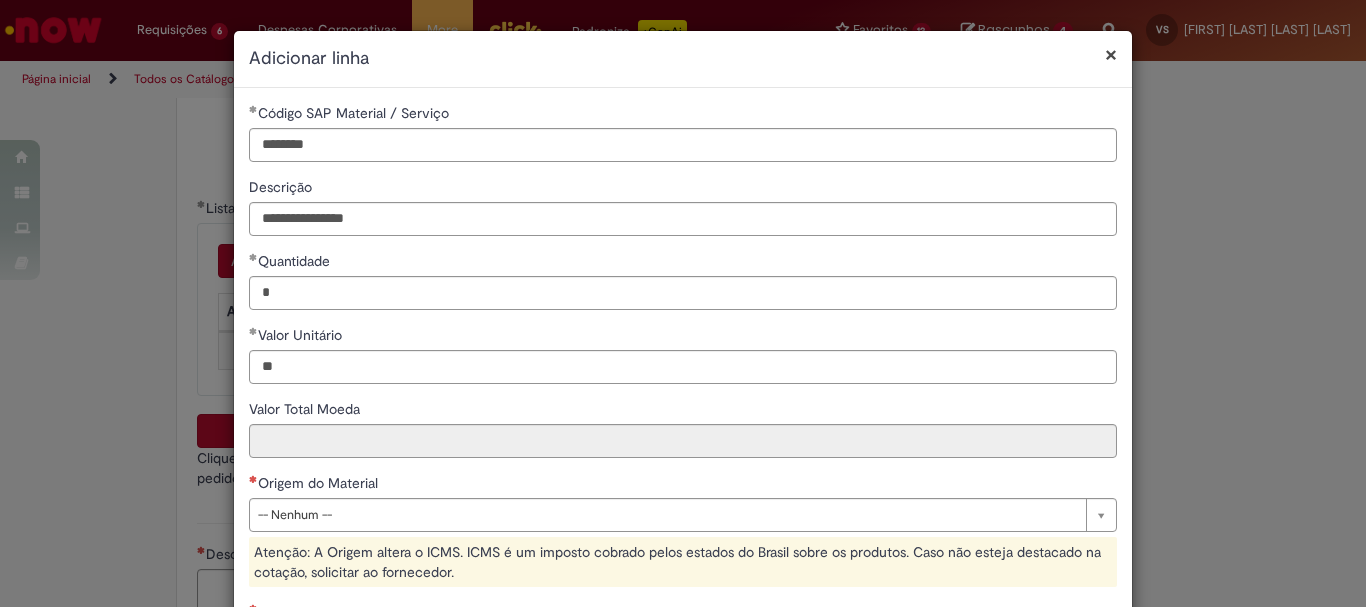 type on "*****" 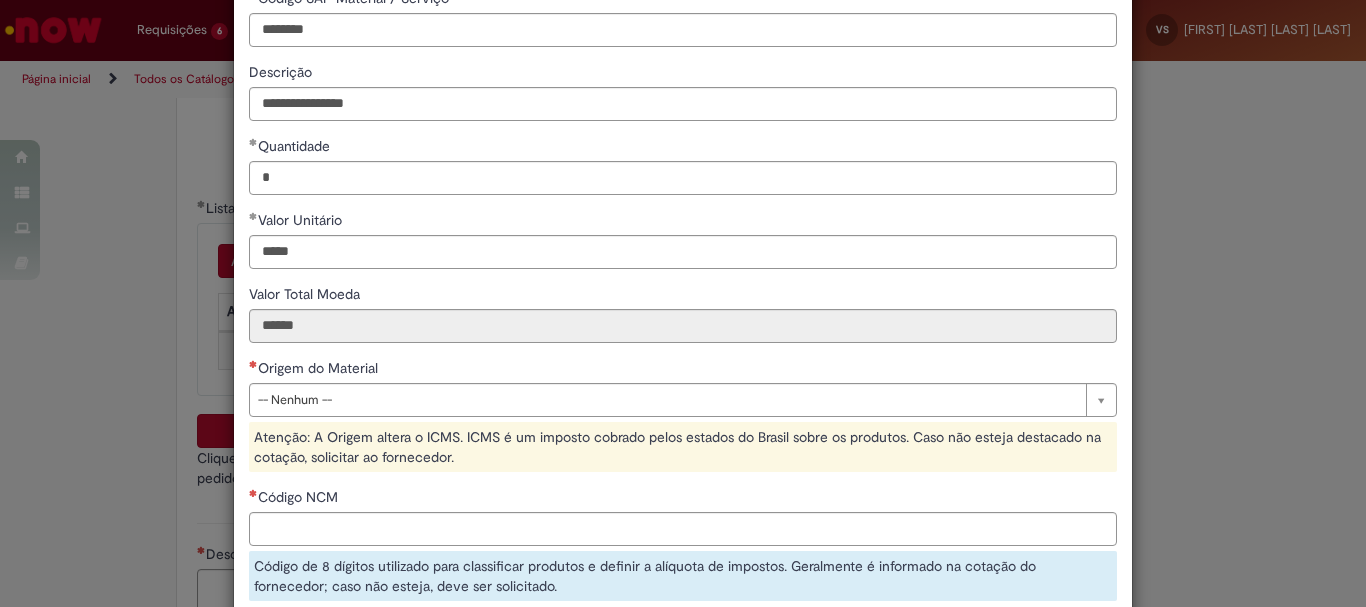 scroll, scrollTop: 117, scrollLeft: 0, axis: vertical 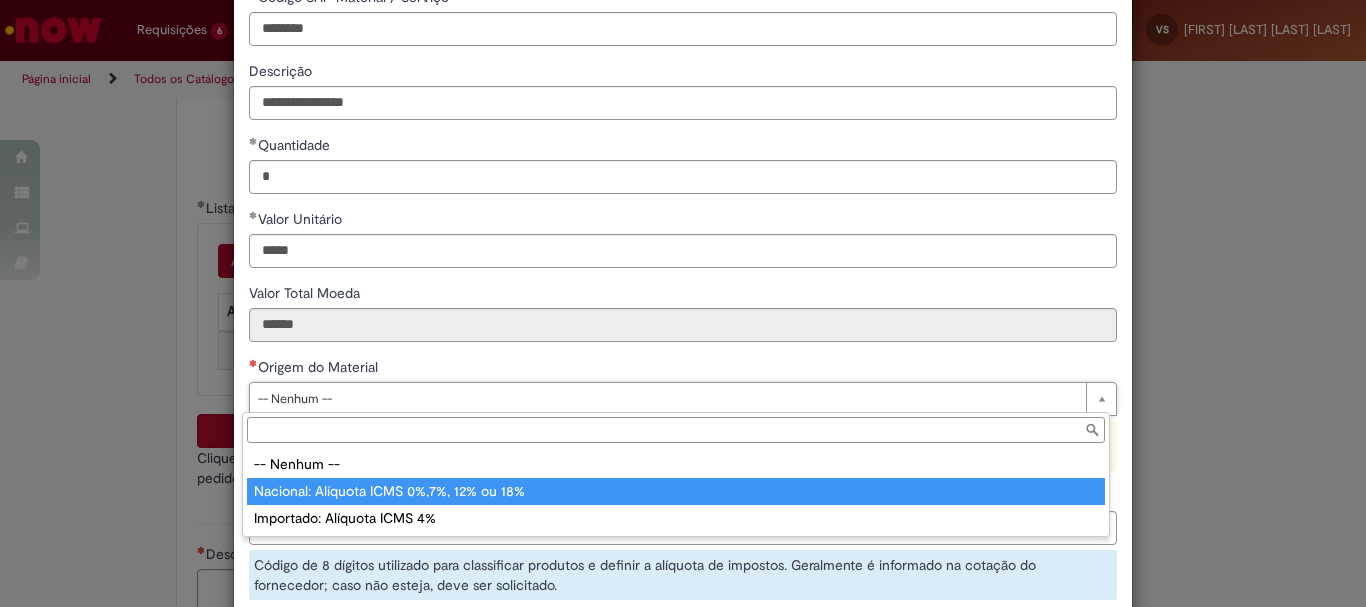 type on "**********" 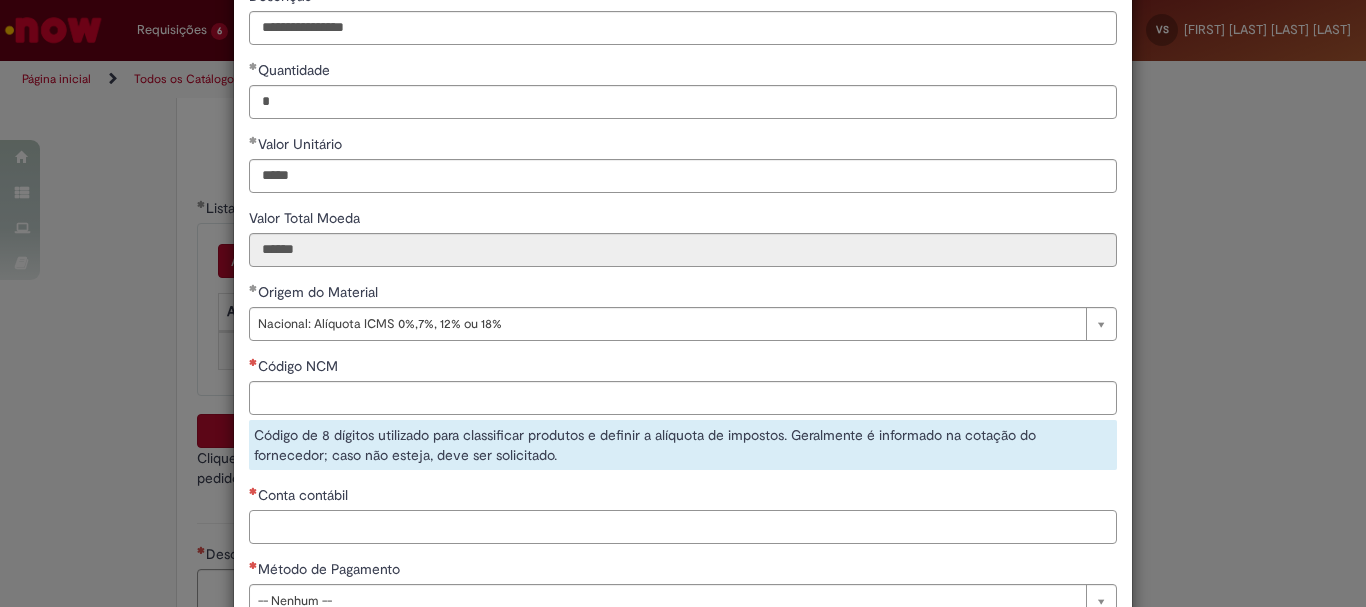 click on "Conta contábil" at bounding box center [683, 527] 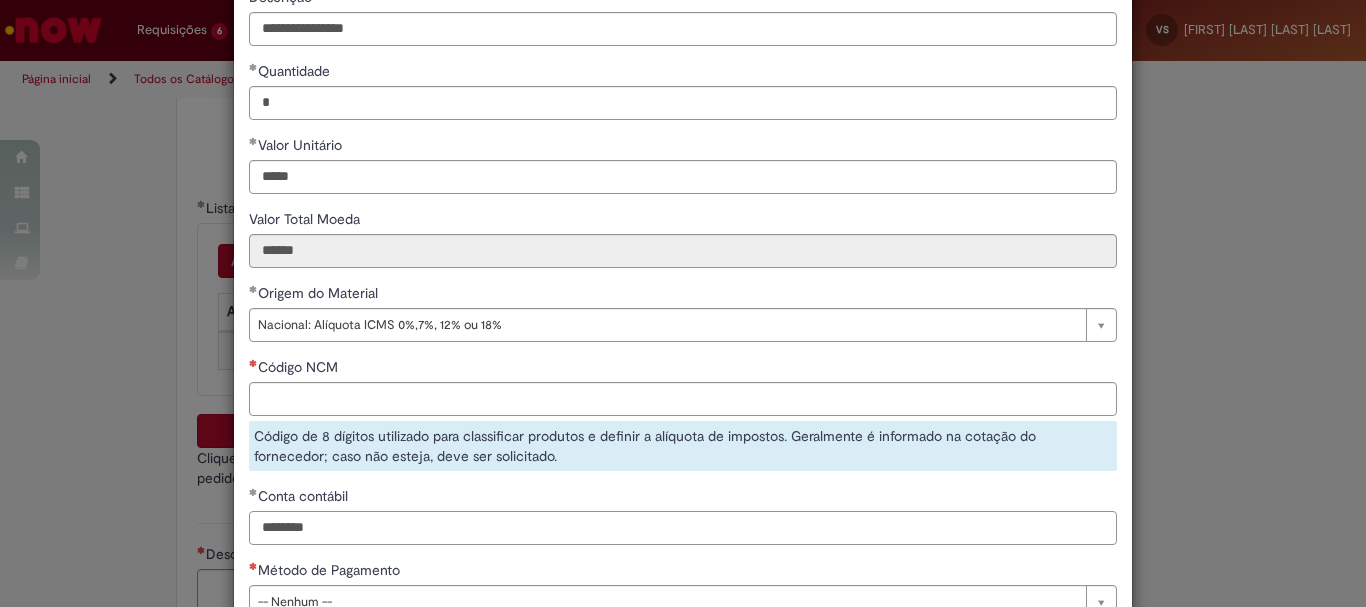 type on "********" 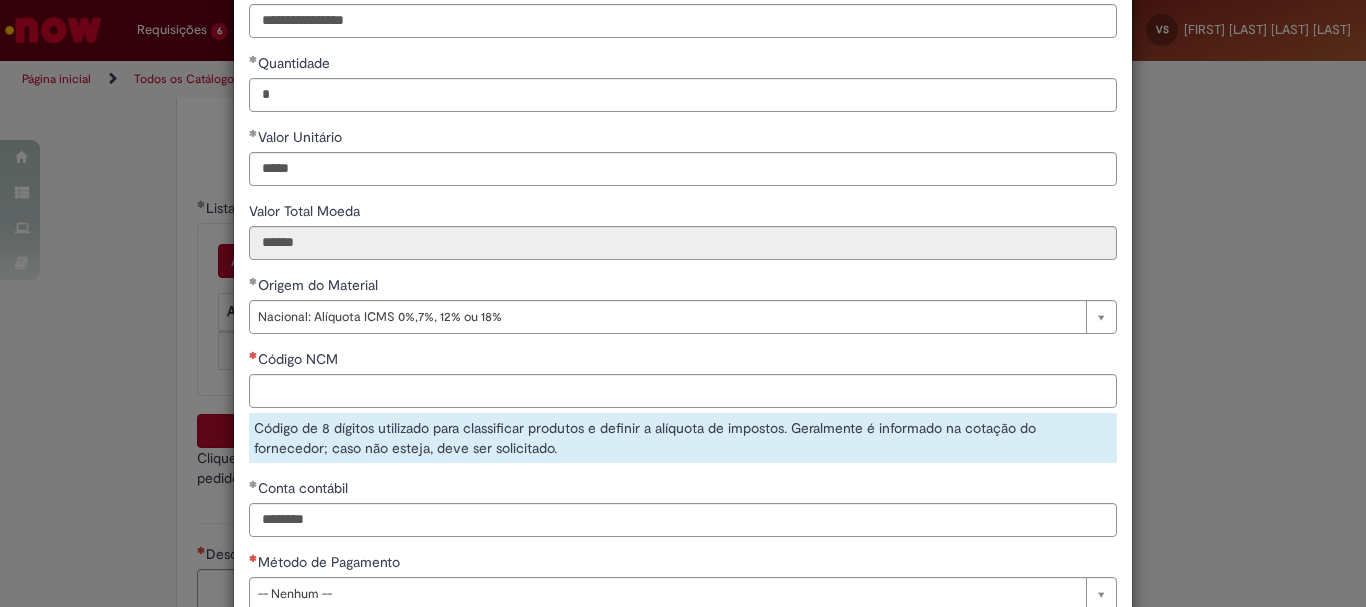 scroll, scrollTop: 302, scrollLeft: 0, axis: vertical 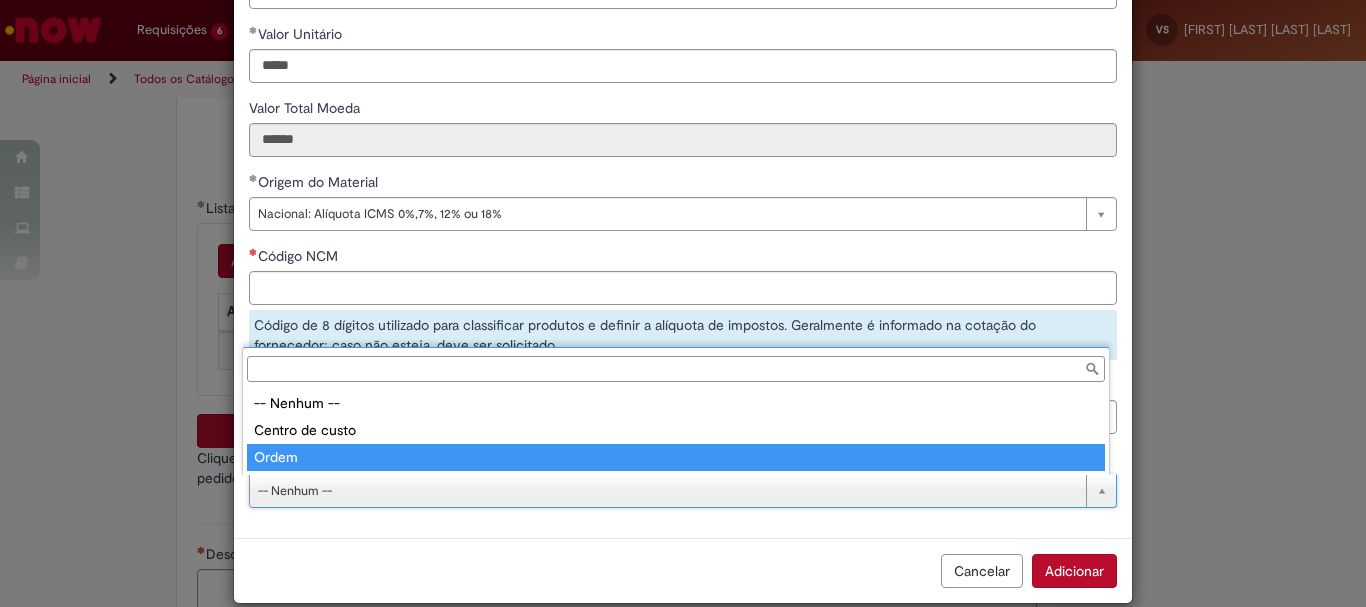 type on "*****" 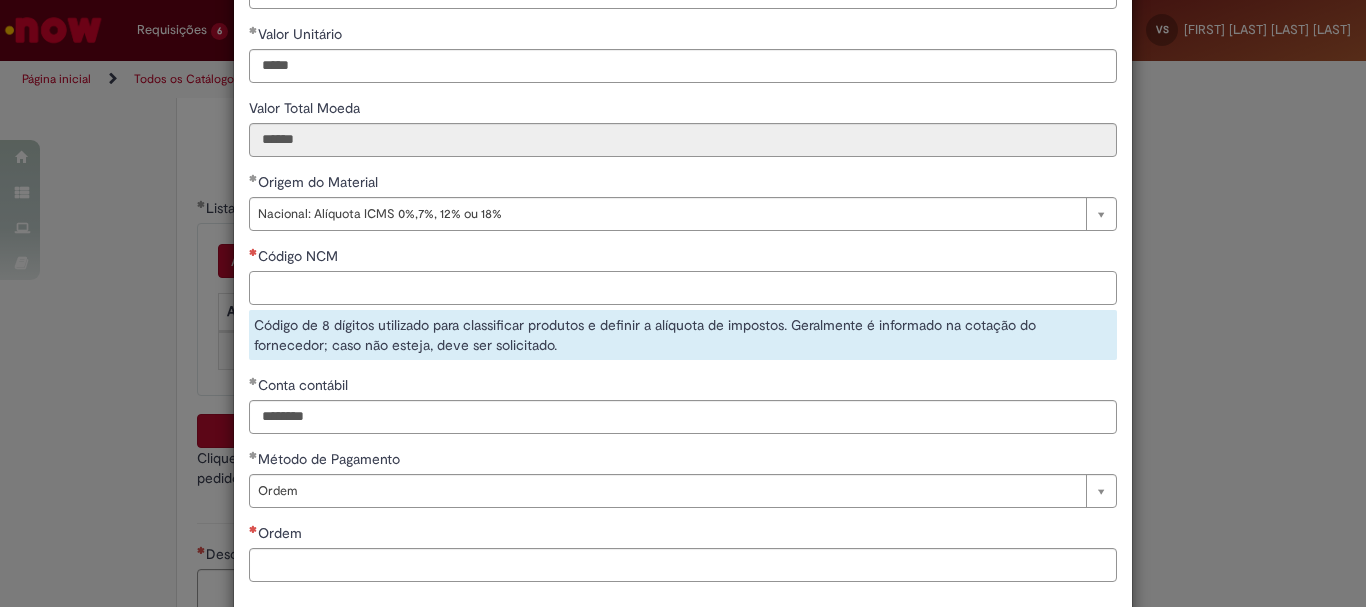 click on "Código NCM" at bounding box center (683, 288) 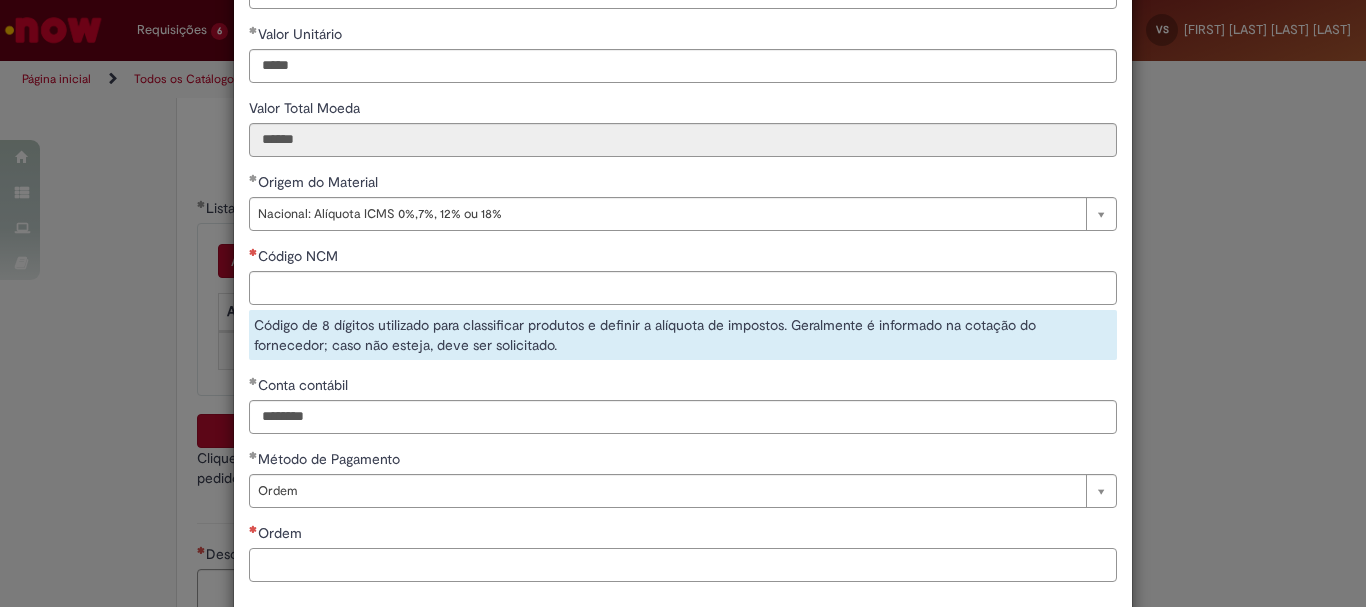 click on "Ordem" at bounding box center (683, 565) 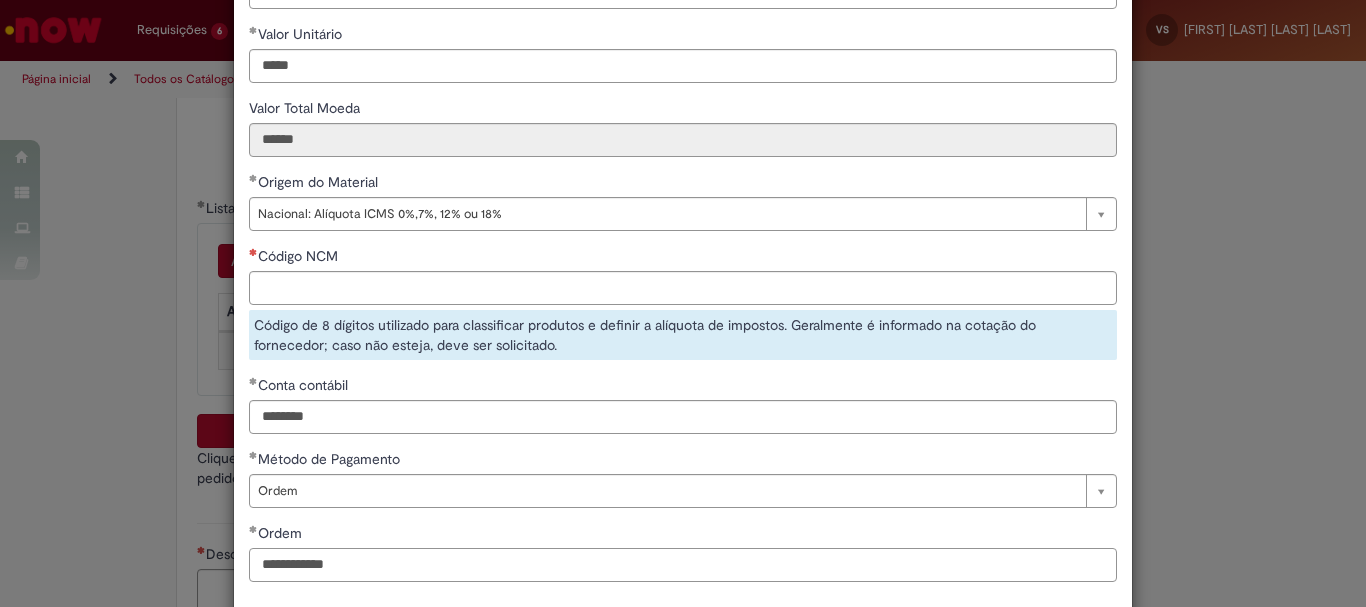 type on "**********" 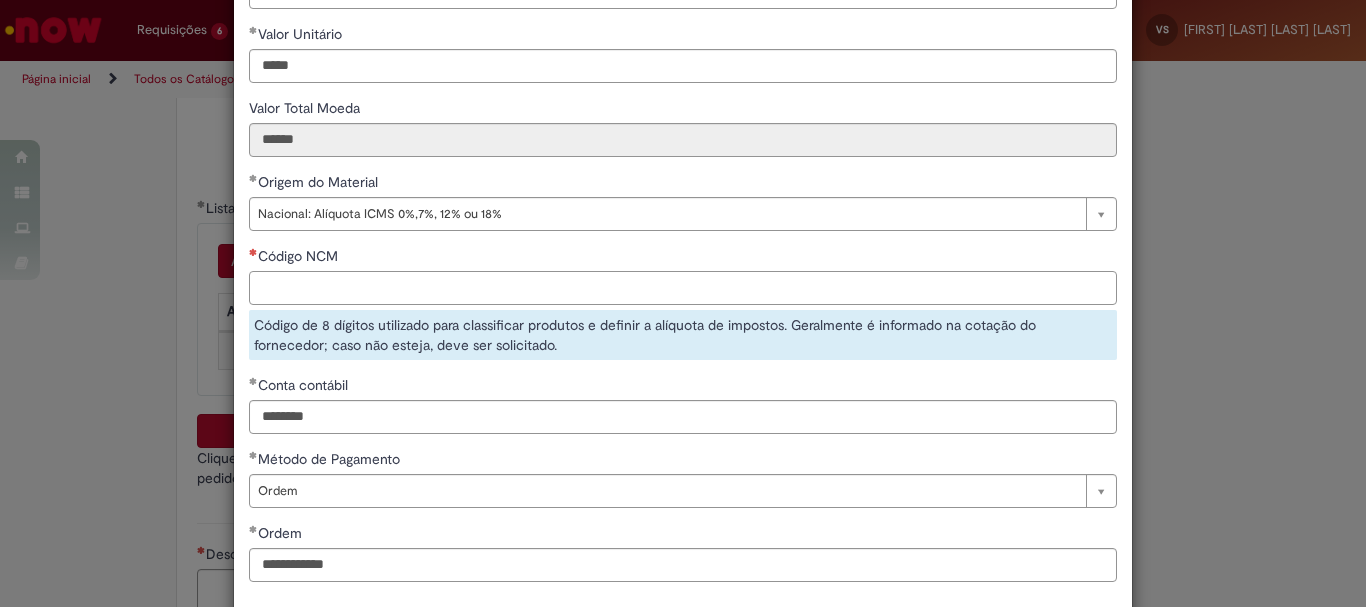 click on "Código NCM" at bounding box center [683, 288] 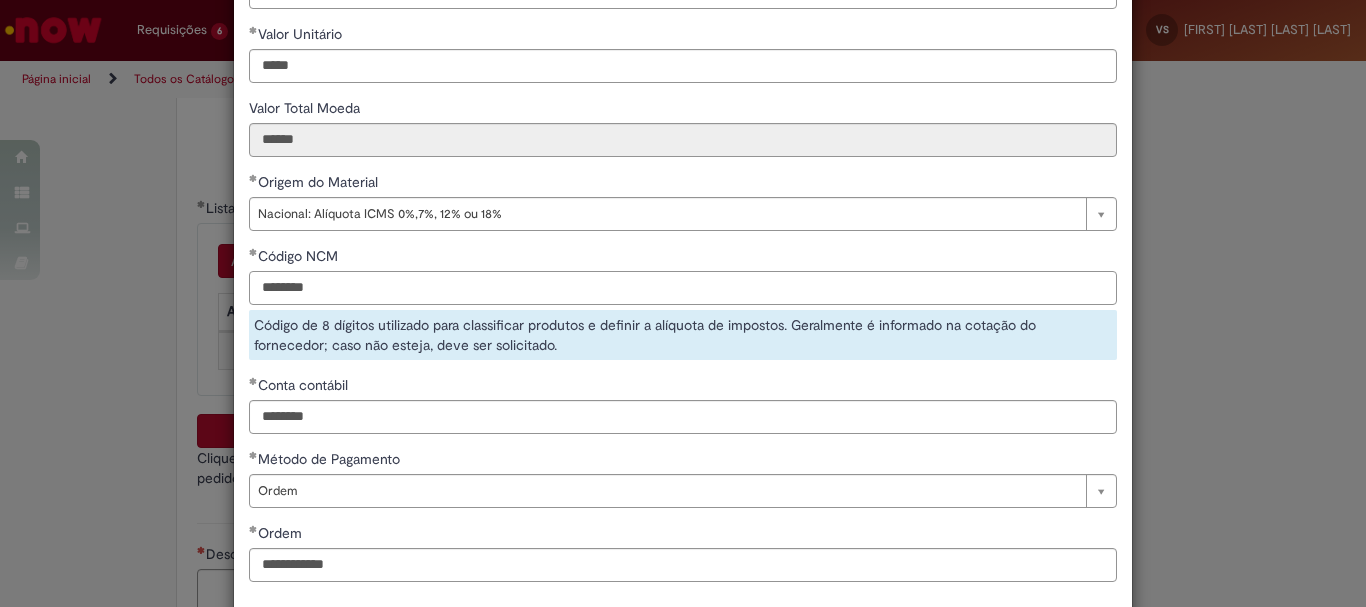 type on "********" 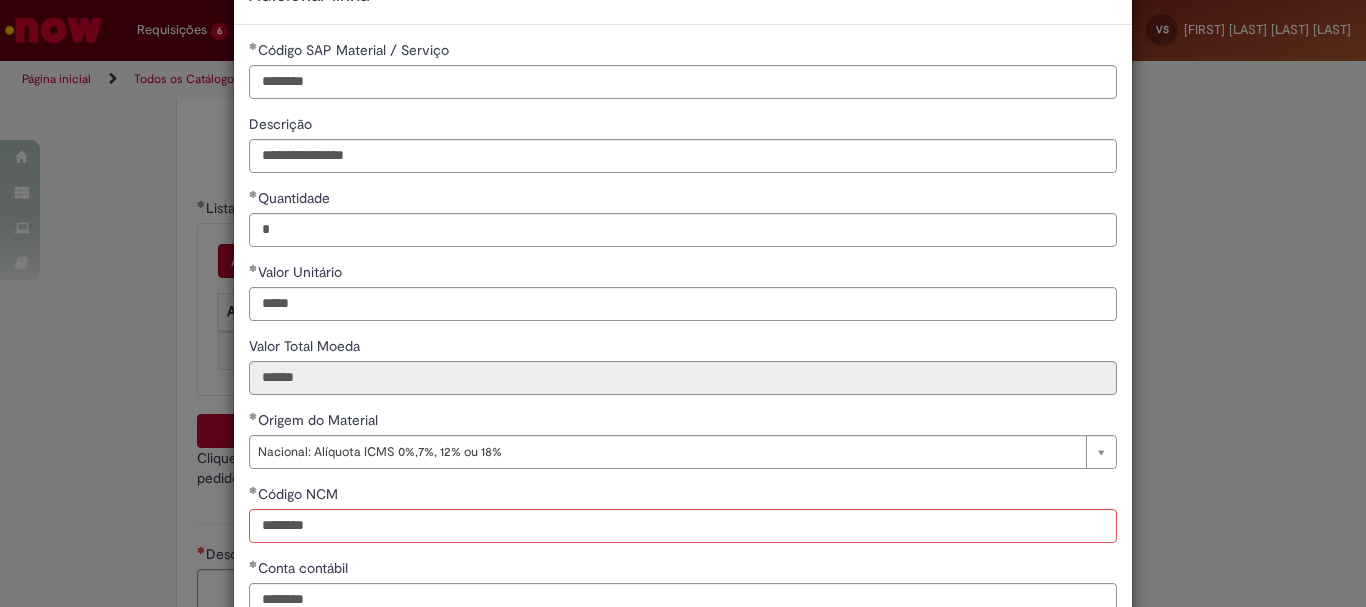 scroll, scrollTop: 61, scrollLeft: 0, axis: vertical 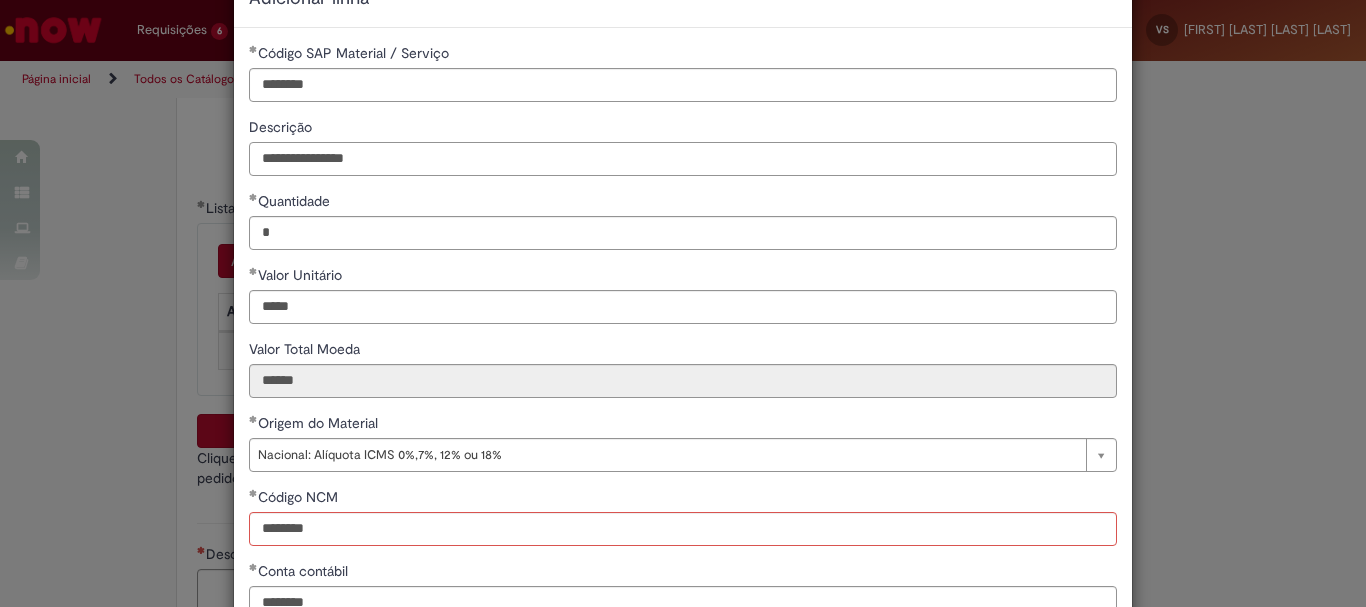 drag, startPoint x: 366, startPoint y: 153, endPoint x: 36, endPoint y: 139, distance: 330.29684 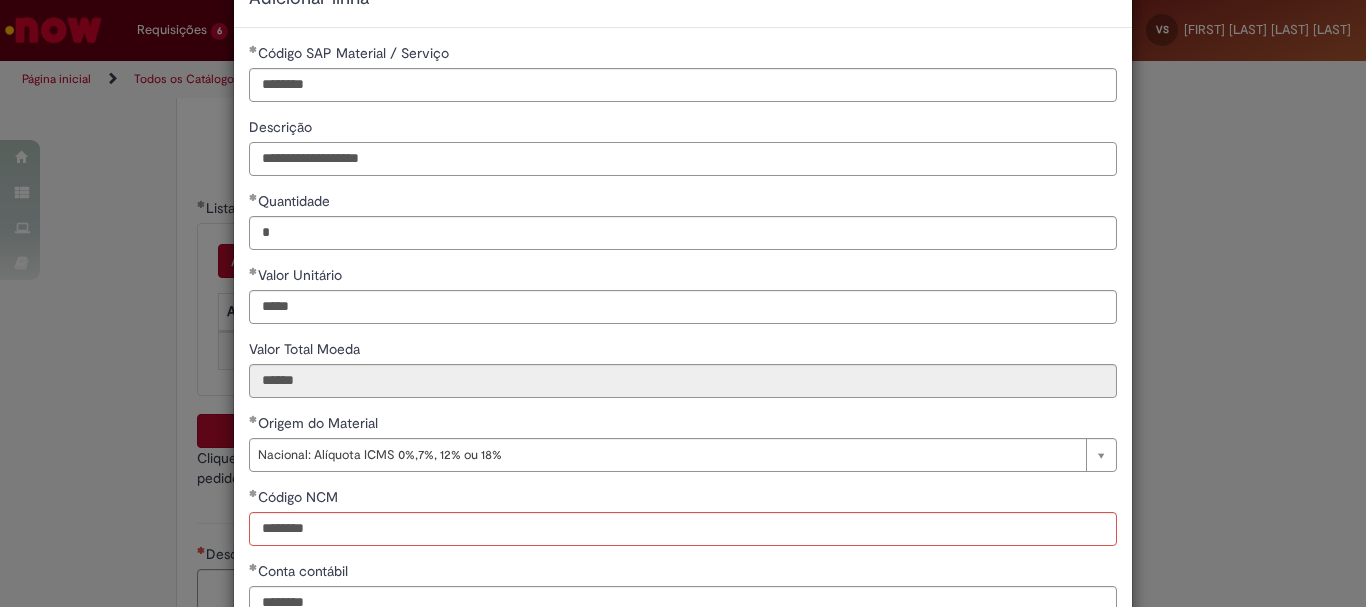 type on "**********" 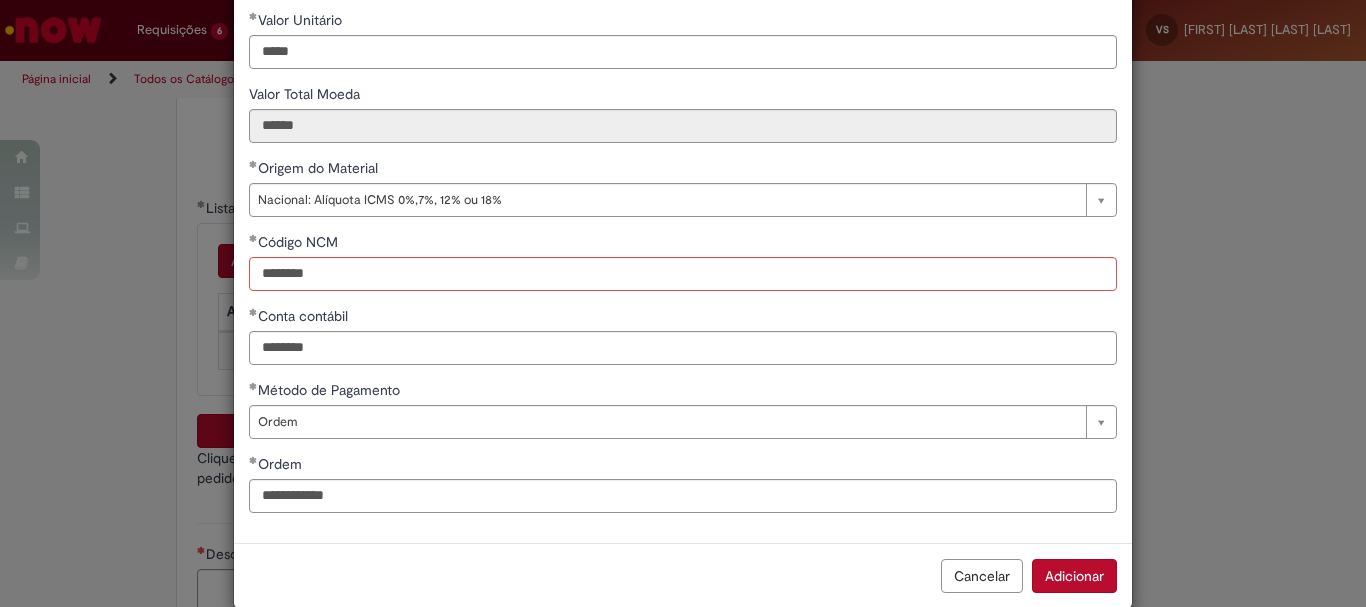 scroll, scrollTop: 349, scrollLeft: 0, axis: vertical 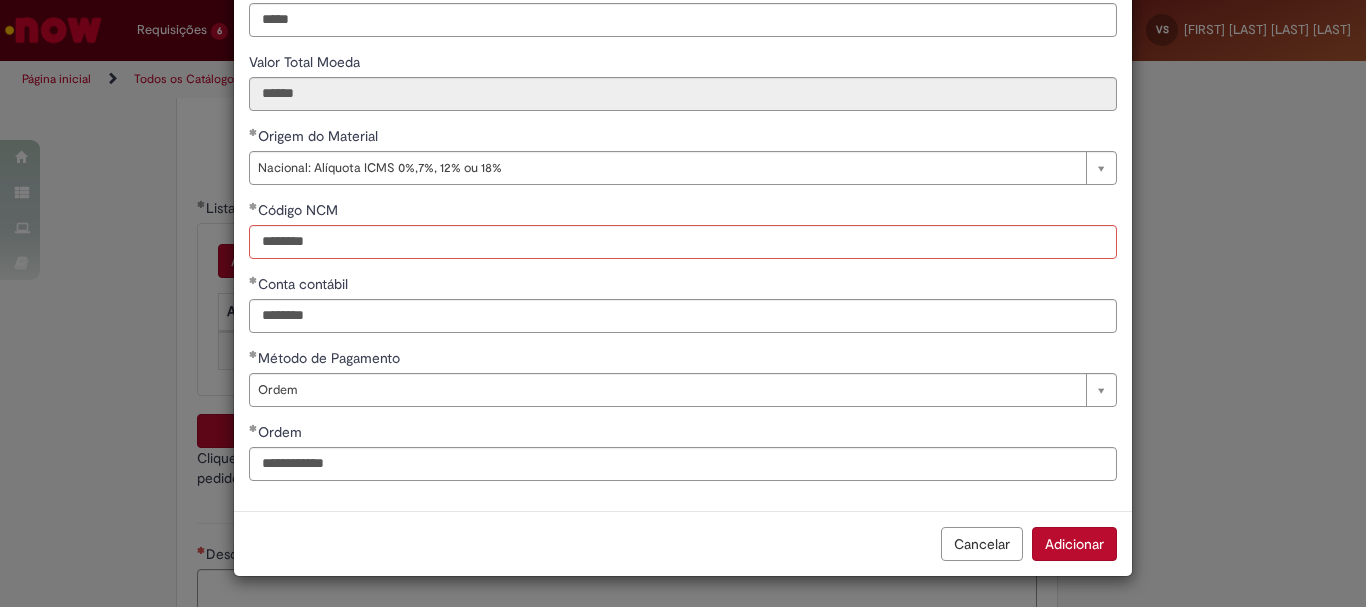 click on "Adicionar" at bounding box center (1074, 544) 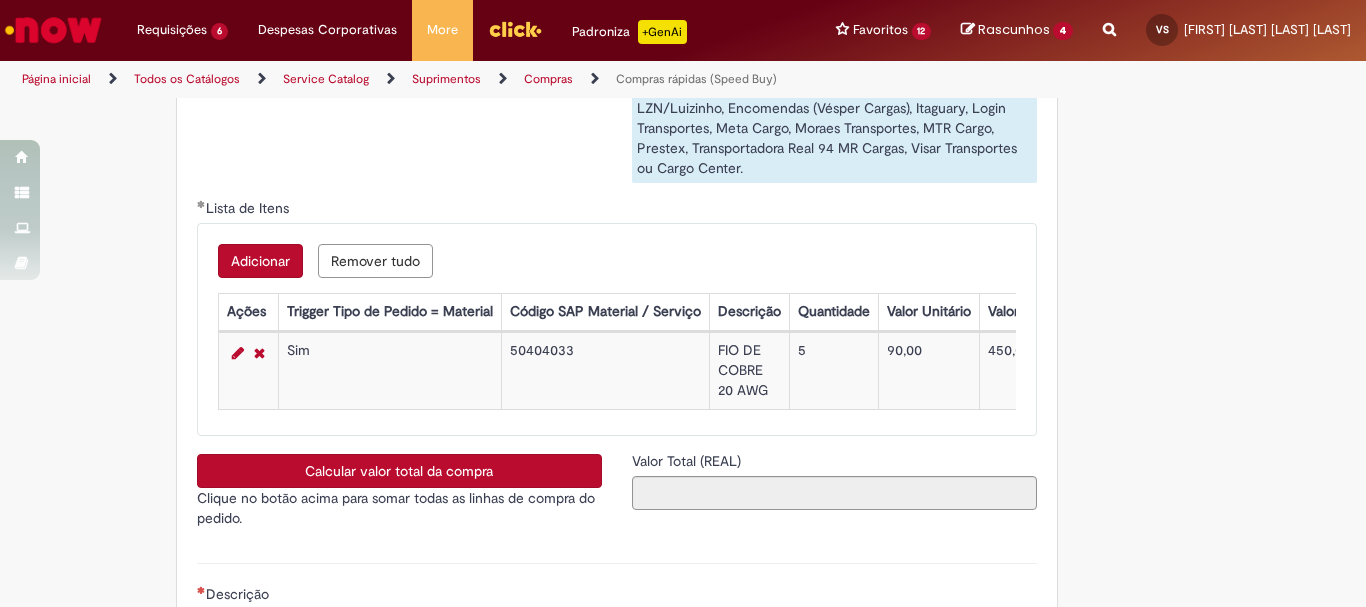 click on "Adicionar" at bounding box center (260, 261) 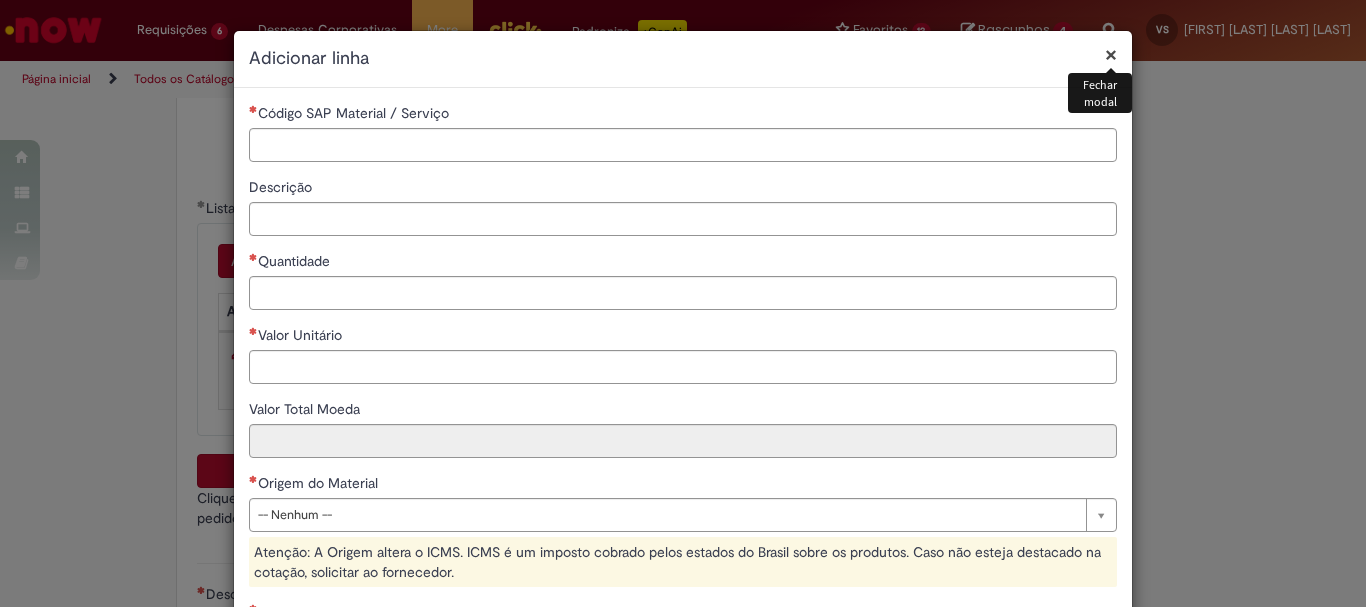 drag, startPoint x: 318, startPoint y: 239, endPoint x: 316, endPoint y: 229, distance: 10.198039 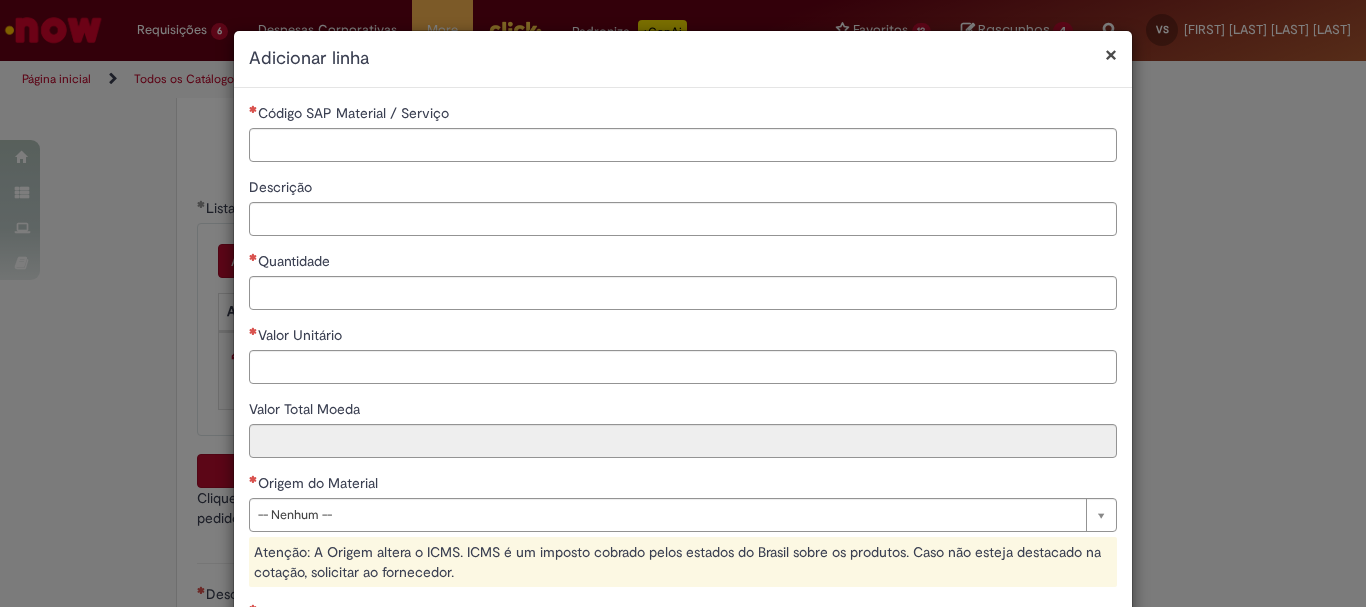click on "Descrição" at bounding box center [683, 219] 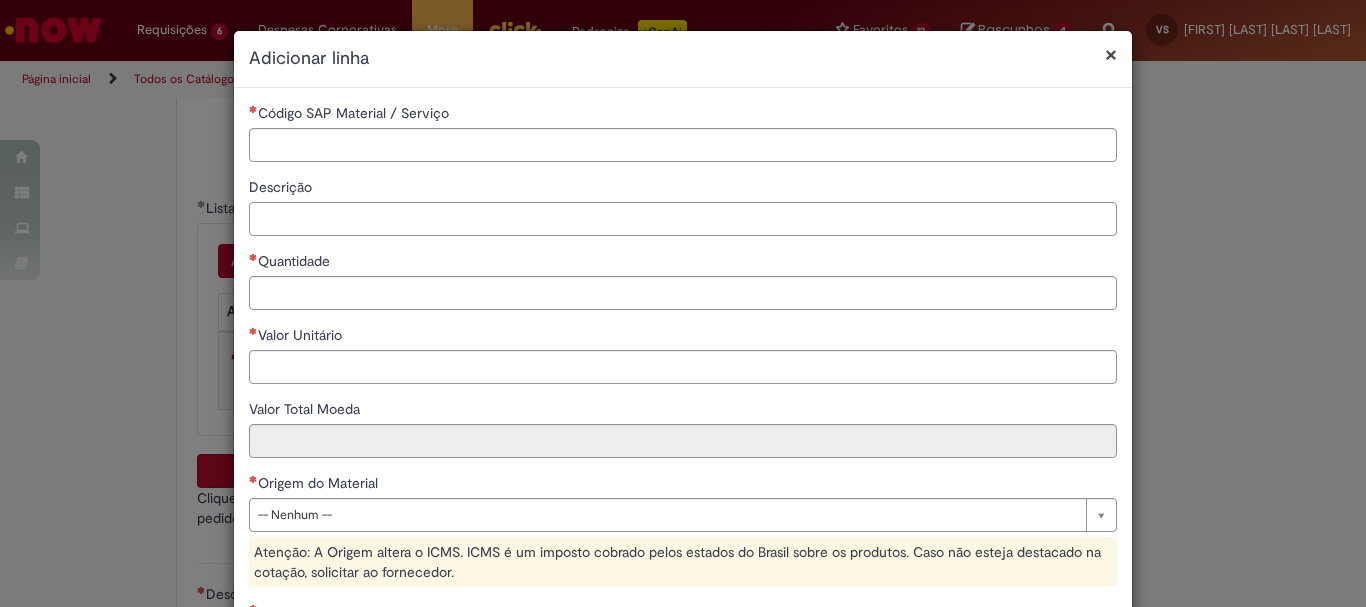 paste on "**********" 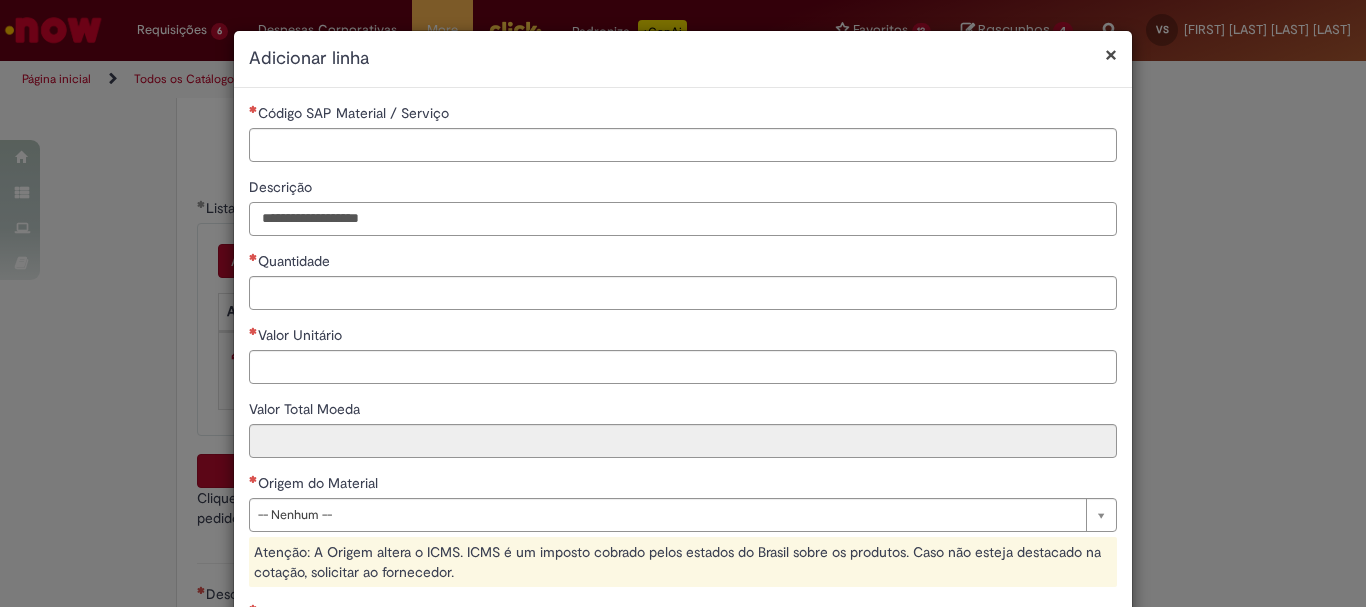 click on "**********" at bounding box center (683, 219) 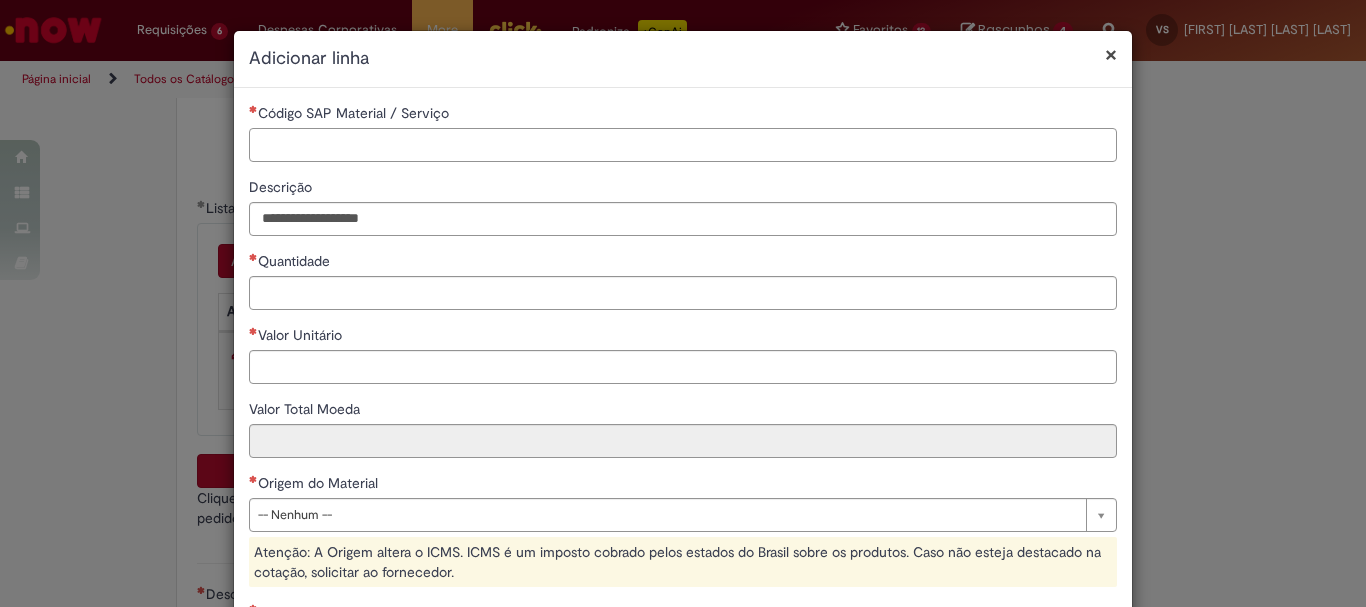 click on "Código SAP Material / Serviço" at bounding box center [683, 145] 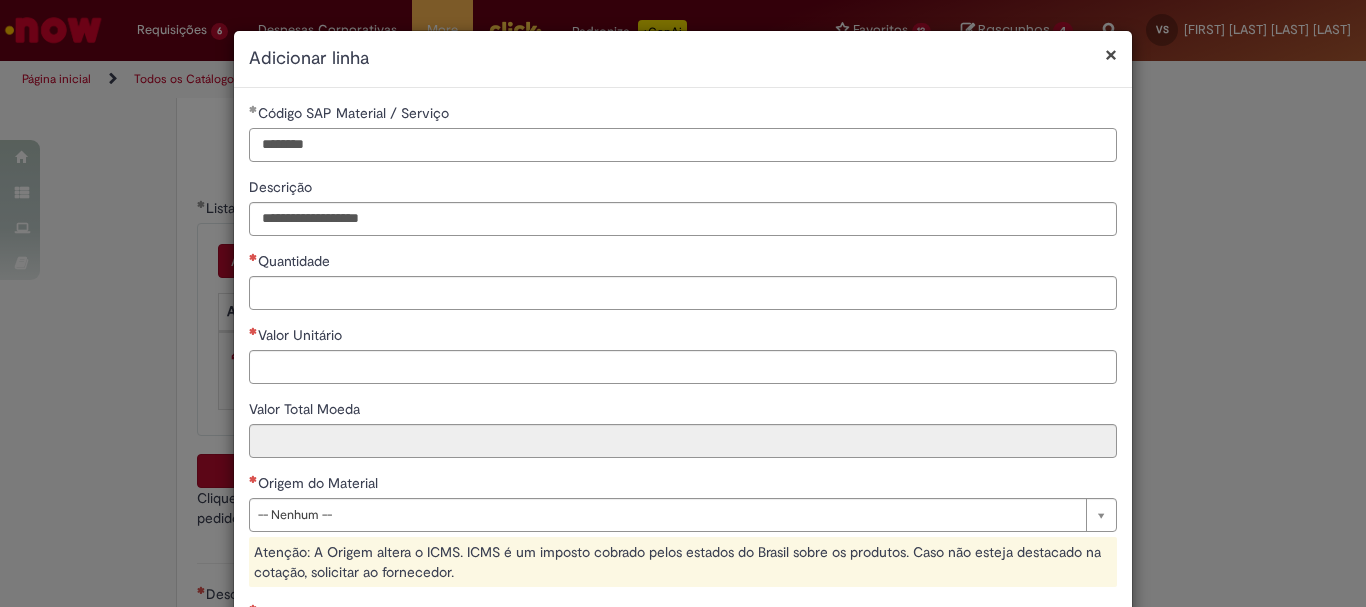 type on "********" 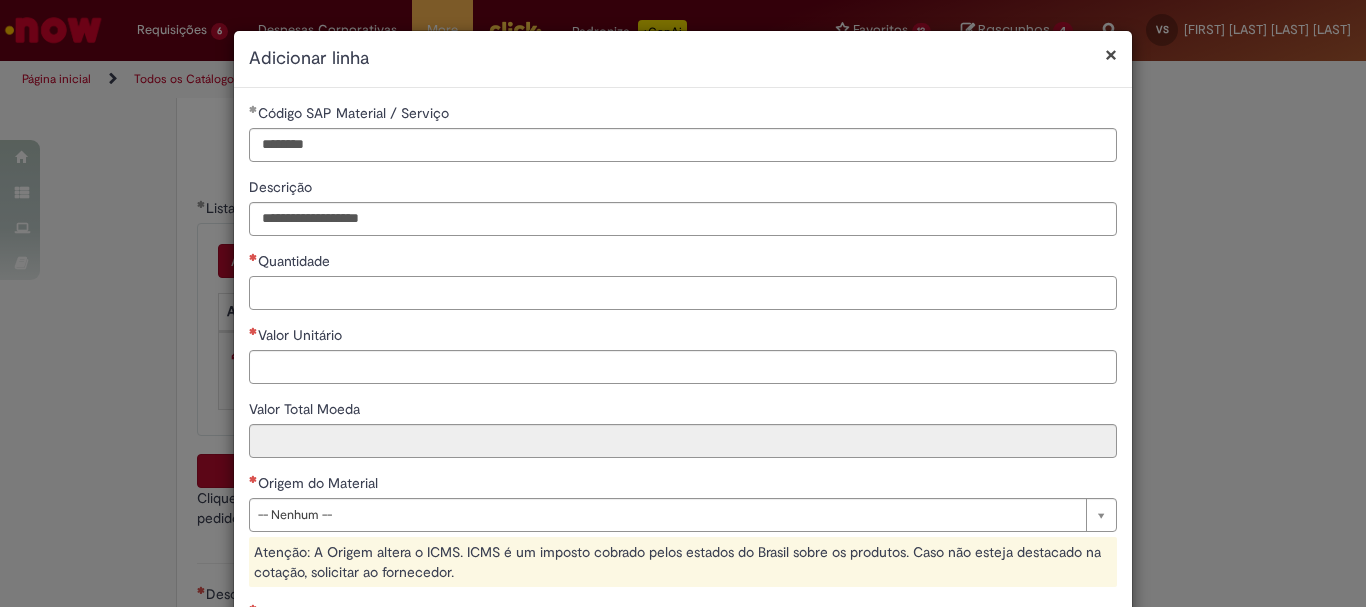 click on "Quantidade" at bounding box center (683, 293) 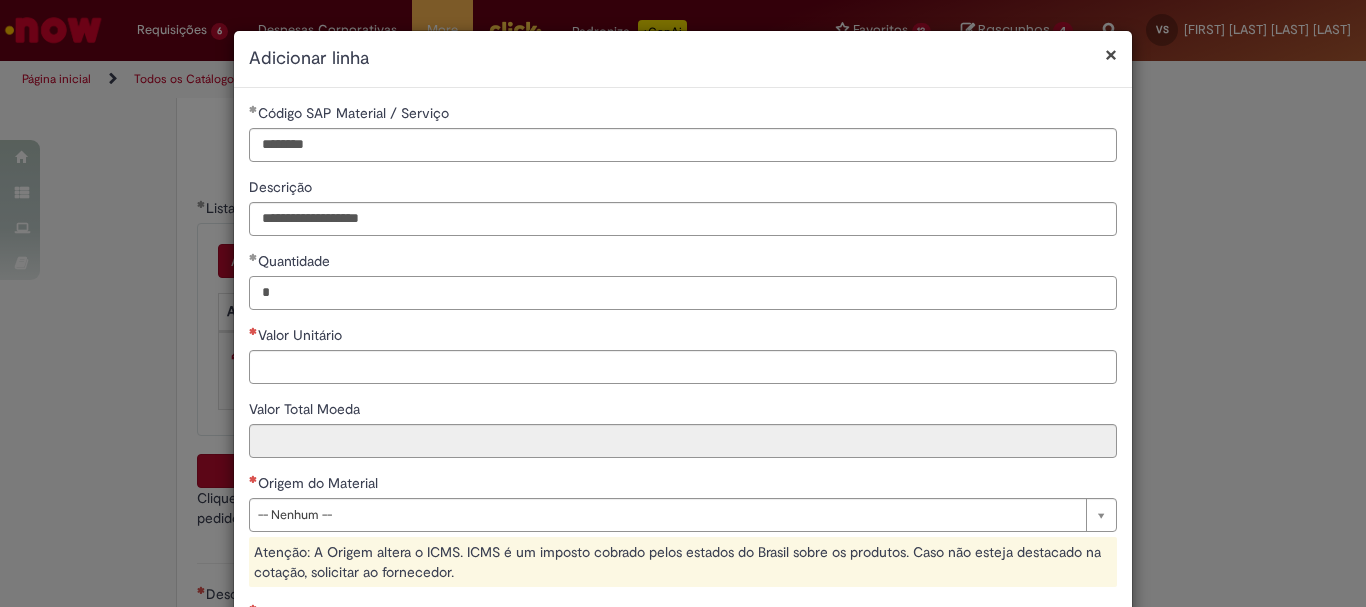 type on "*" 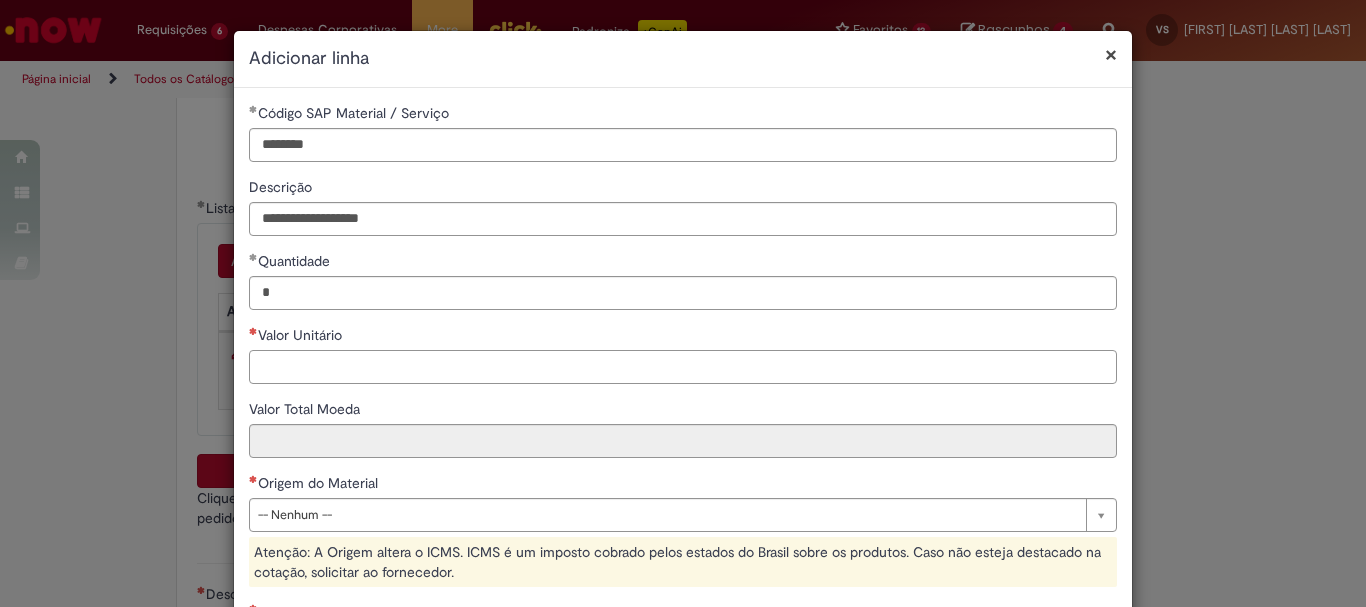 click on "Valor Unitário" at bounding box center (683, 367) 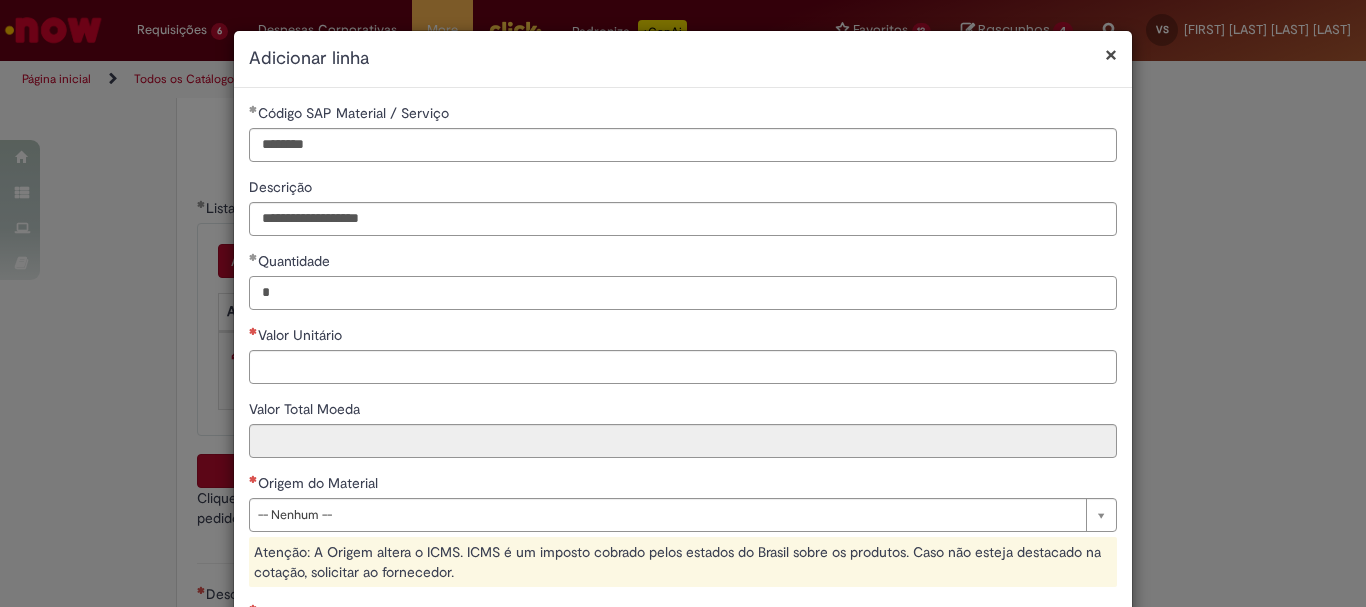 click on "*" at bounding box center (683, 293) 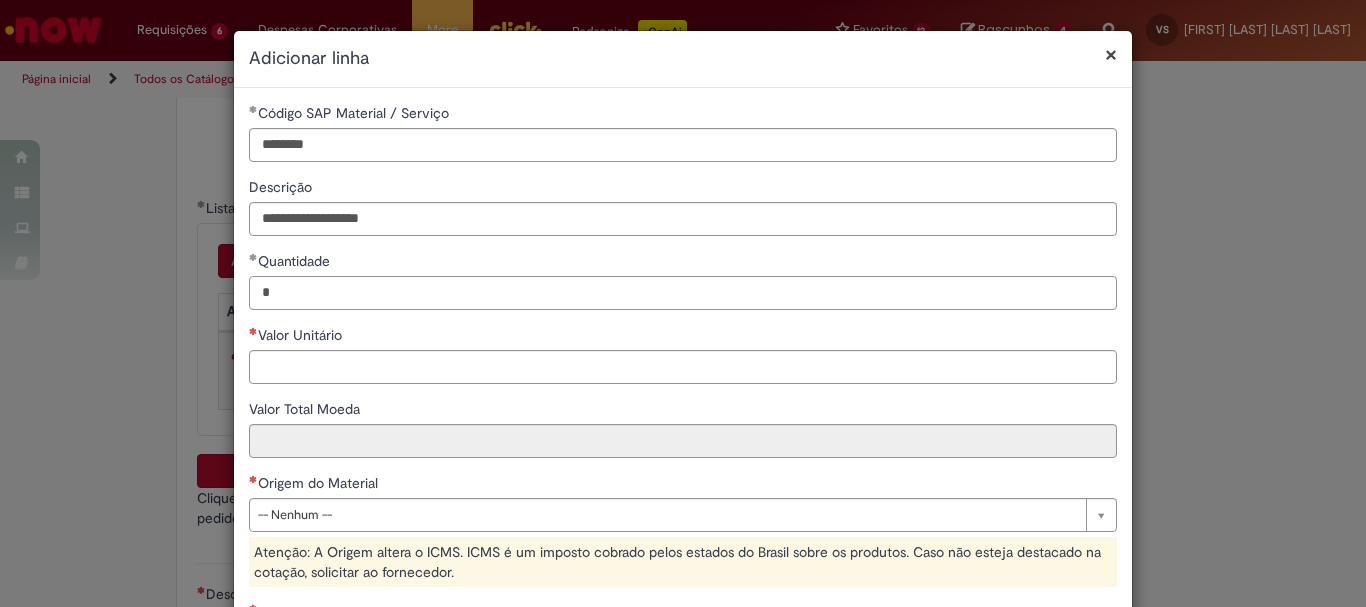 type on "*" 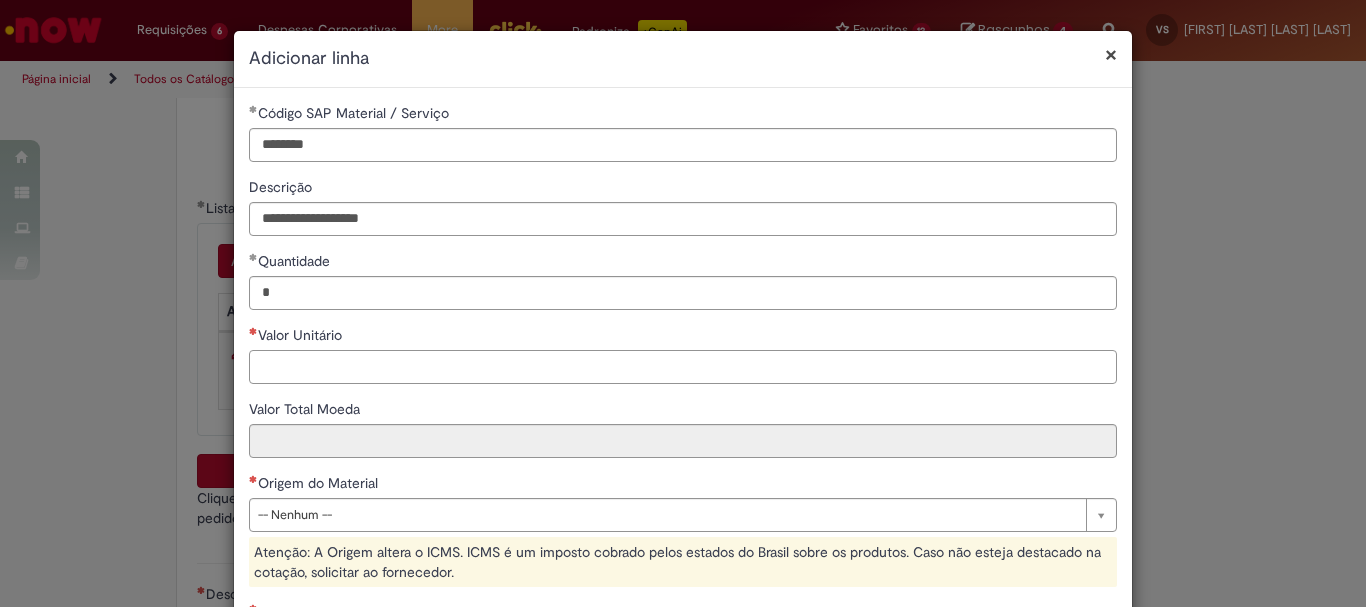 click on "Valor Unitário" at bounding box center (683, 367) 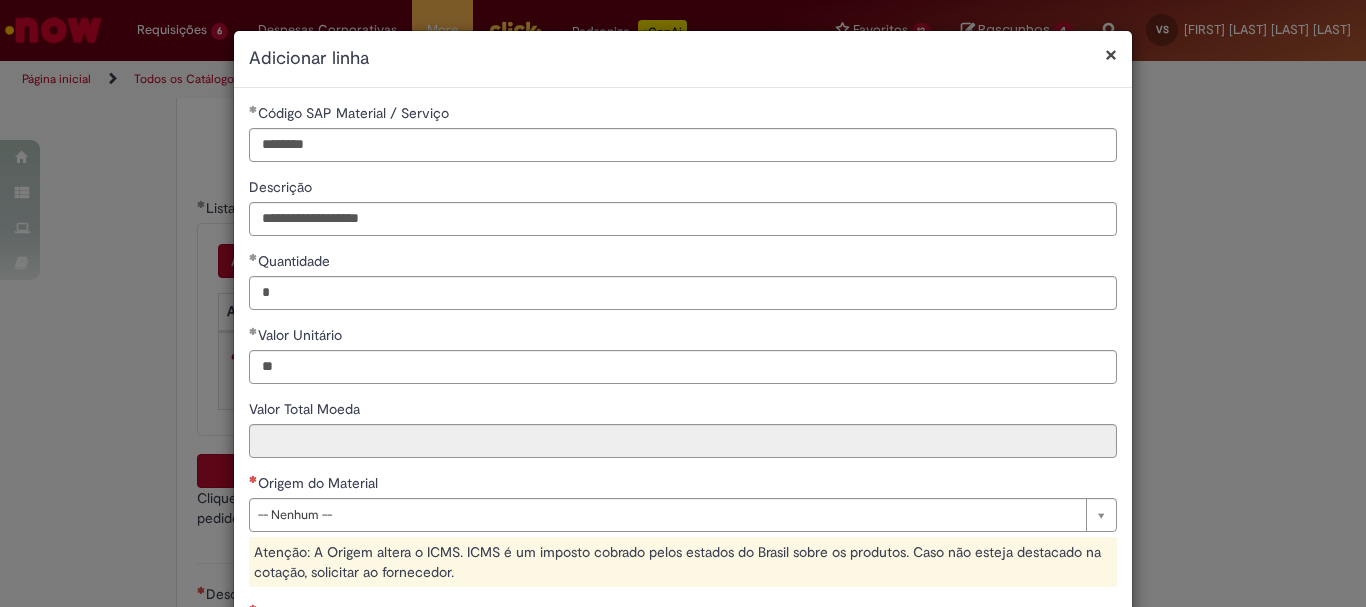 type on "*****" 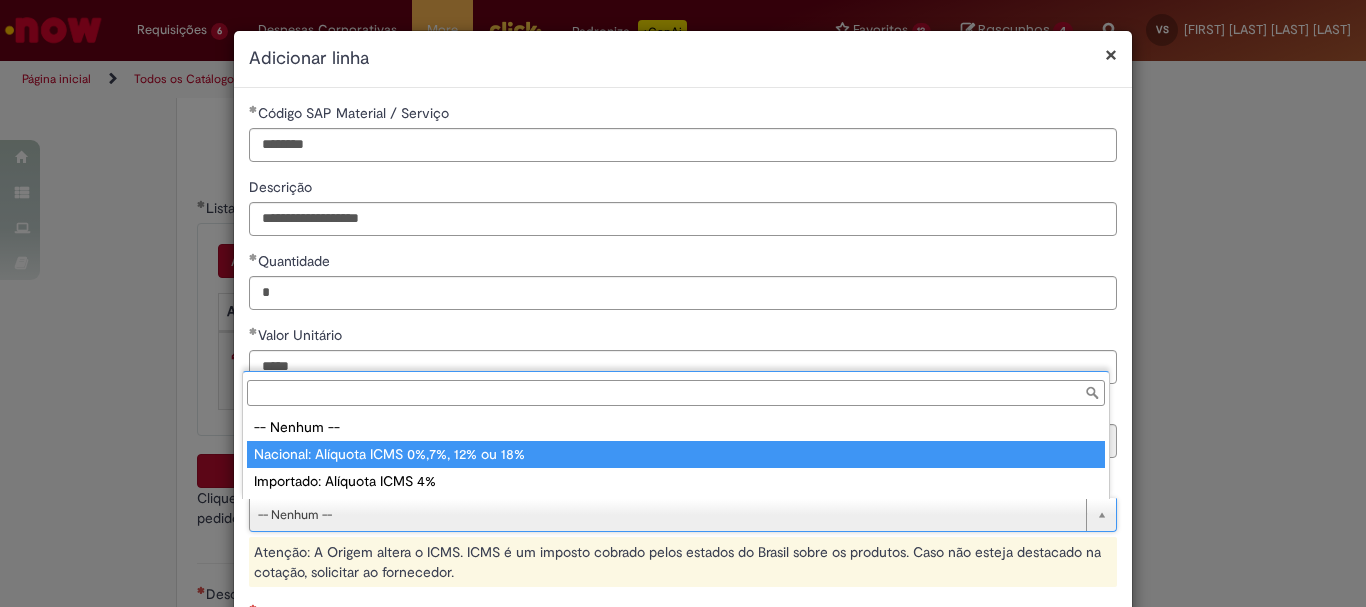 type on "**********" 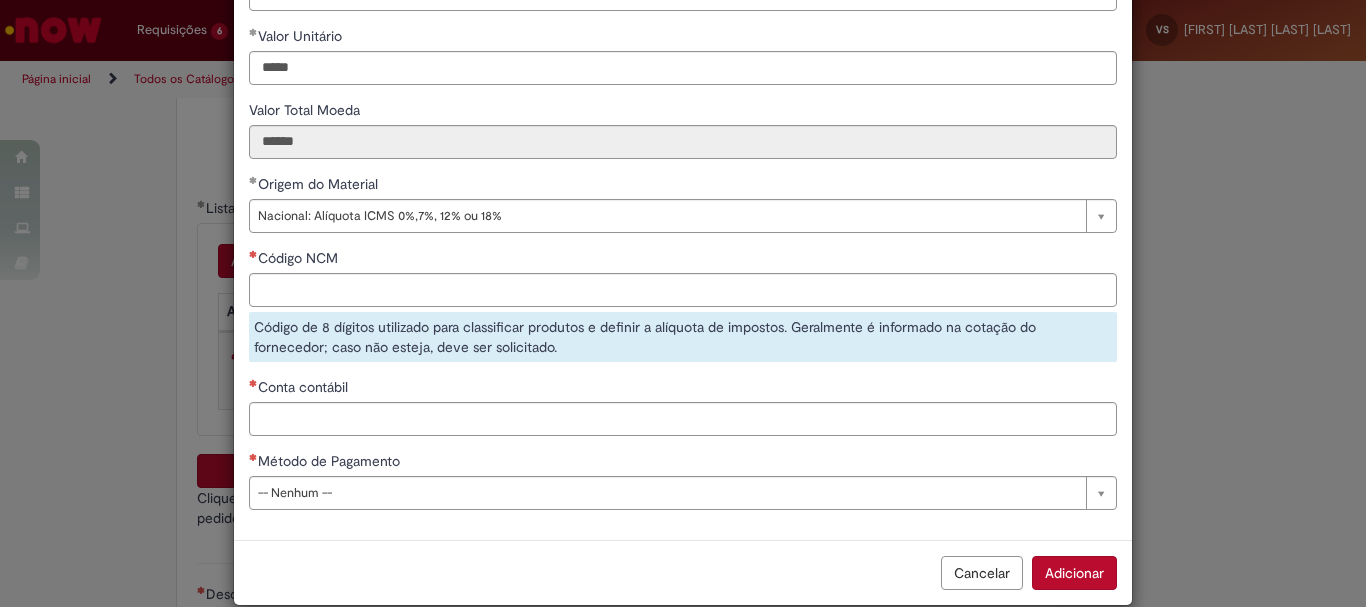 scroll, scrollTop: 330, scrollLeft: 0, axis: vertical 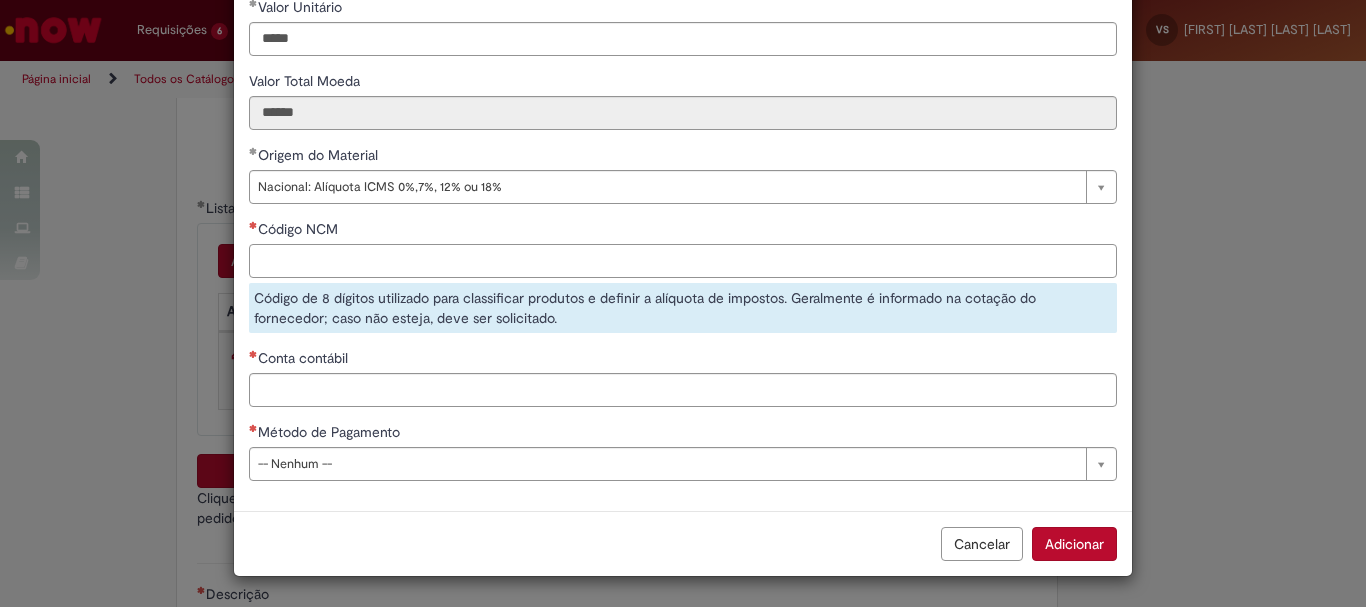 click on "Código NCM" at bounding box center [683, 261] 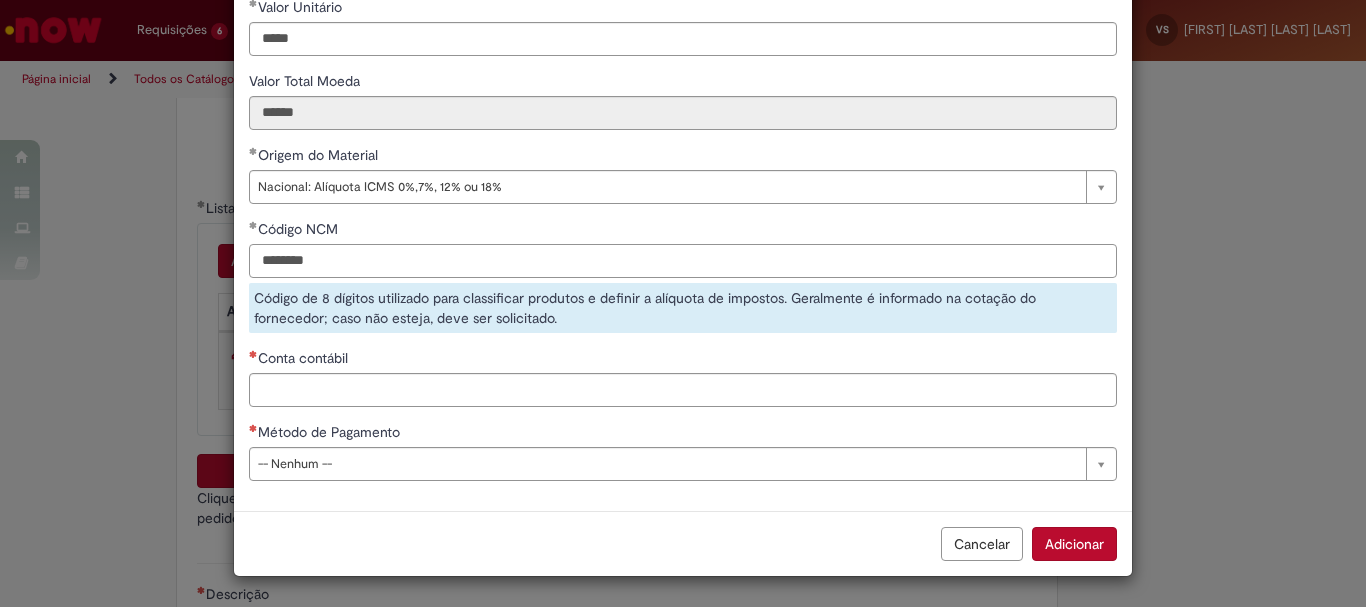 type on "********" 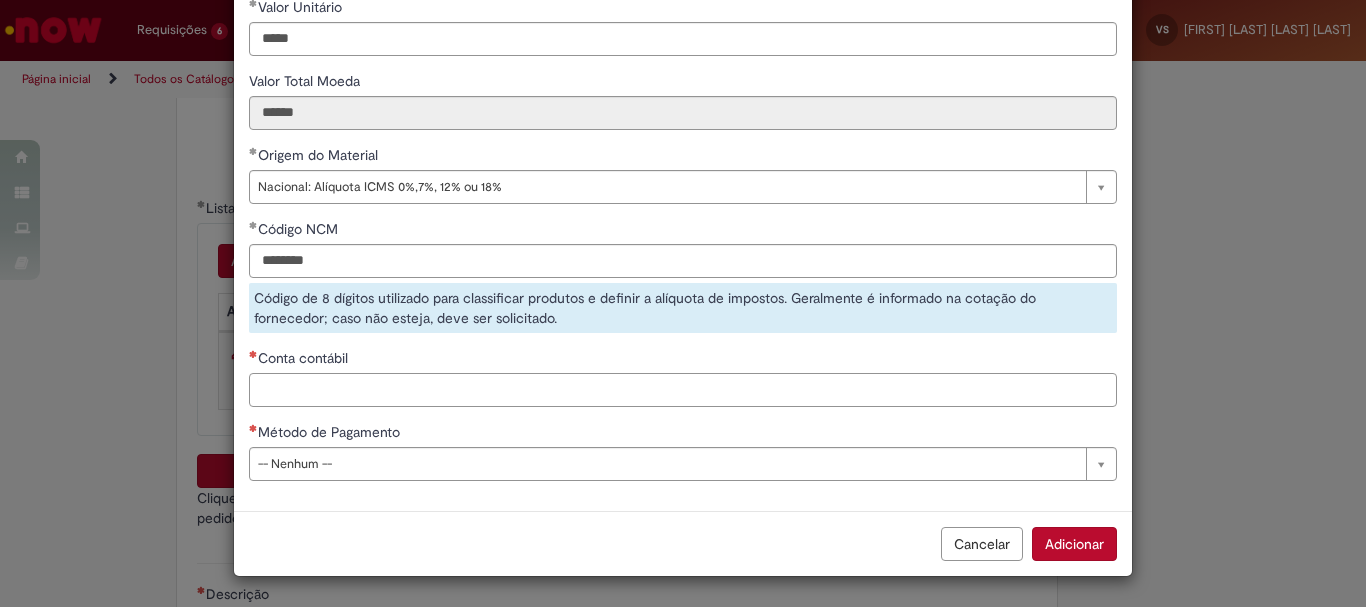click on "Conta contábil" at bounding box center (683, 390) 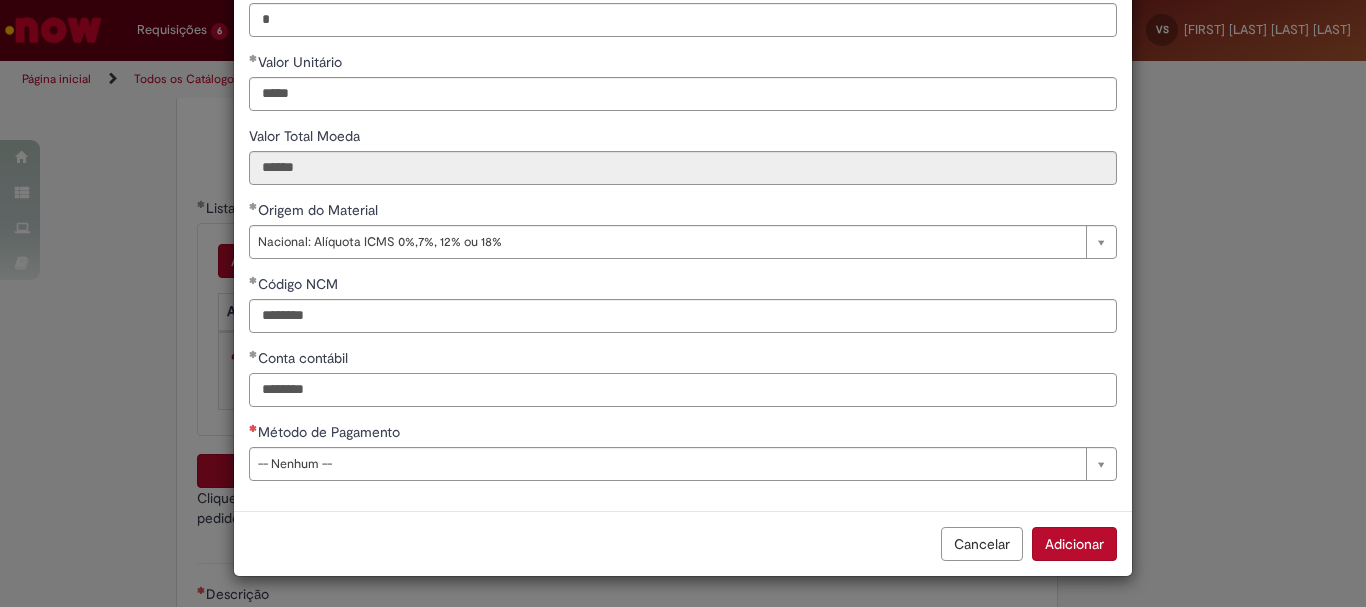 type on "********" 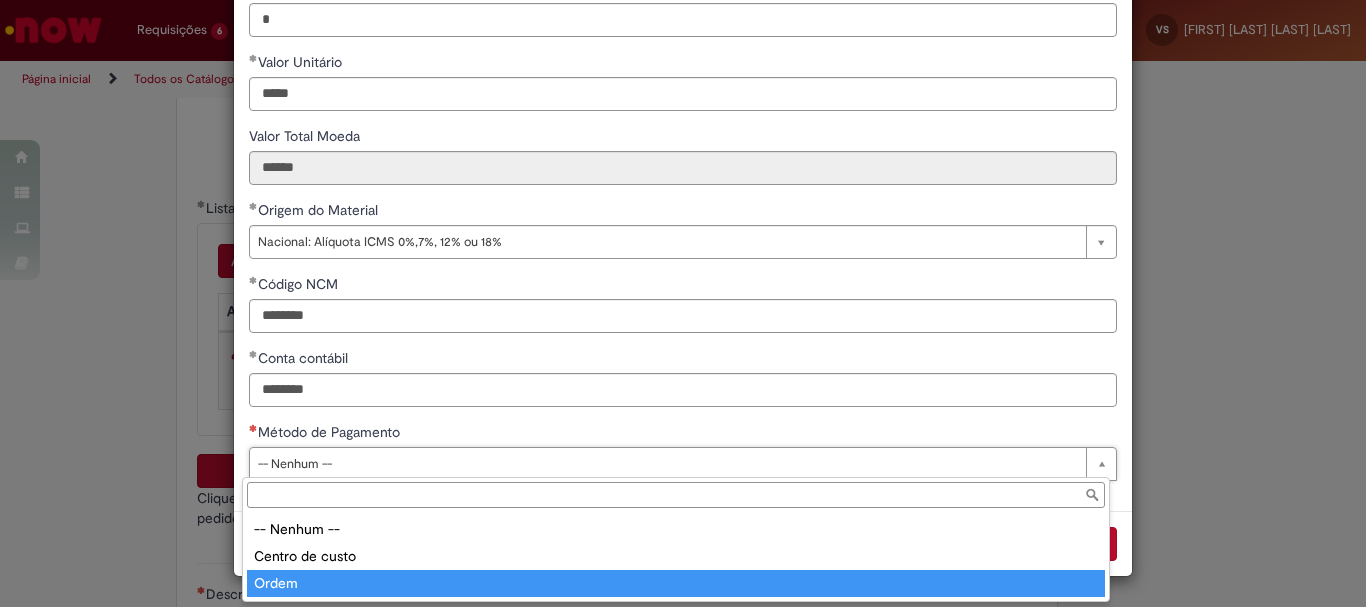 type on "*****" 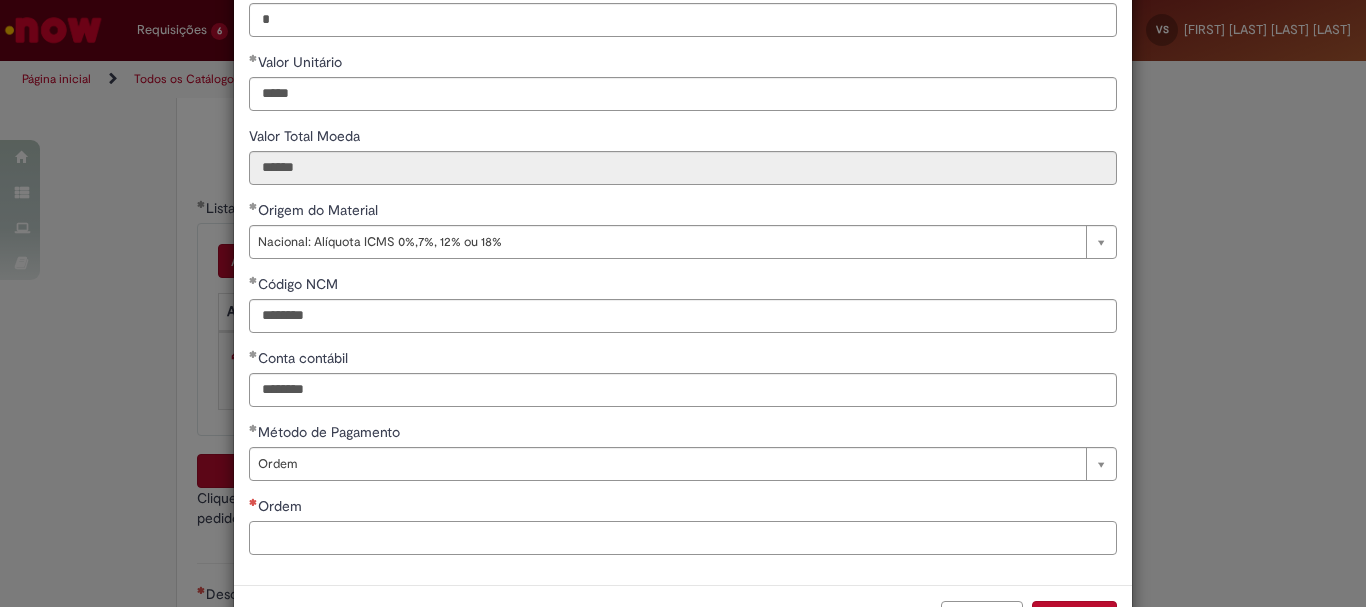 click on "Ordem" at bounding box center (683, 538) 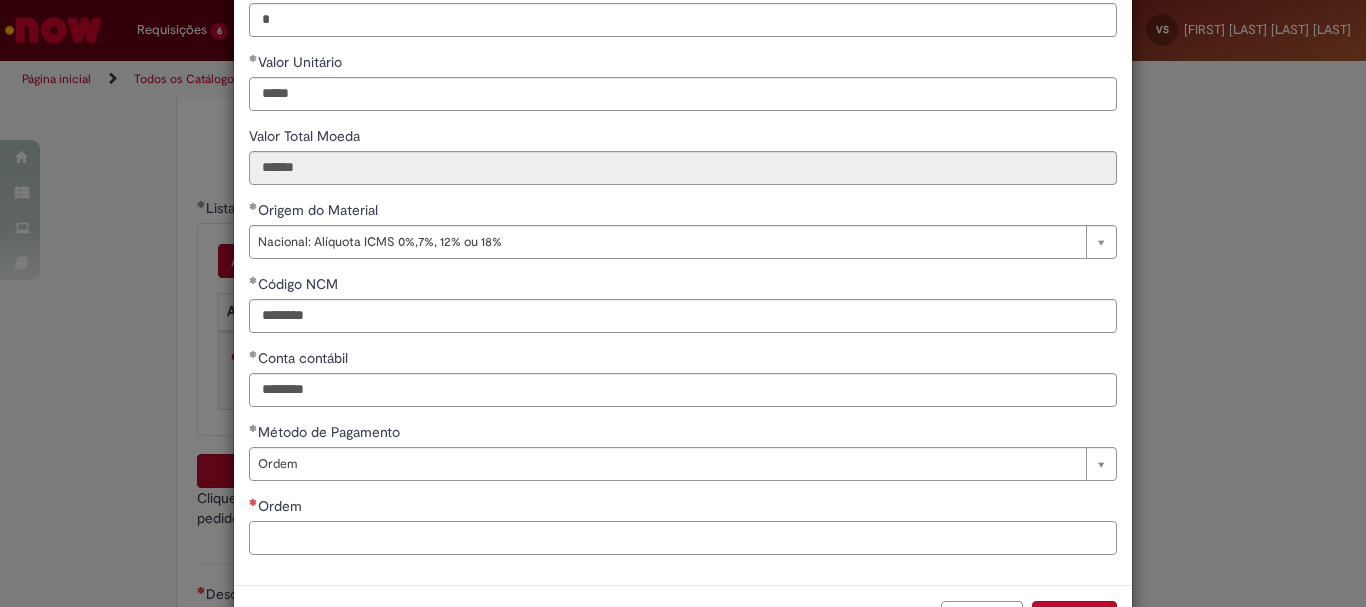 paste on "**********" 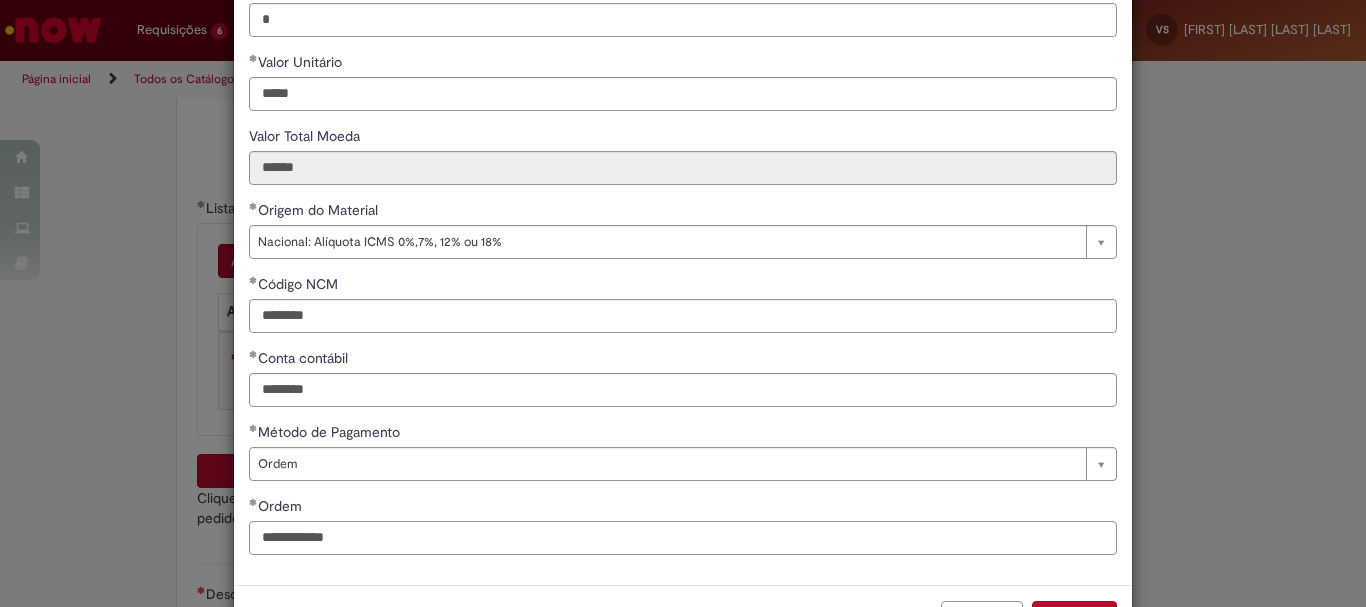 type on "**********" 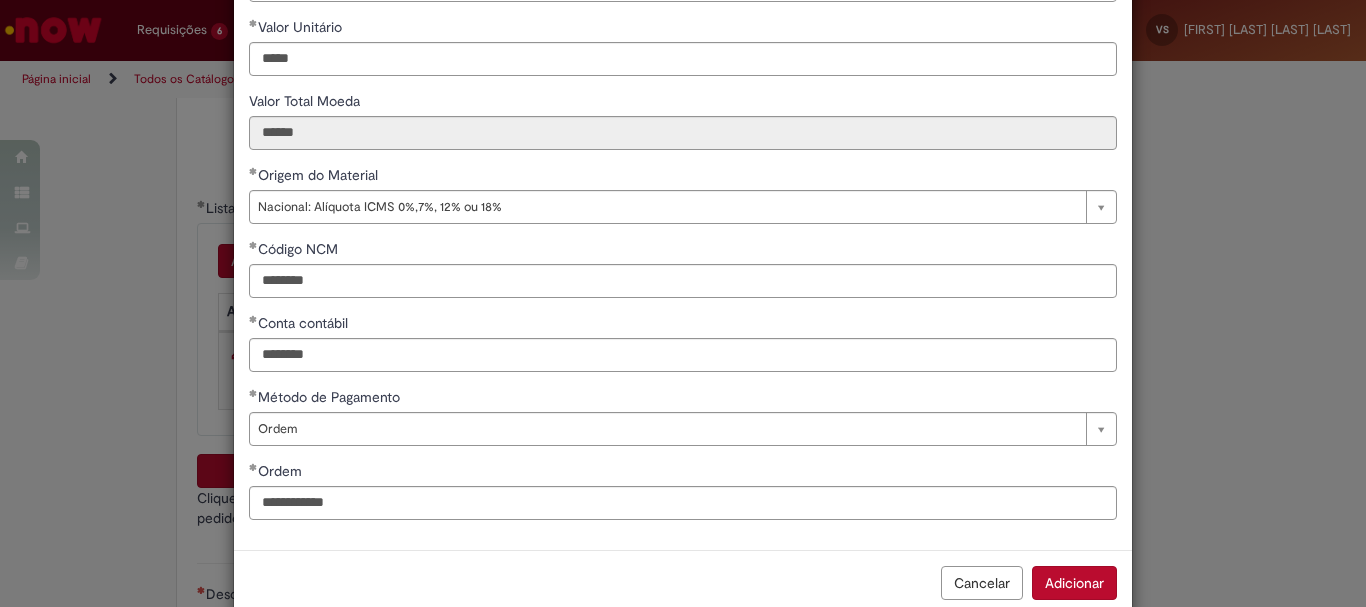 scroll, scrollTop: 349, scrollLeft: 0, axis: vertical 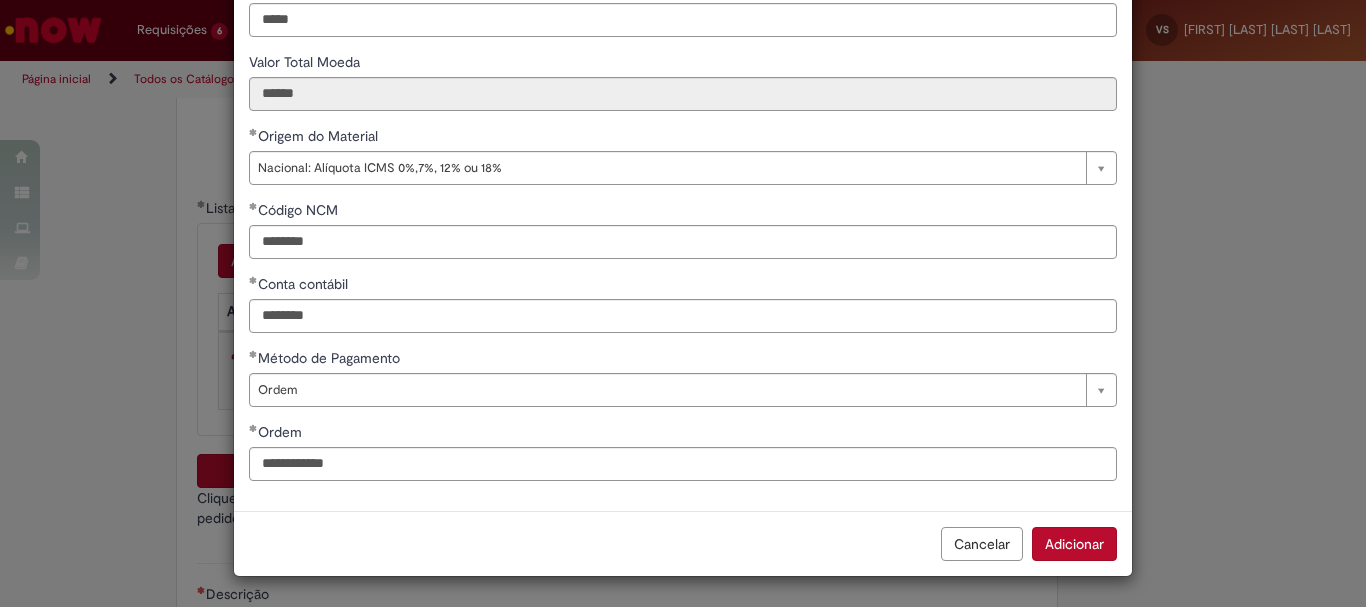 click on "Adicionar" at bounding box center (1074, 544) 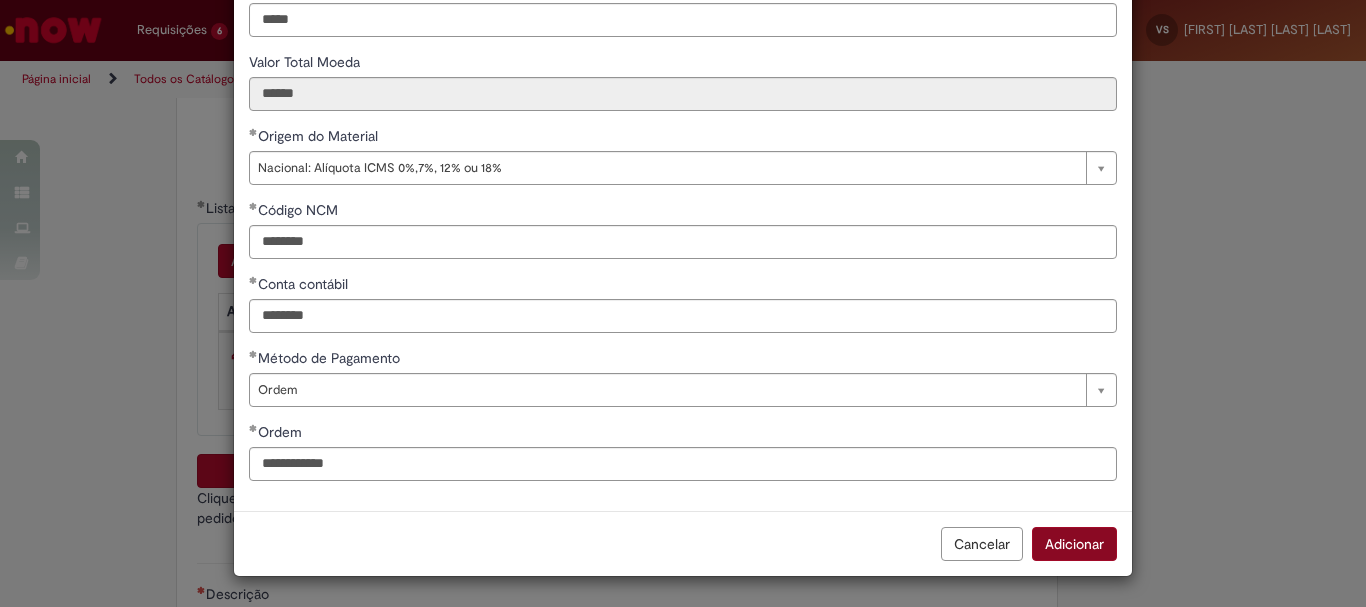 scroll, scrollTop: 347, scrollLeft: 0, axis: vertical 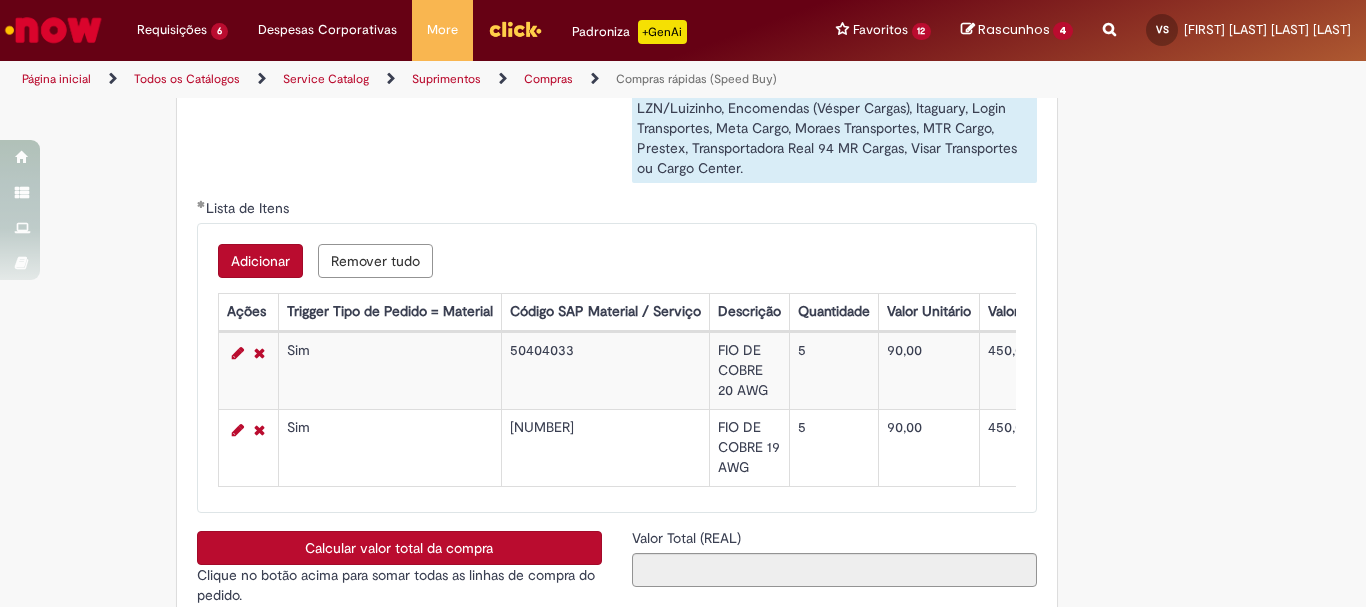 click on "Adicionar" at bounding box center (260, 261) 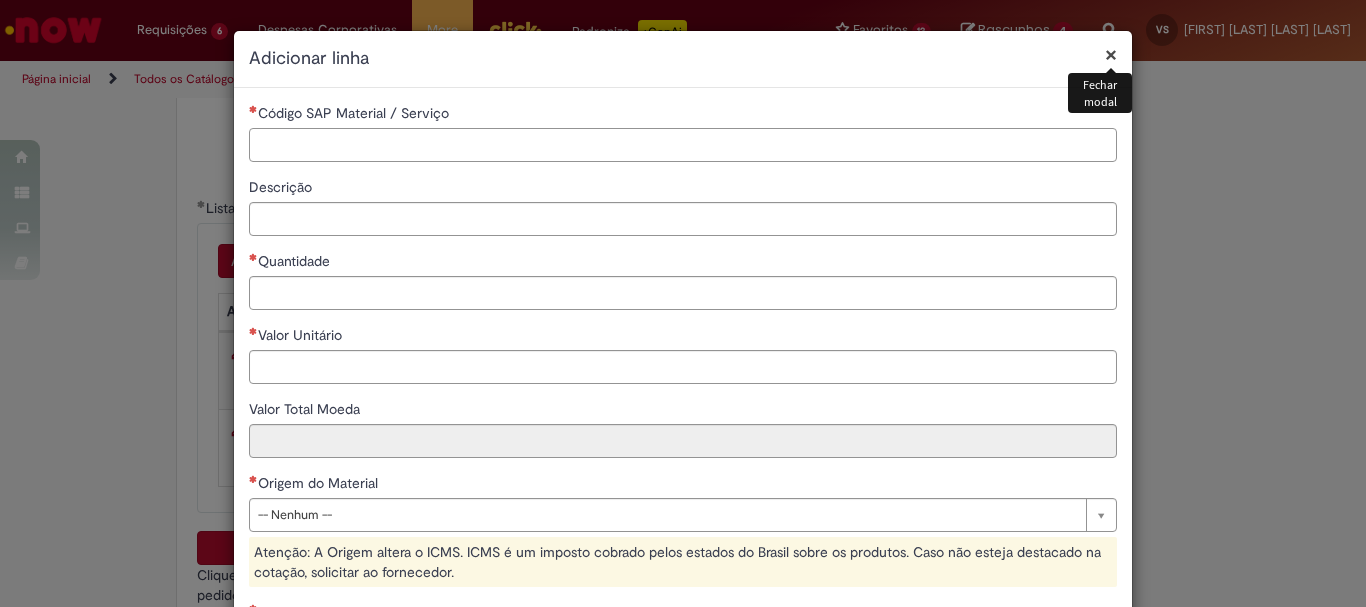 click on "Código SAP Material / Serviço" at bounding box center (683, 145) 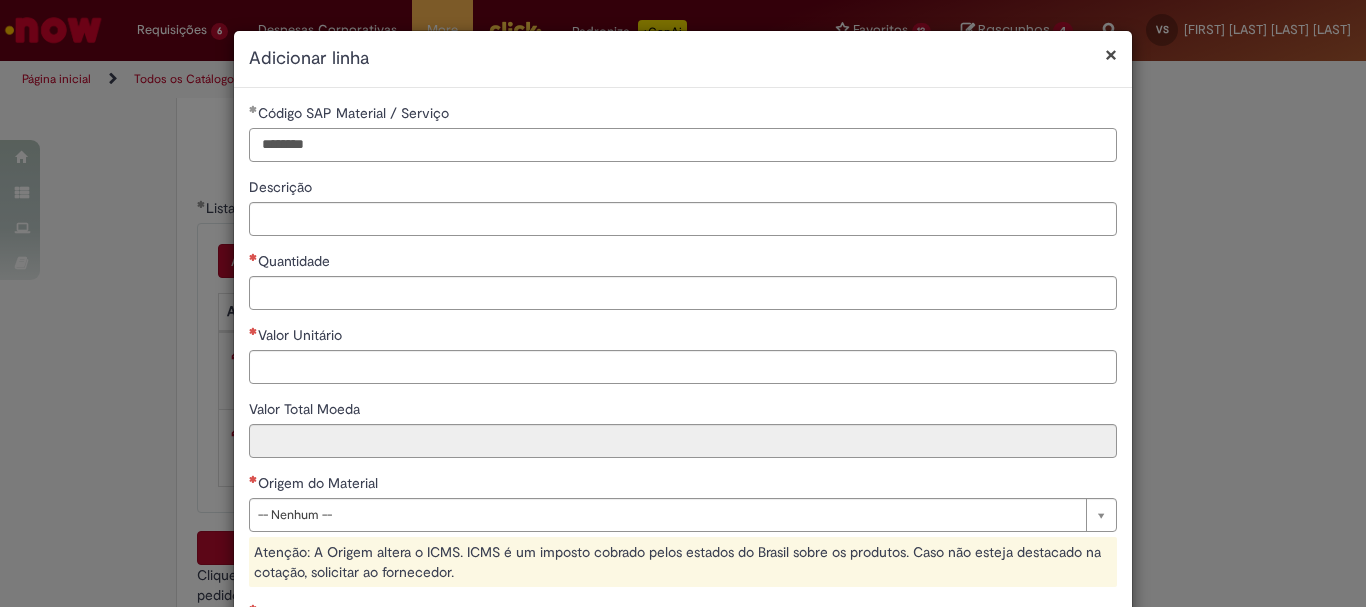 type on "********" 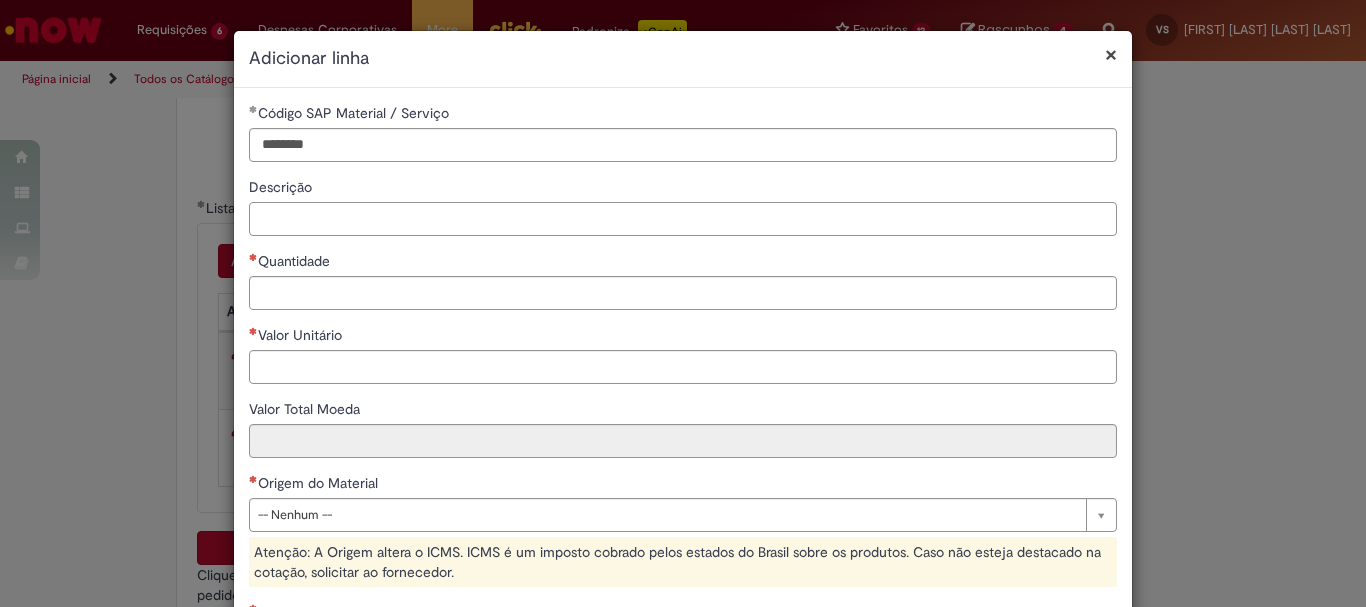 click on "Descrição" at bounding box center [683, 219] 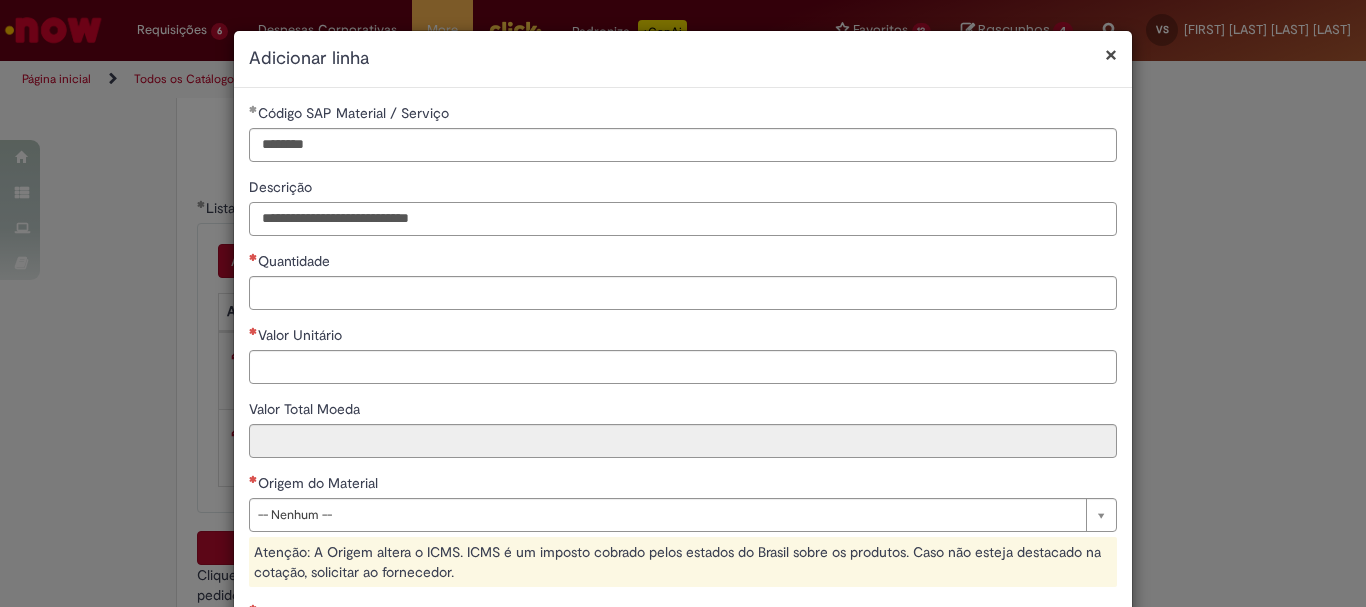 type on "**********" 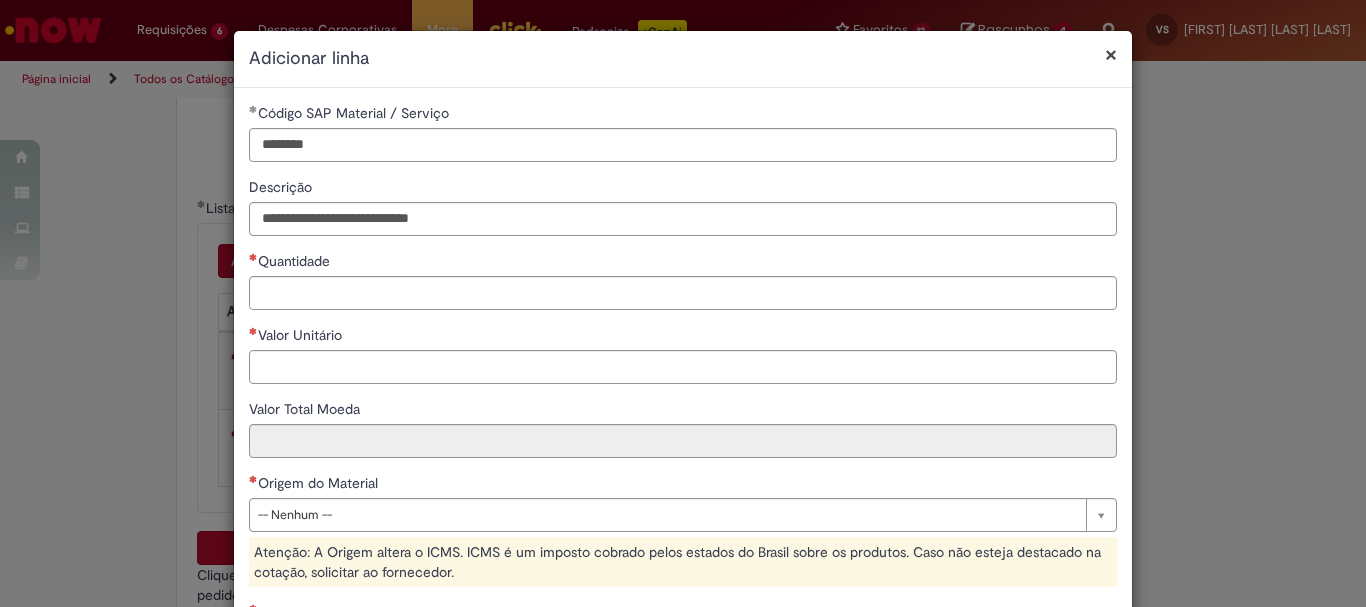 click on "Quantidade" at bounding box center [296, 261] 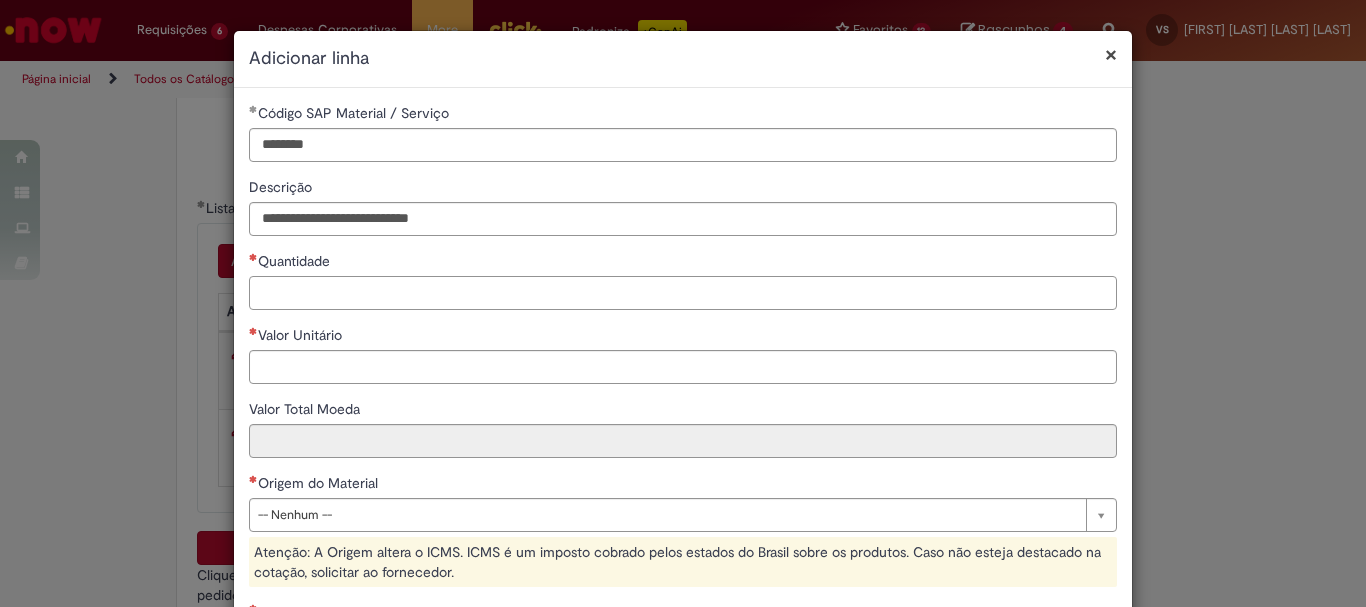 click on "Quantidade" at bounding box center (683, 293) 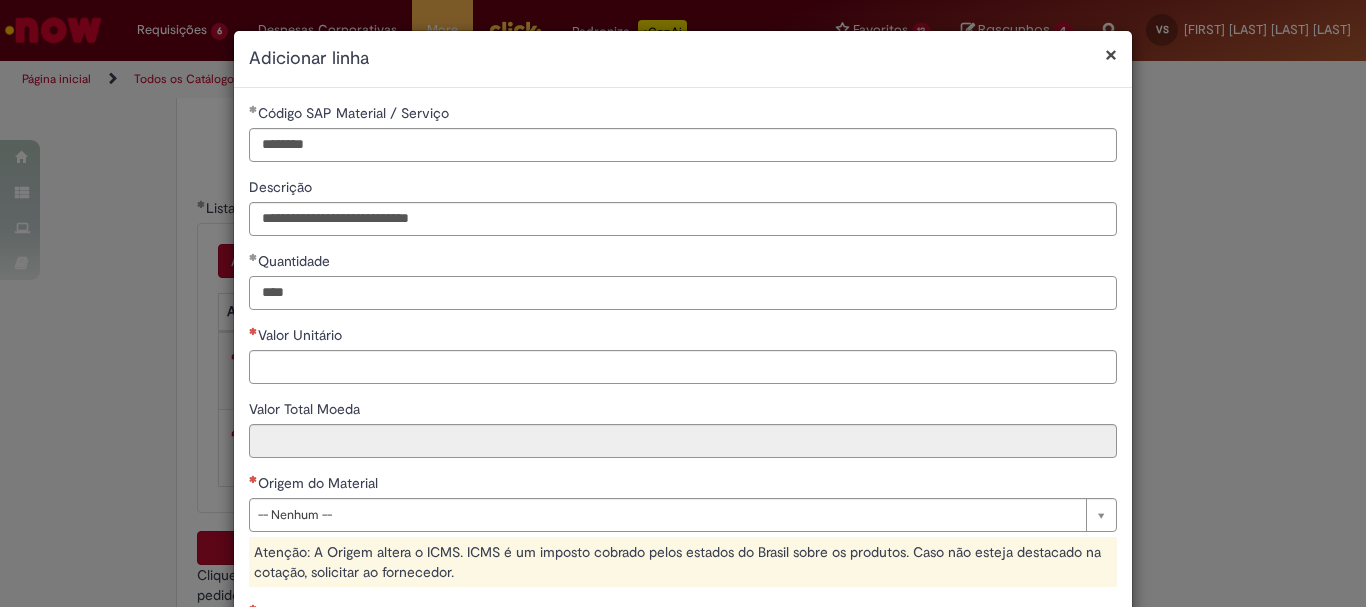 type on "****" 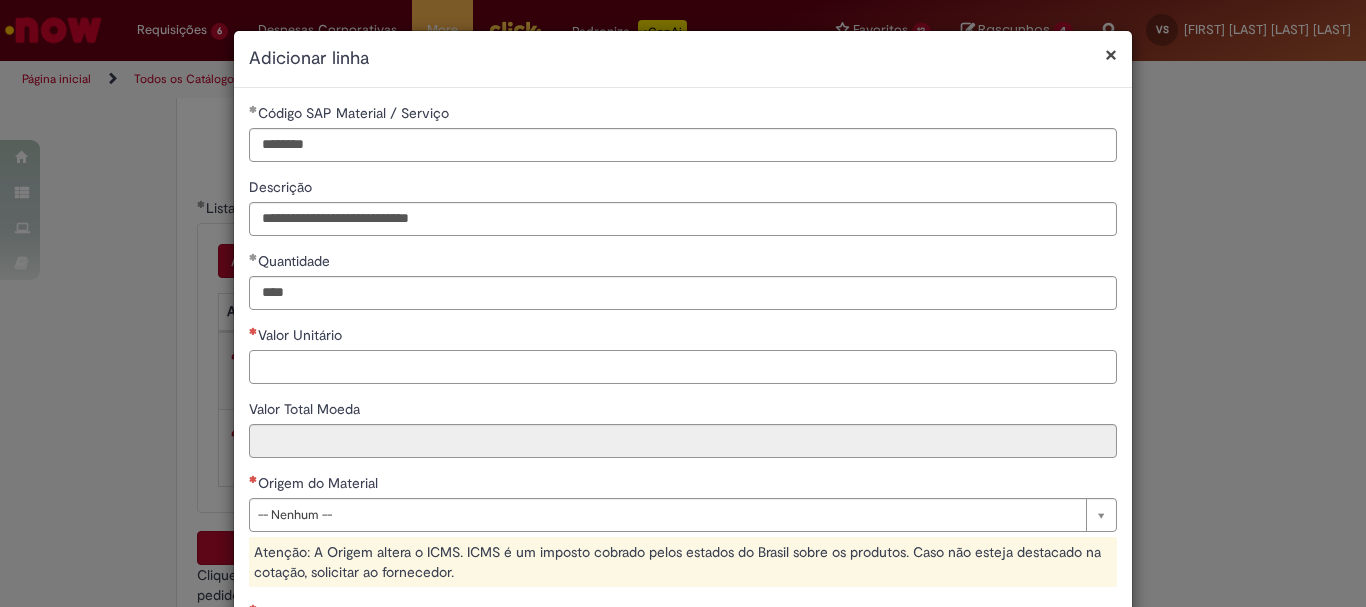type 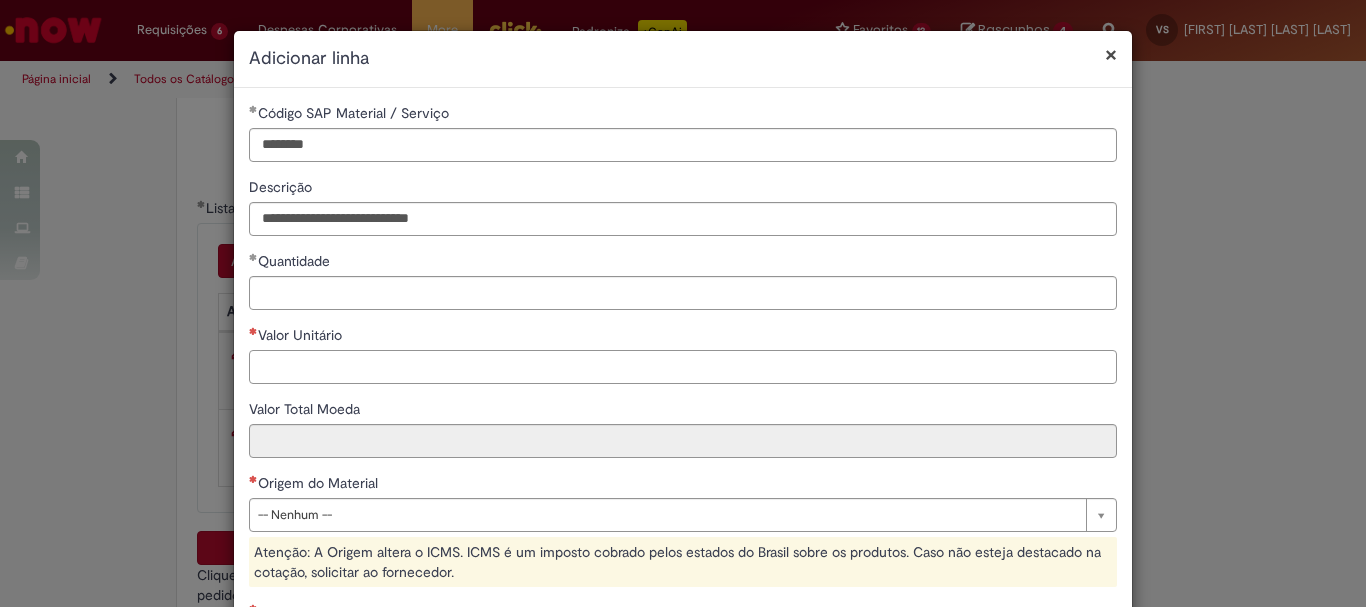 click on "Valor Unitário" at bounding box center [683, 367] 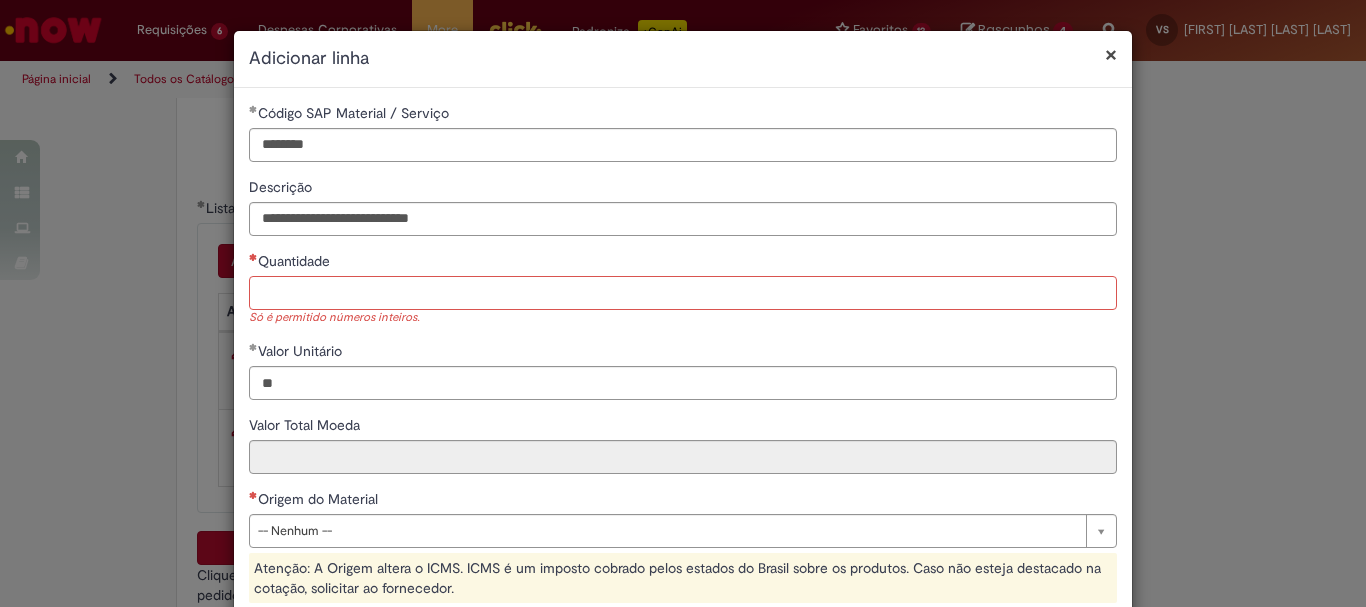 type on "*****" 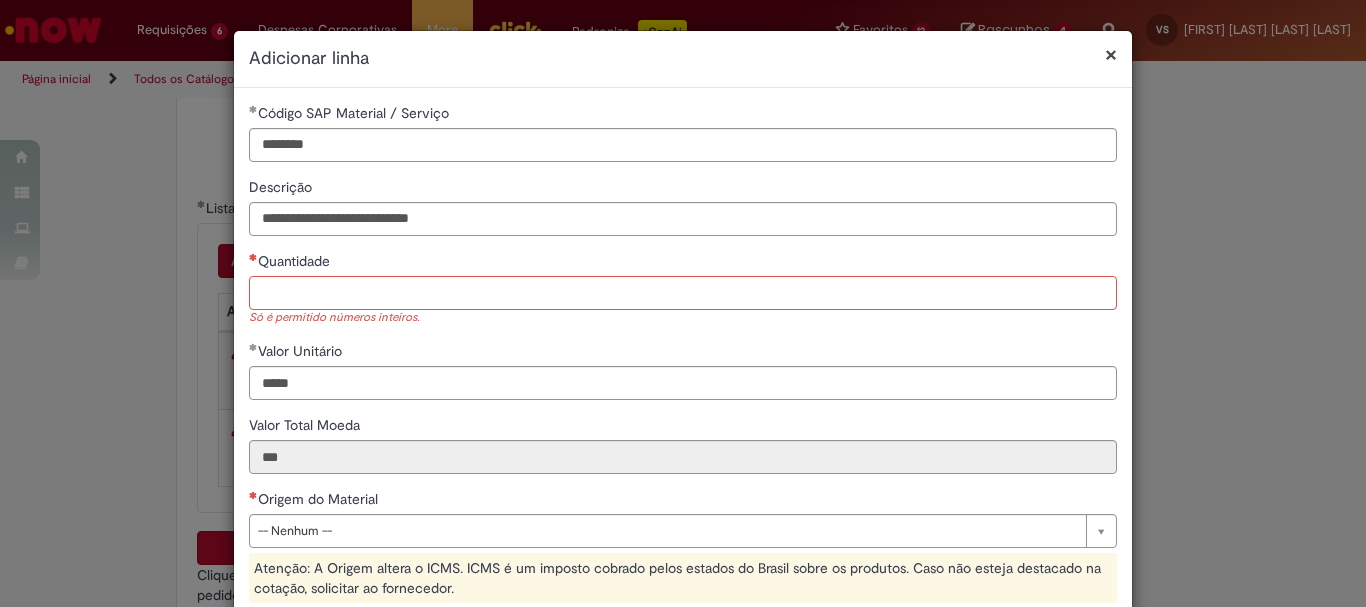 click on "Quantidade" at bounding box center (683, 293) 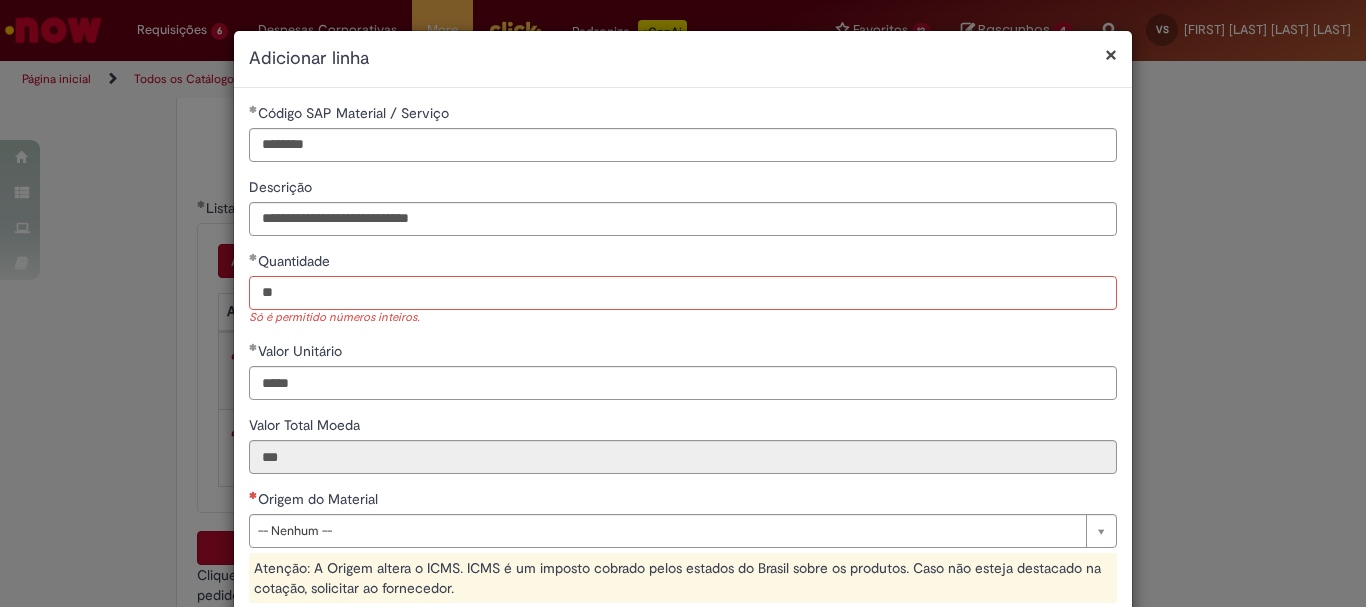 type on "*" 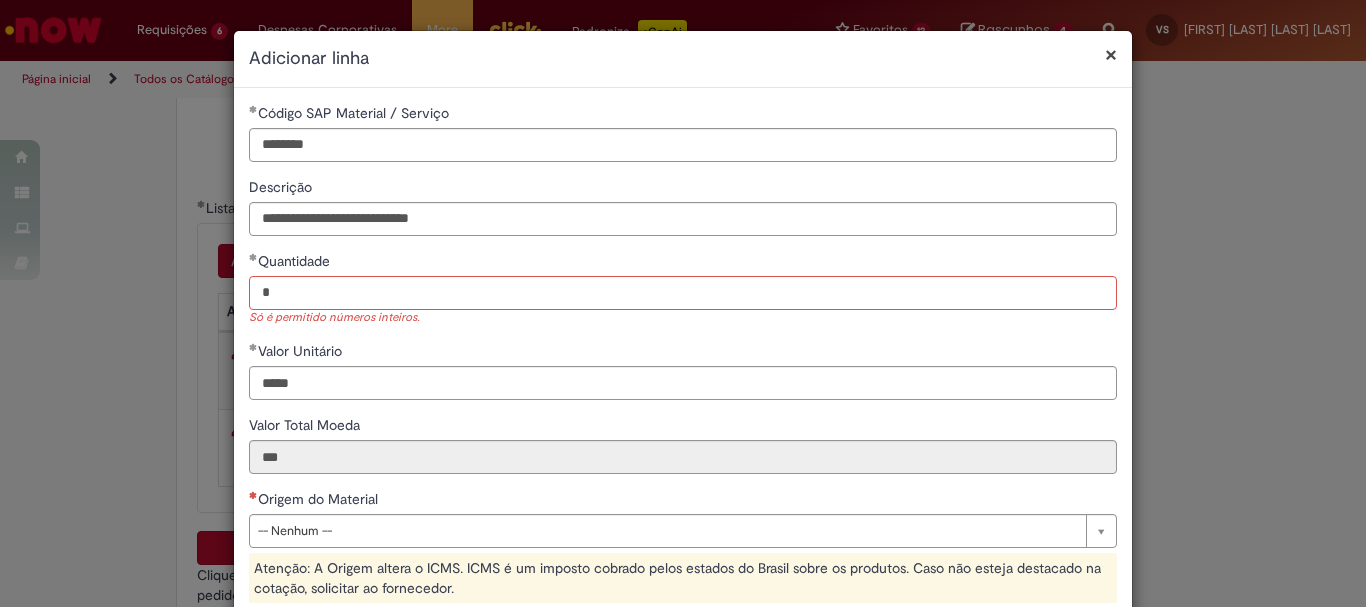 type on "*" 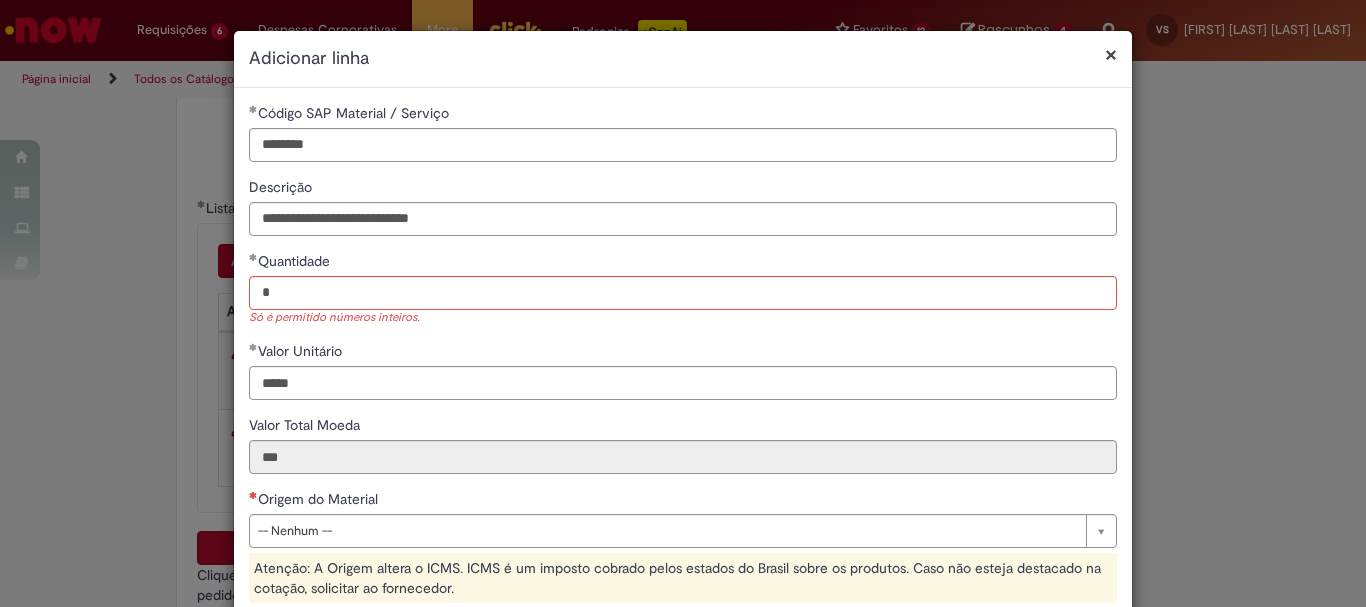 type on "******" 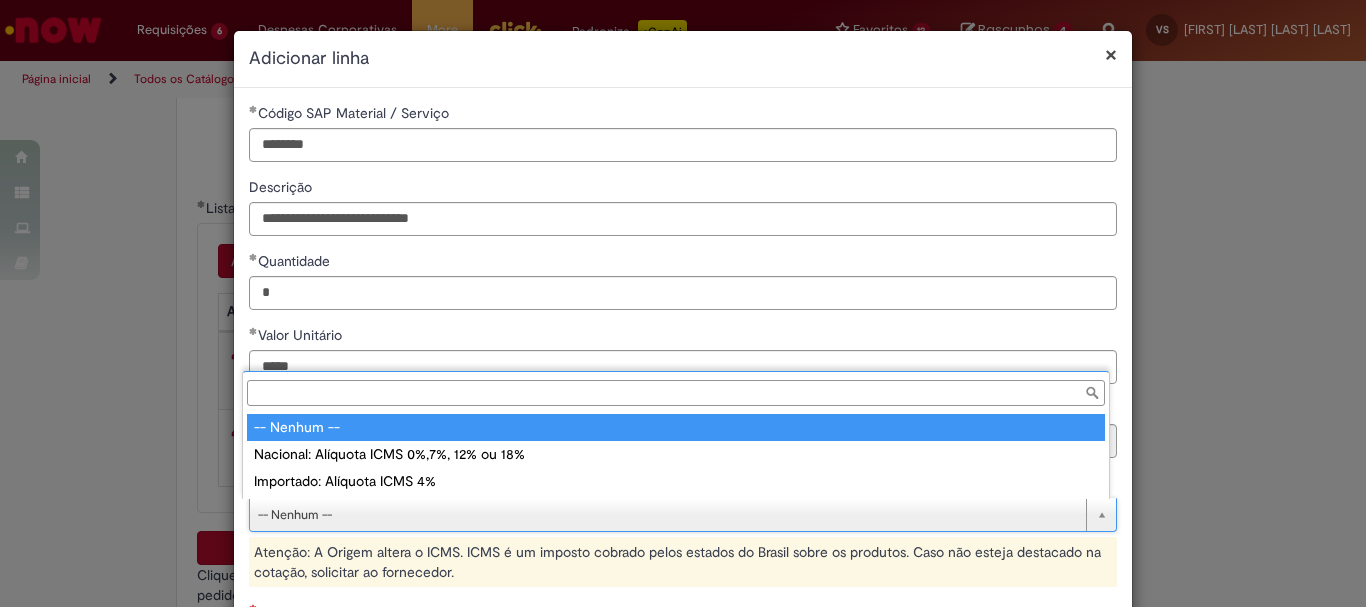 type on "**********" 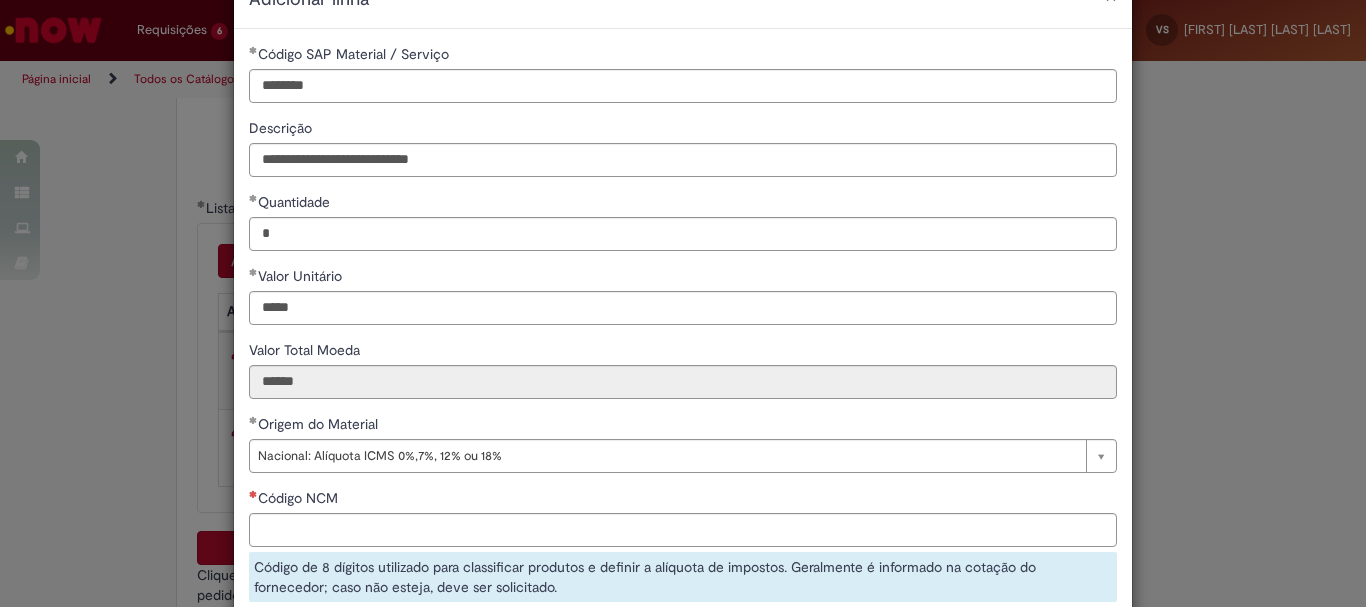 scroll, scrollTop: 61, scrollLeft: 0, axis: vertical 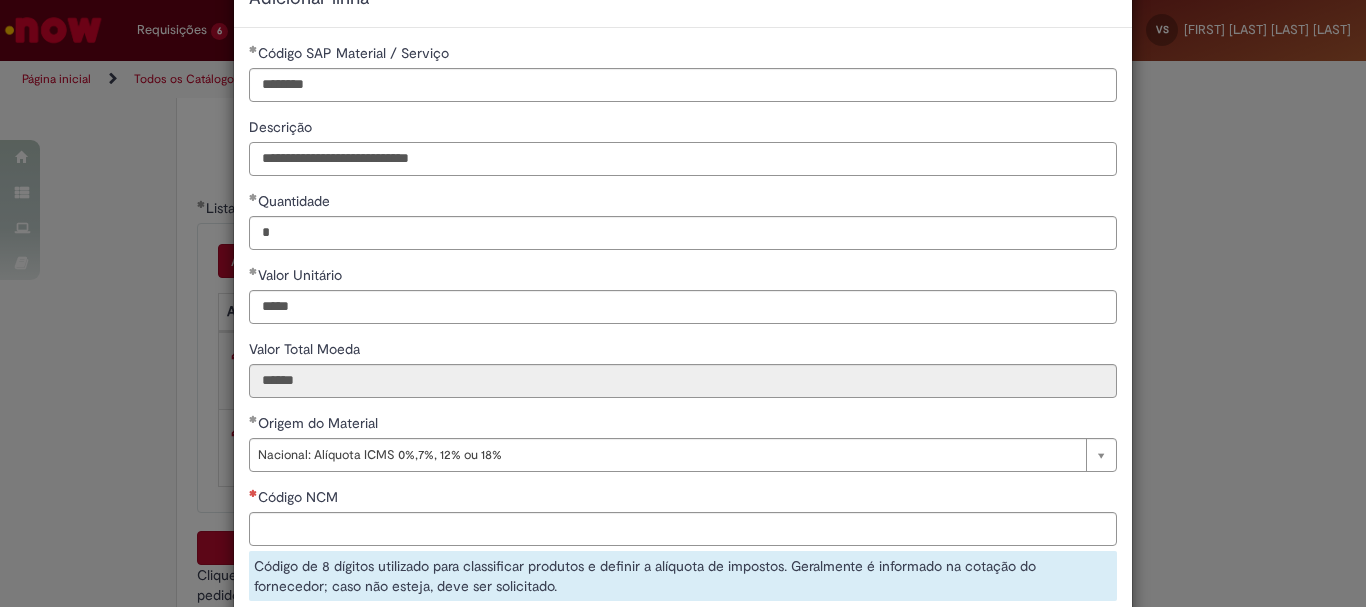 drag, startPoint x: 514, startPoint y: 162, endPoint x: 104, endPoint y: 132, distance: 411.0961 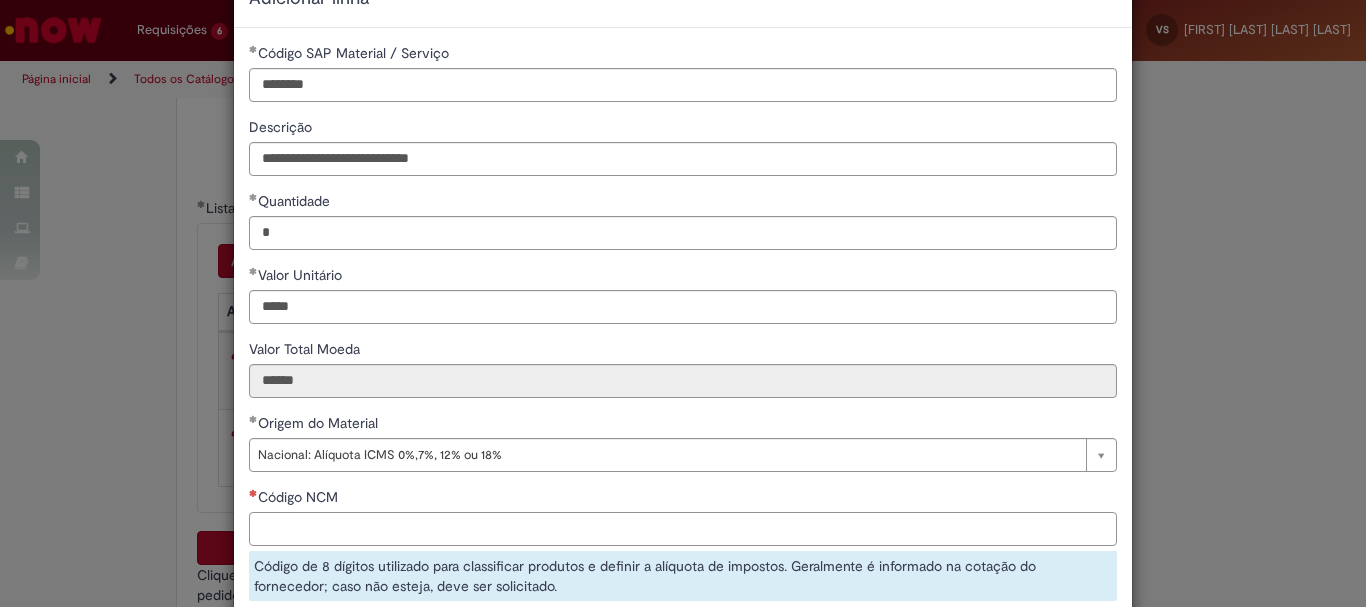 click on "Código NCM" at bounding box center (683, 529) 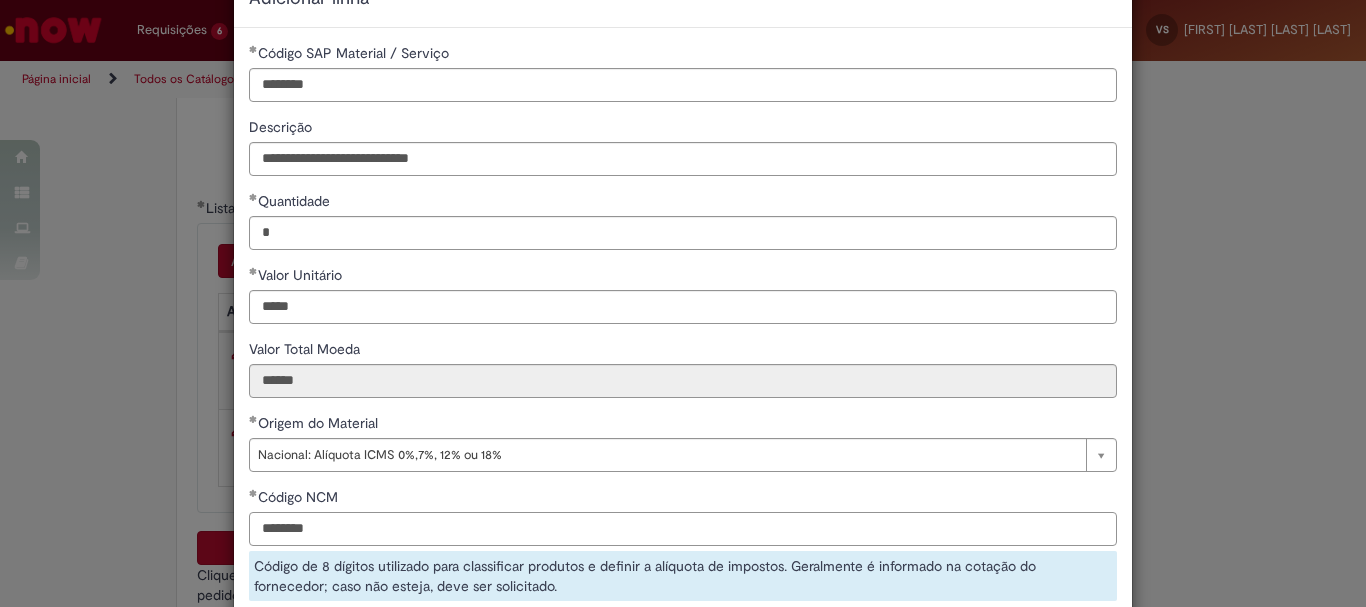 type on "********" 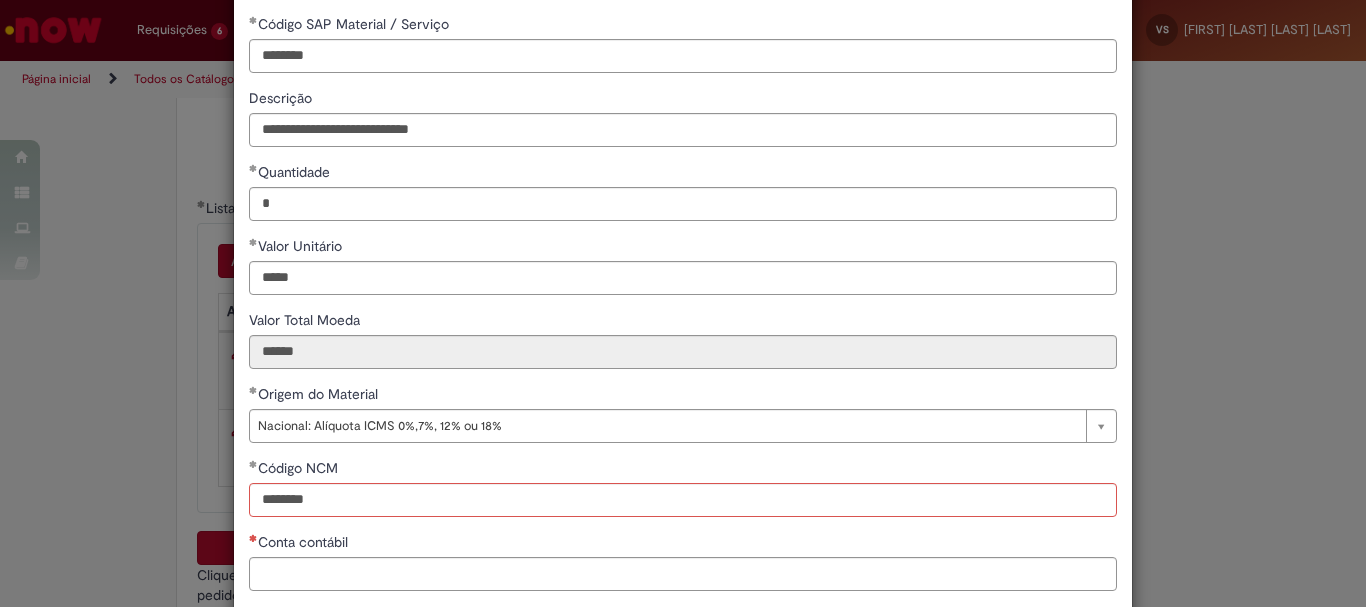 scroll, scrollTop: 275, scrollLeft: 0, axis: vertical 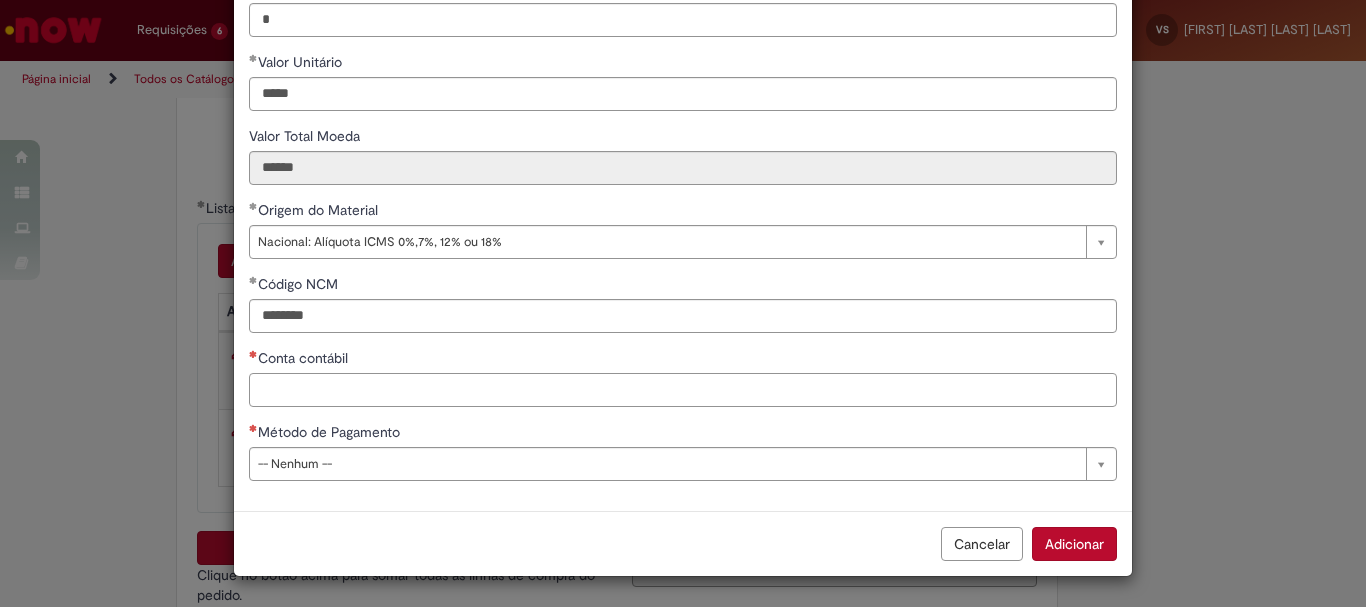 click on "Conta contábil" at bounding box center (683, 390) 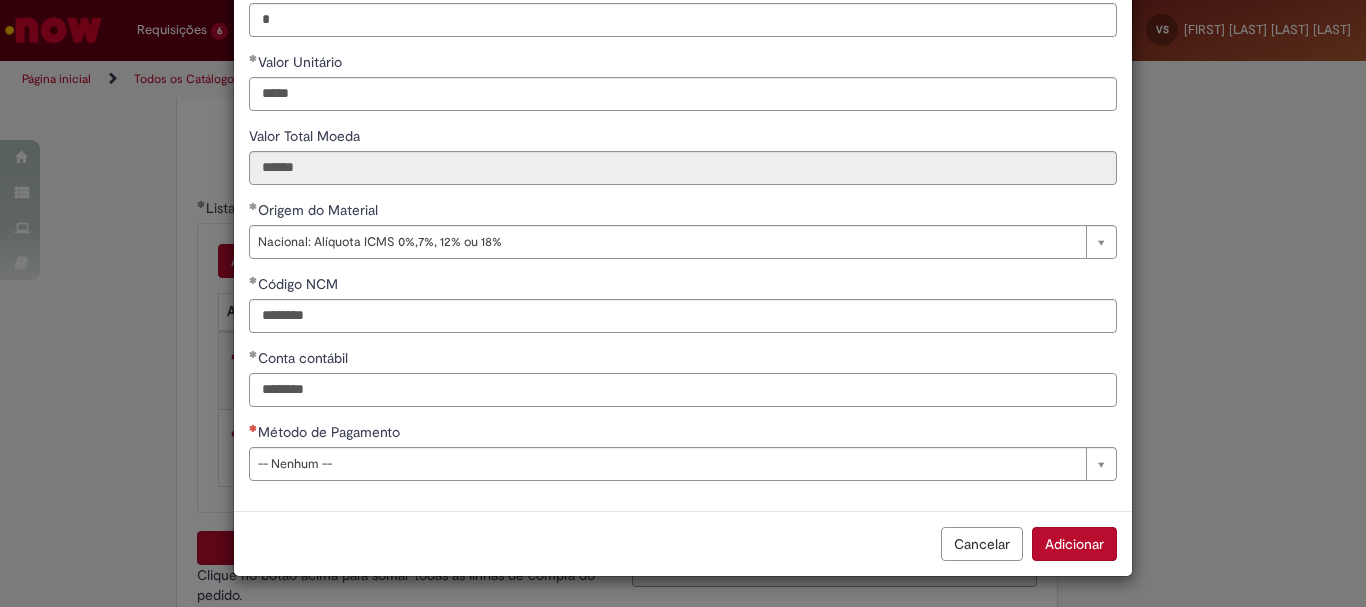 type on "********" 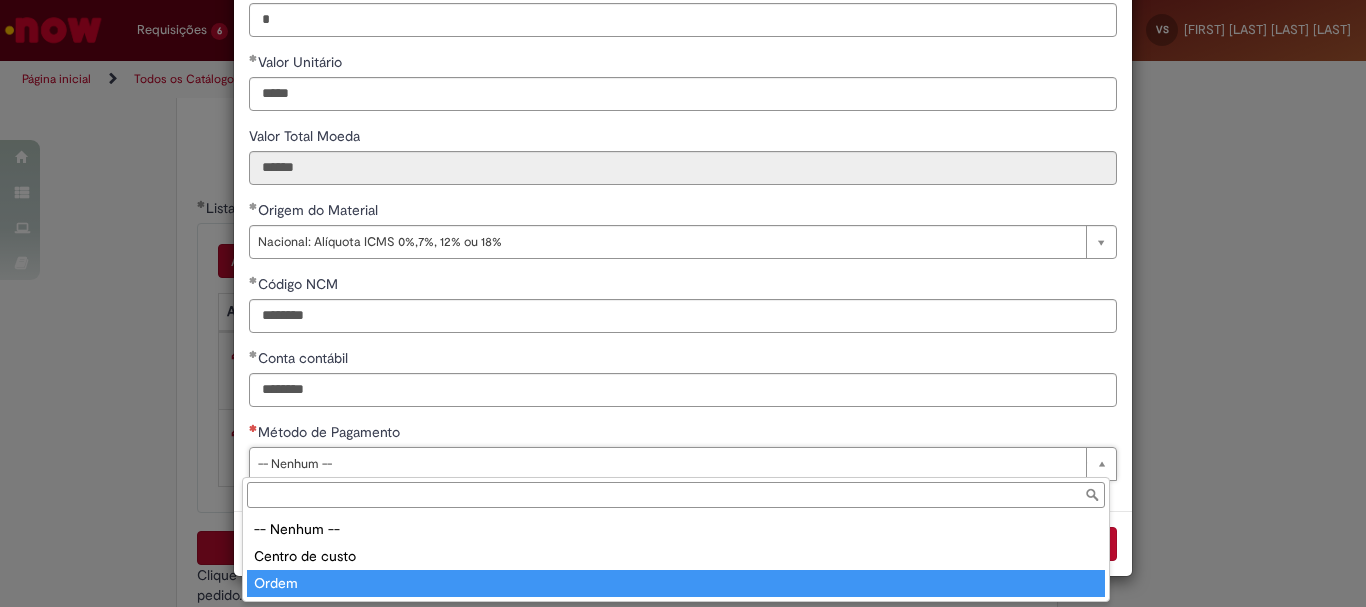 type on "*****" 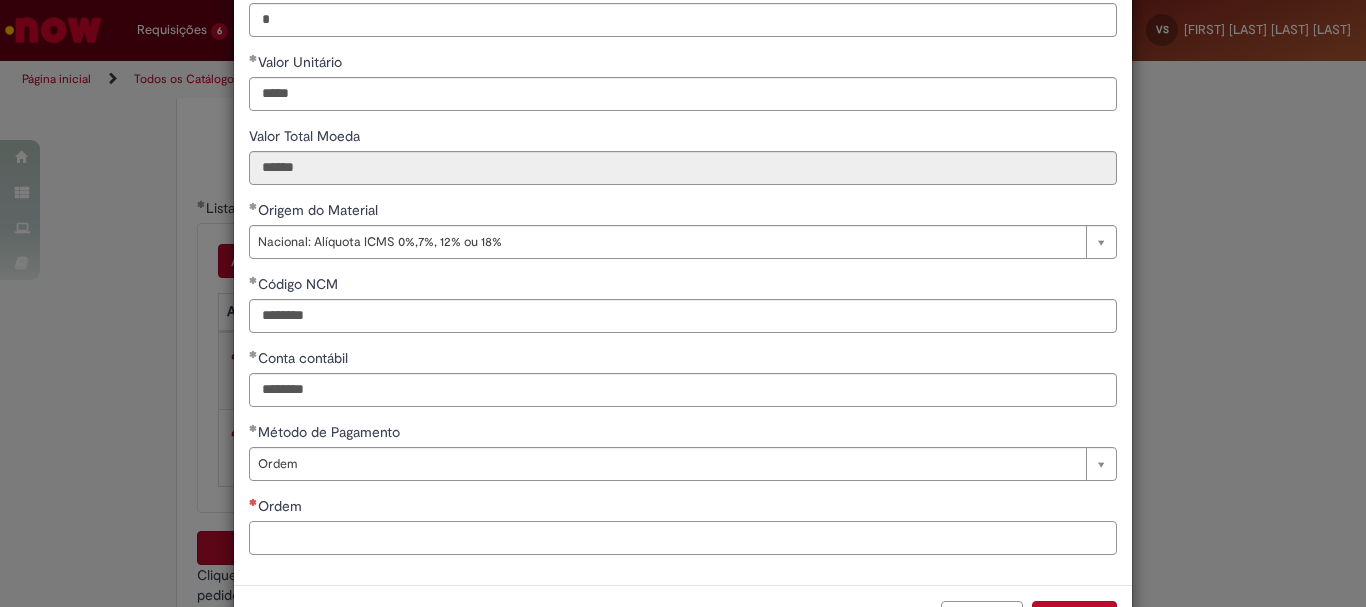 click on "Ordem" at bounding box center (683, 538) 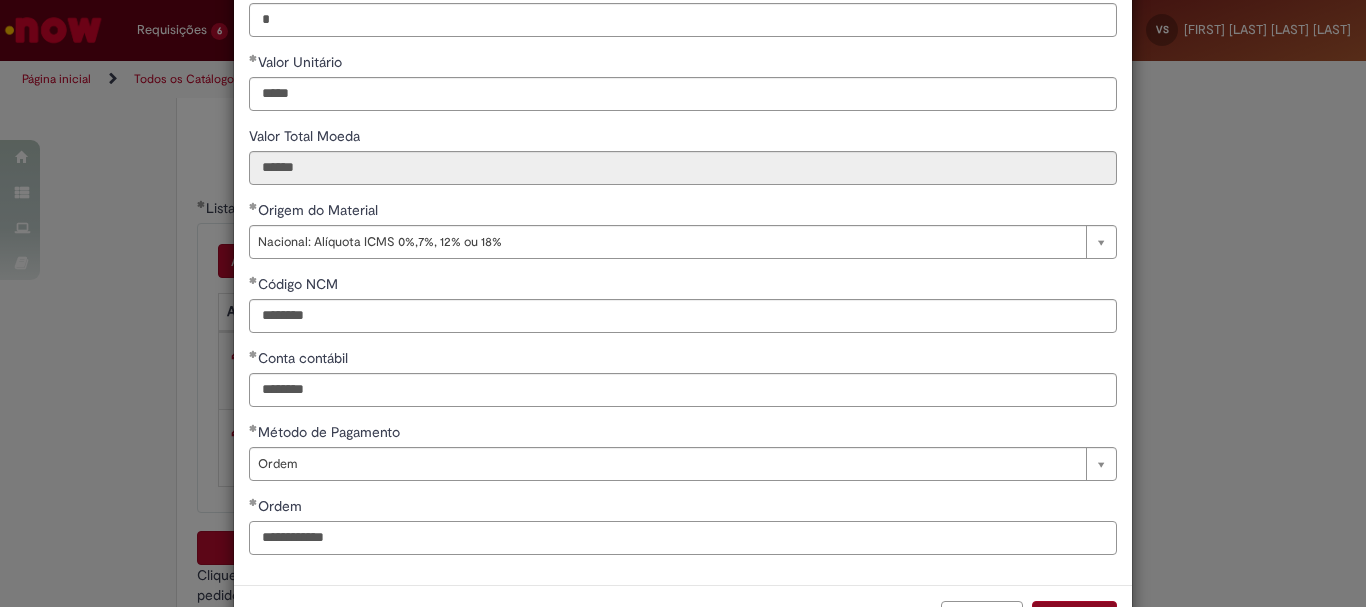 type on "**********" 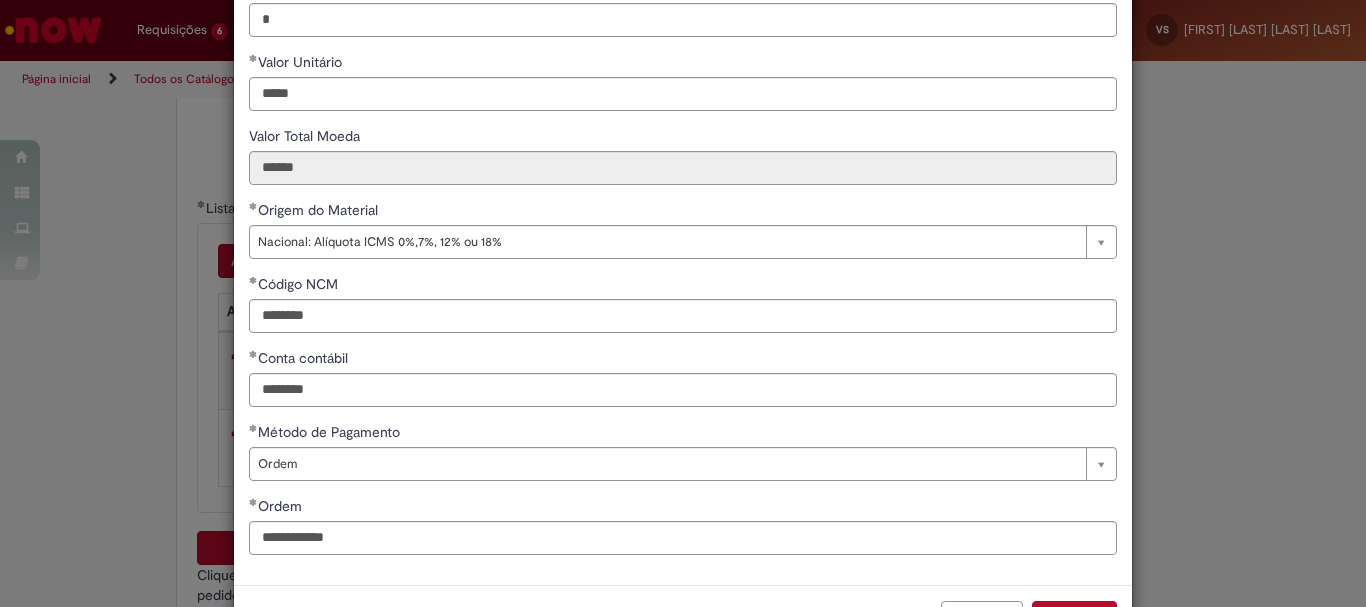 click on "Adicionar" at bounding box center [1074, 618] 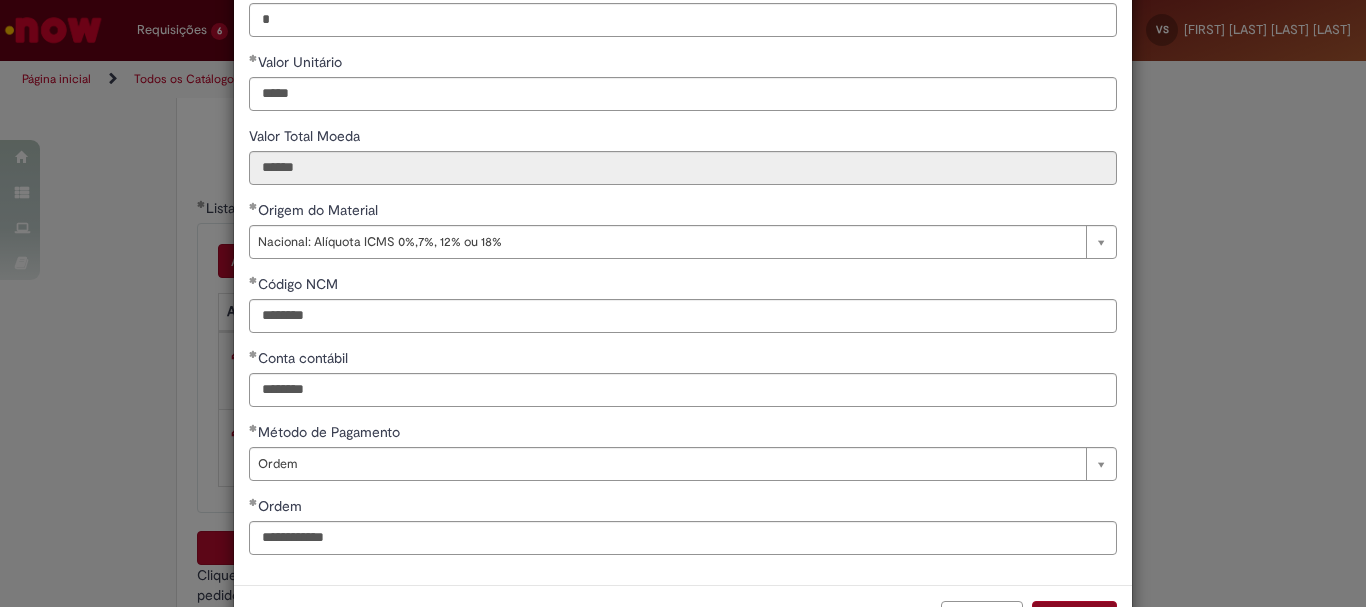 scroll, scrollTop: 301, scrollLeft: 0, axis: vertical 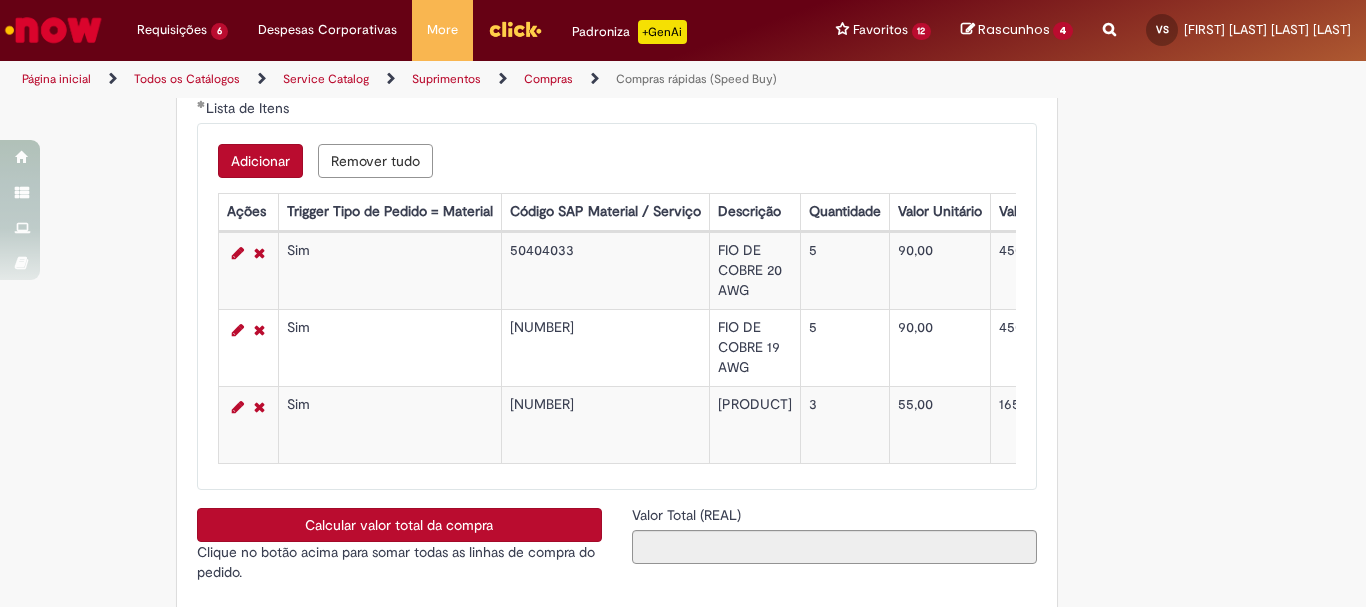 click on "Adicionar" at bounding box center (260, 161) 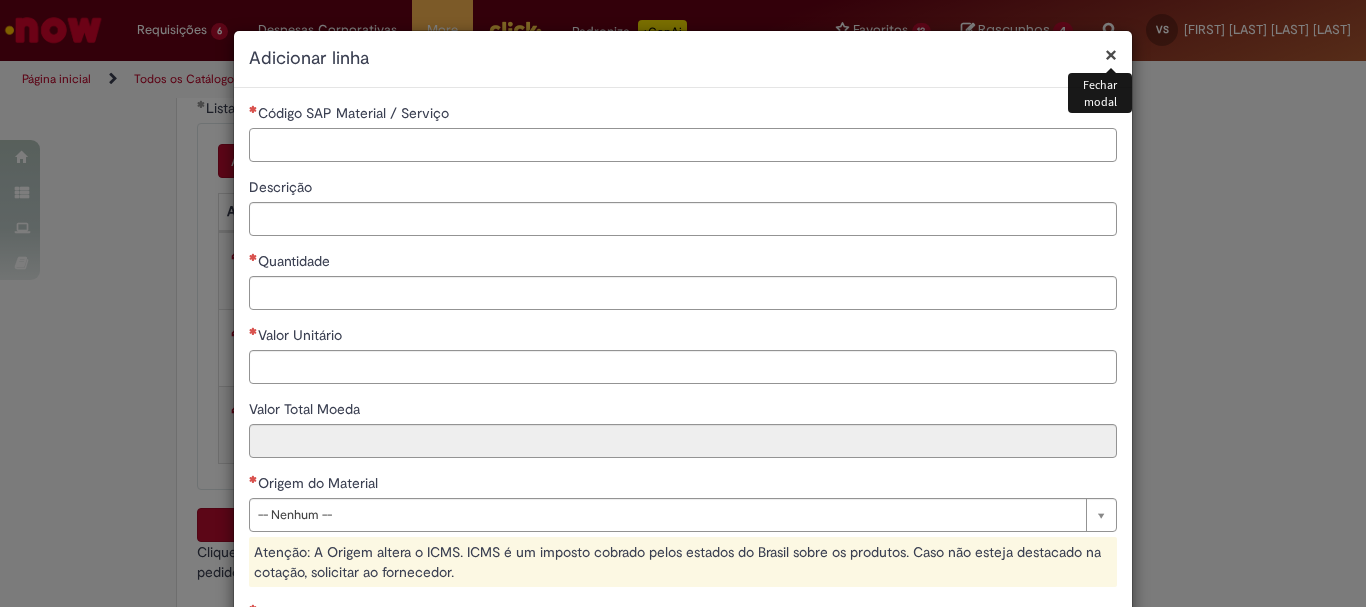 click on "Código SAP Material / Serviço" at bounding box center [683, 145] 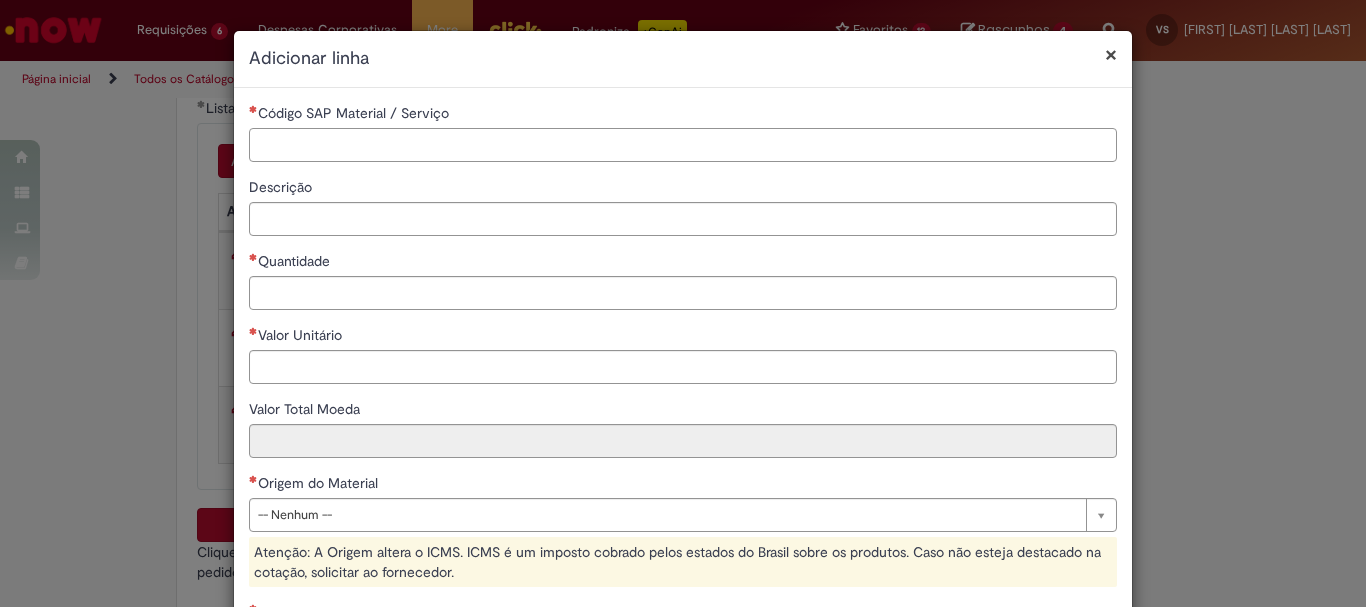 type on "*" 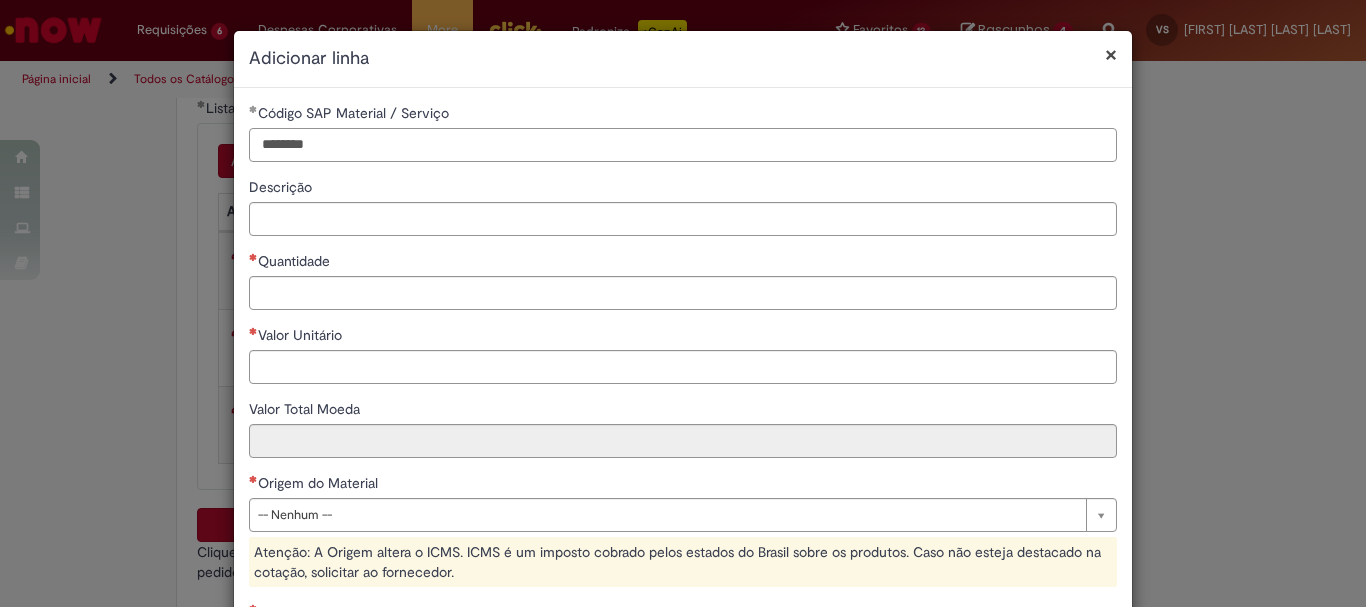 type on "********" 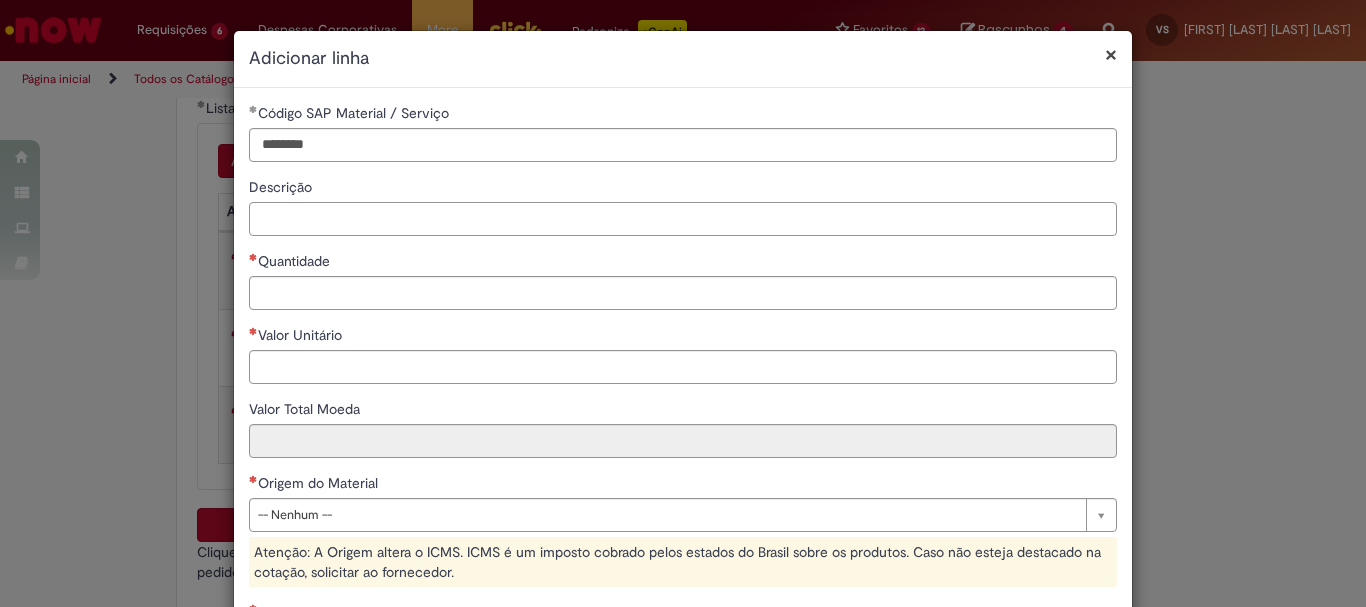 click on "Descrição" at bounding box center [683, 219] 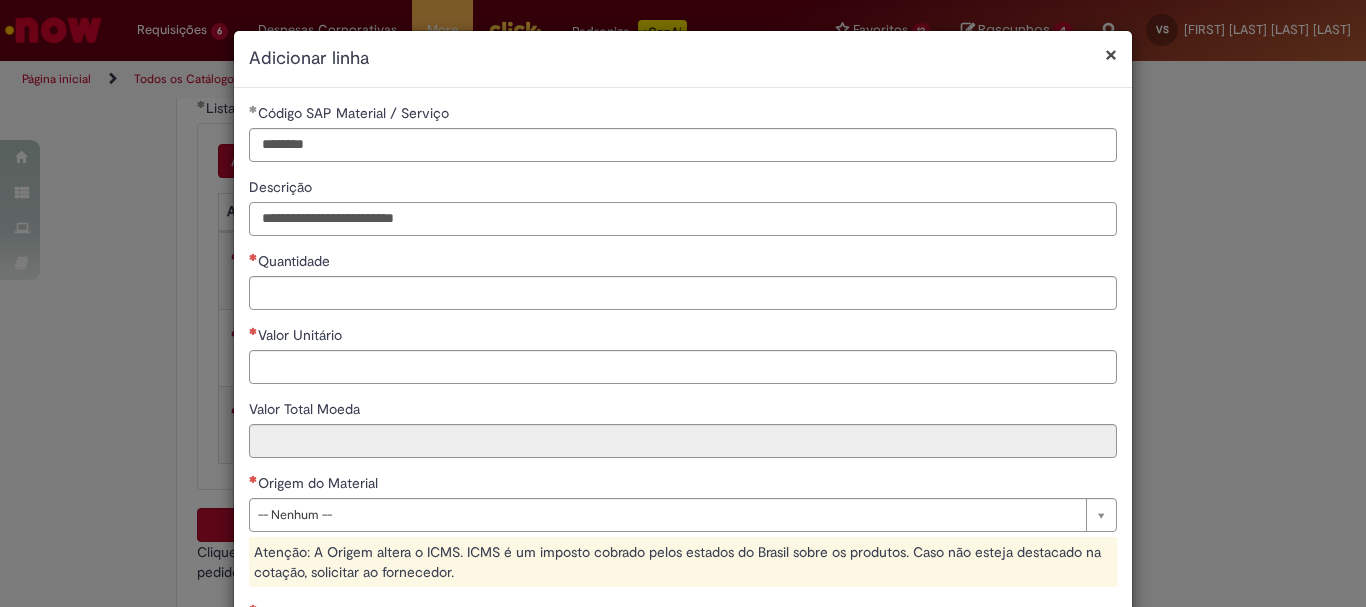 type on "**********" 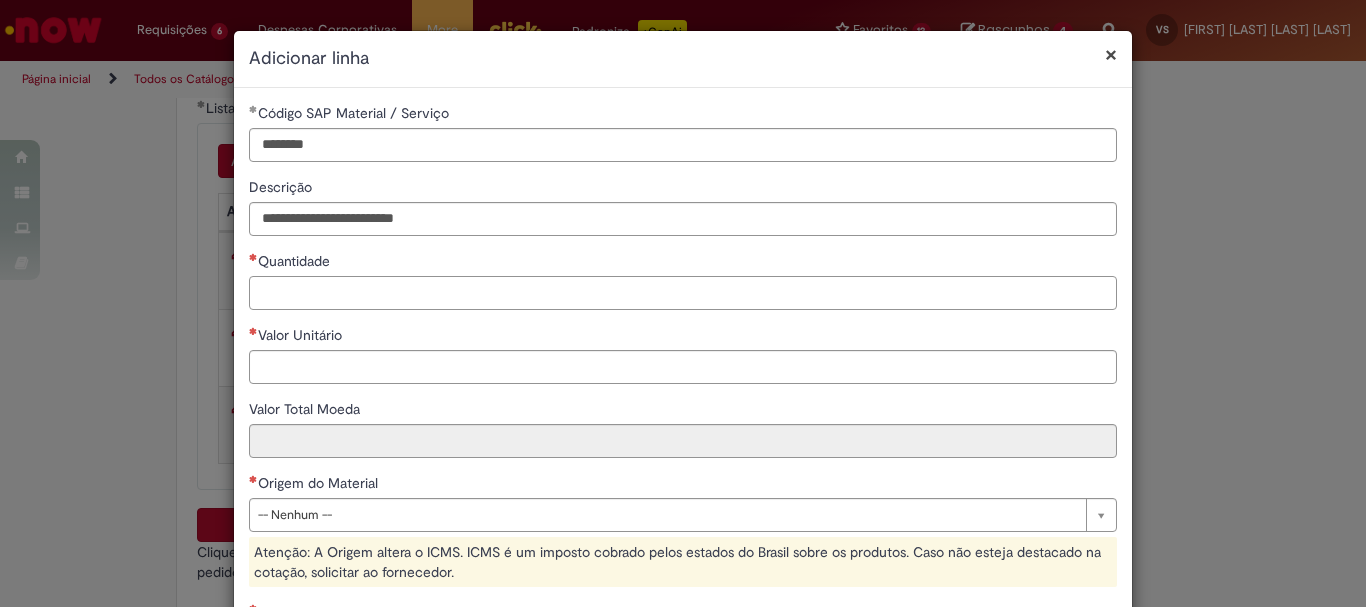 click on "Quantidade" at bounding box center (683, 293) 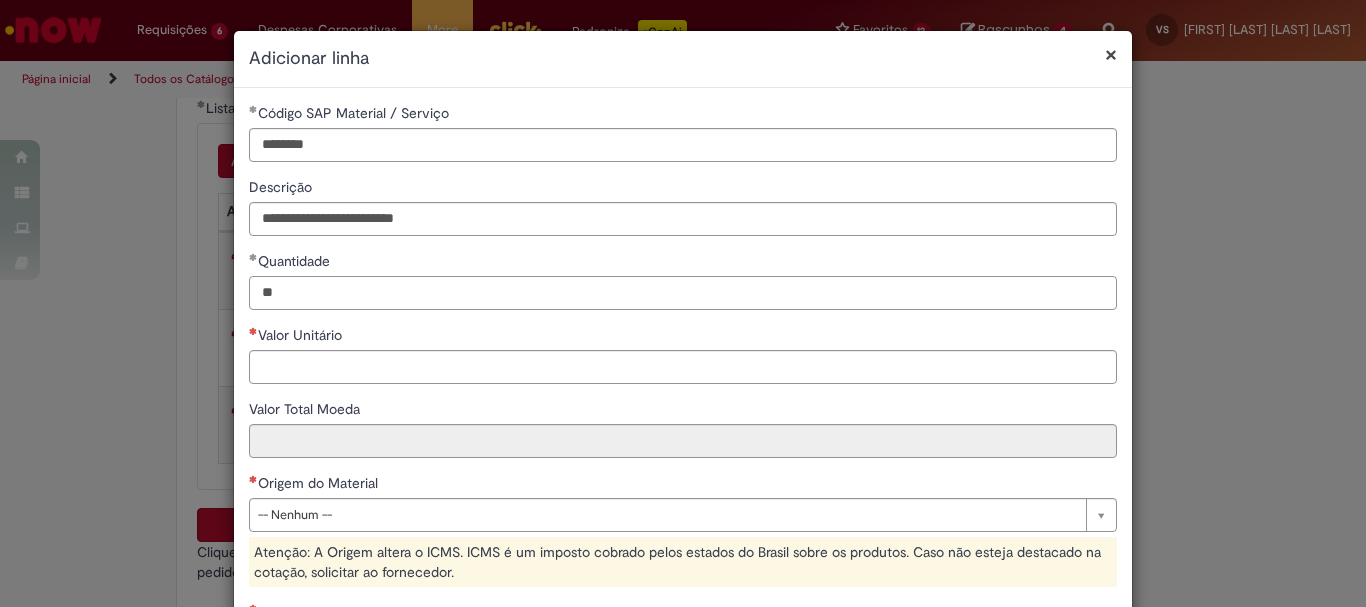 type on "**" 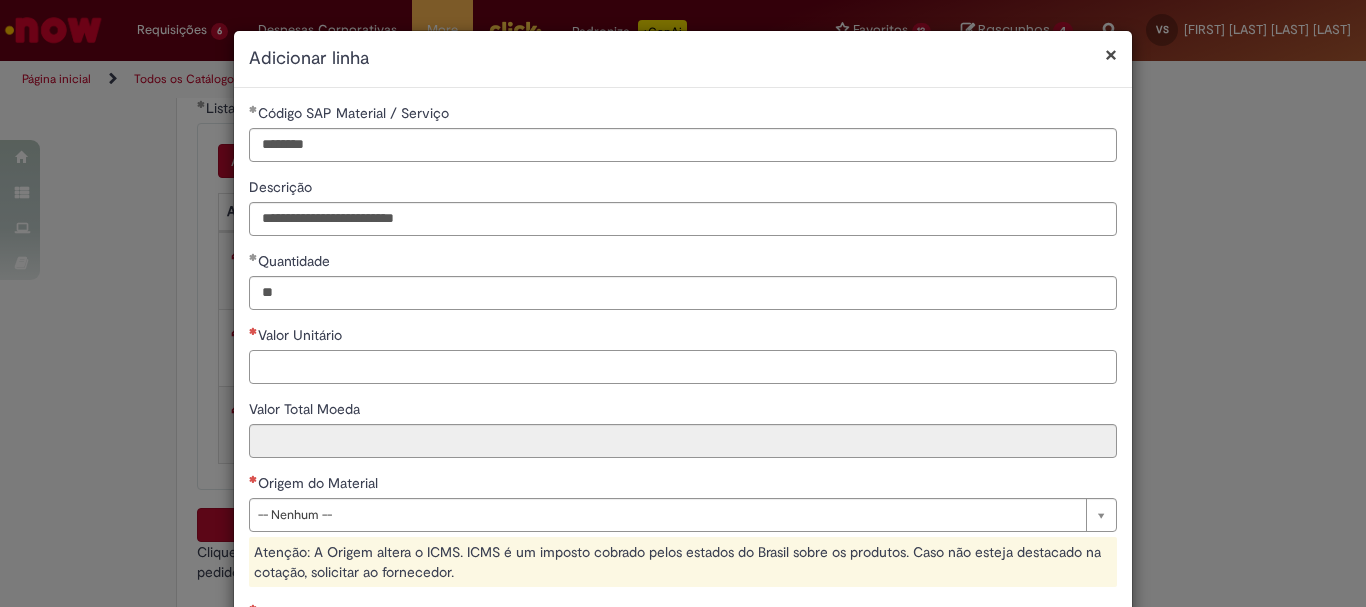 click on "Valor Unitário" at bounding box center (683, 367) 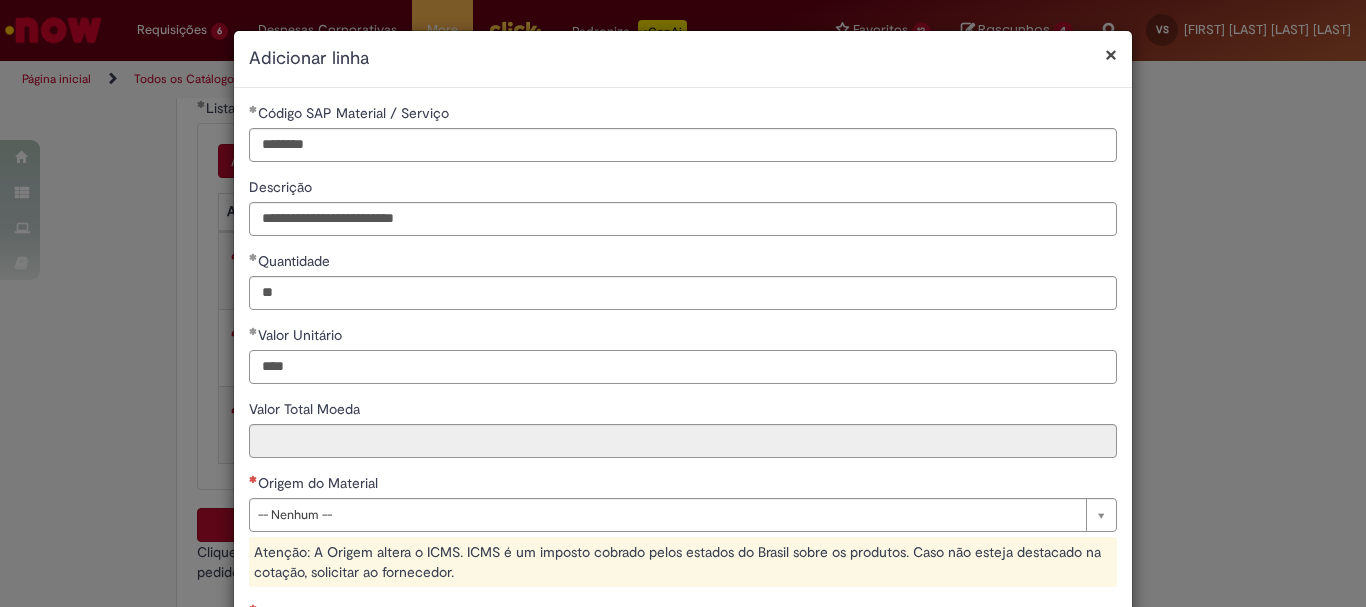 type on "****" 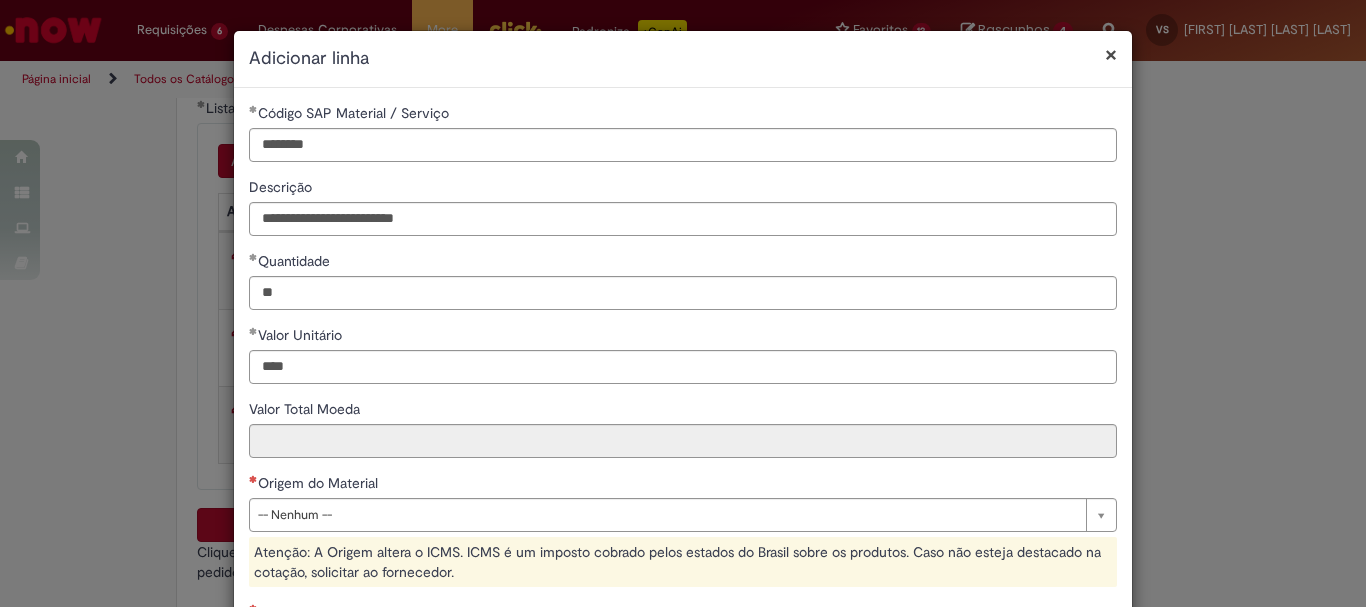 type on "*****" 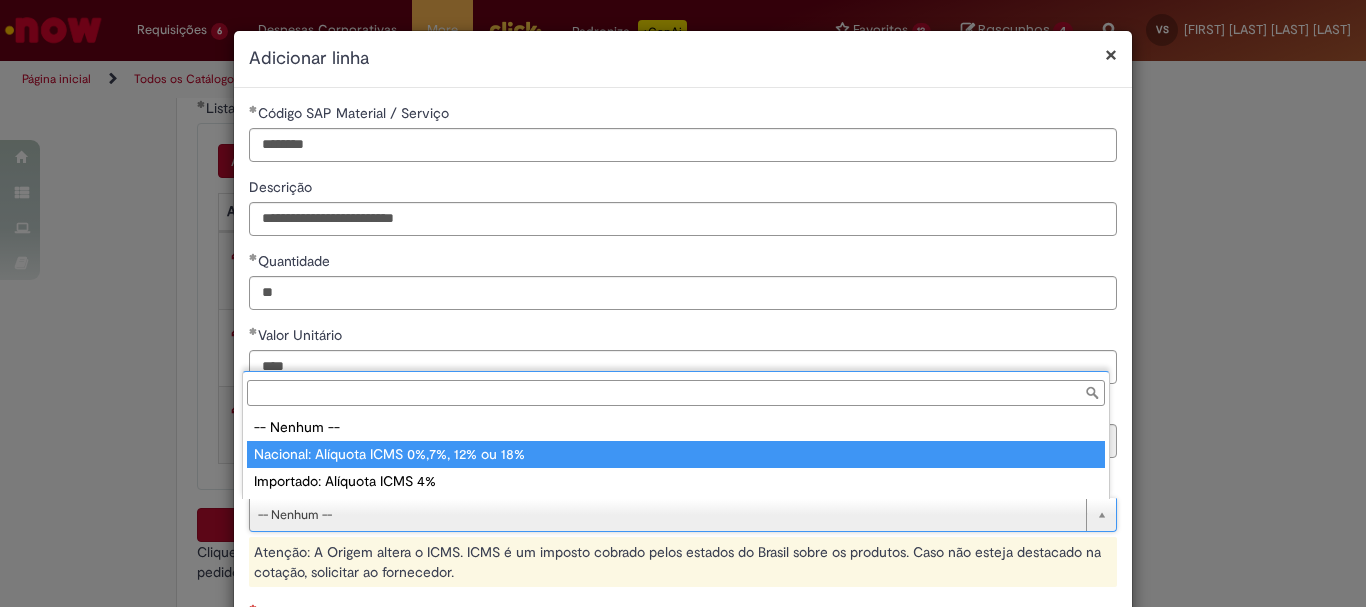type on "**********" 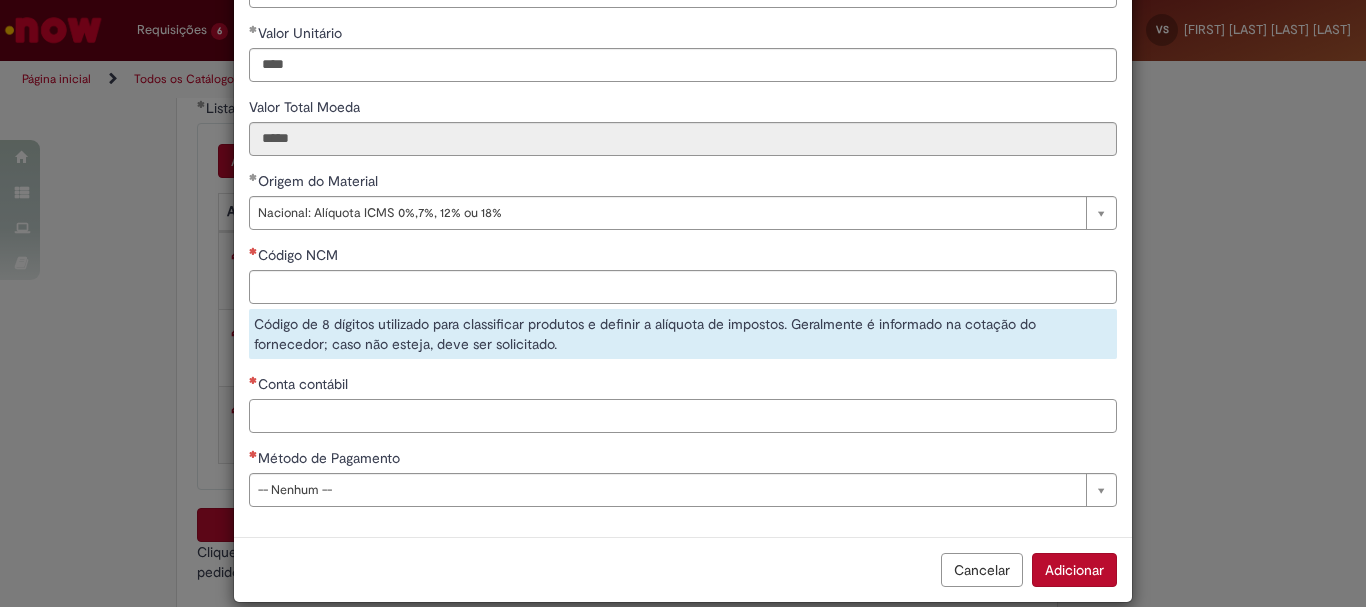 scroll, scrollTop: 301, scrollLeft: 0, axis: vertical 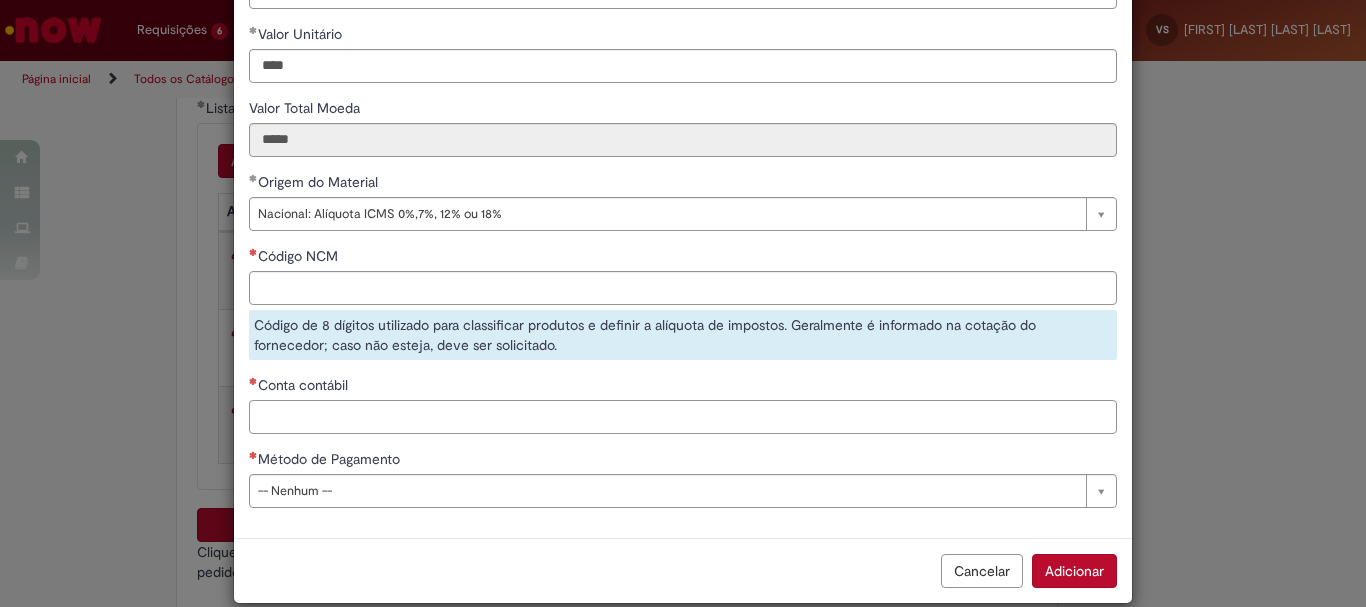 click on "Conta contábil" at bounding box center [683, 417] 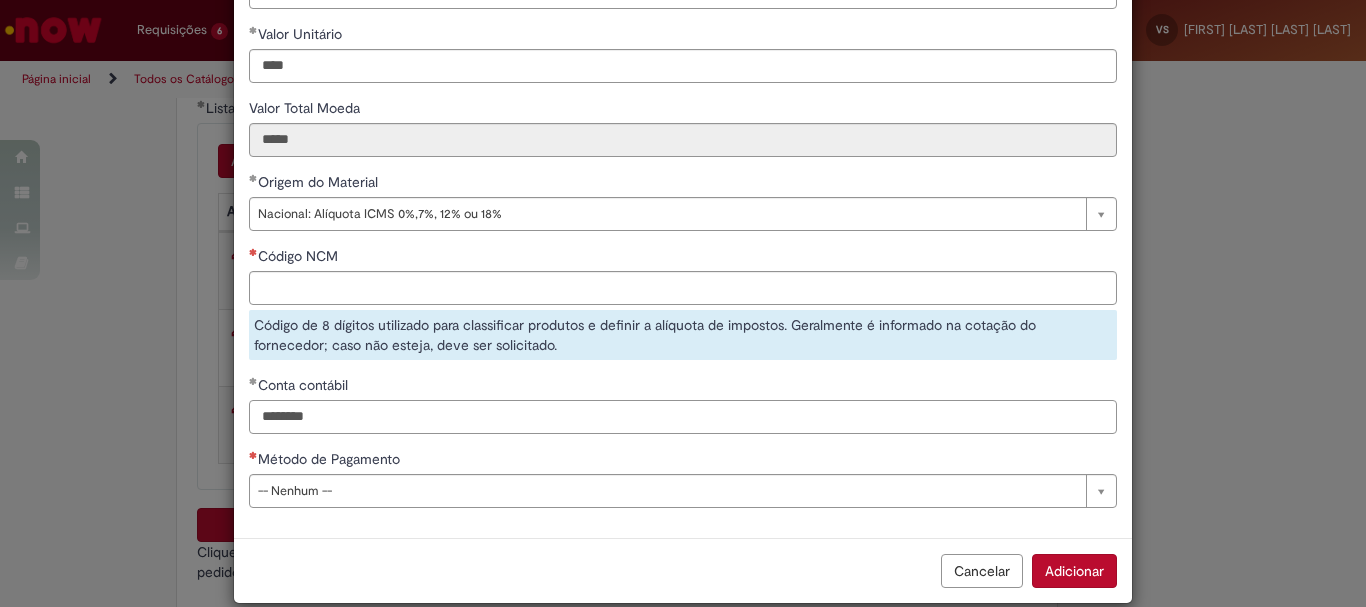 type on "********" 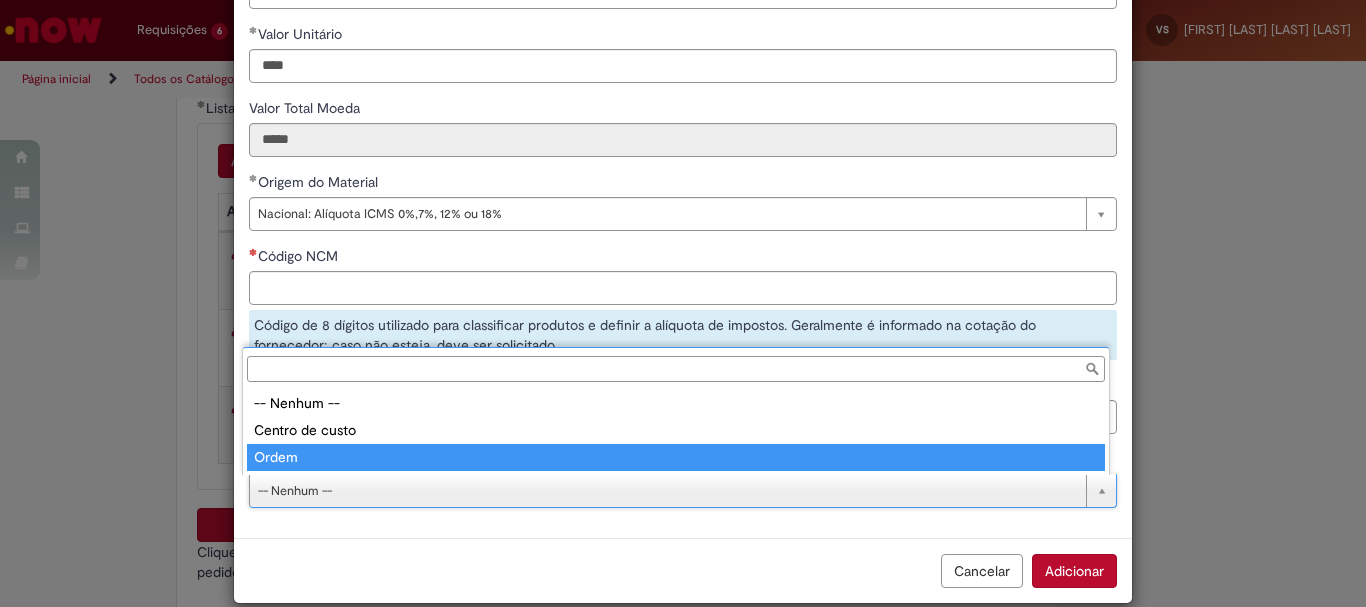 type on "*****" 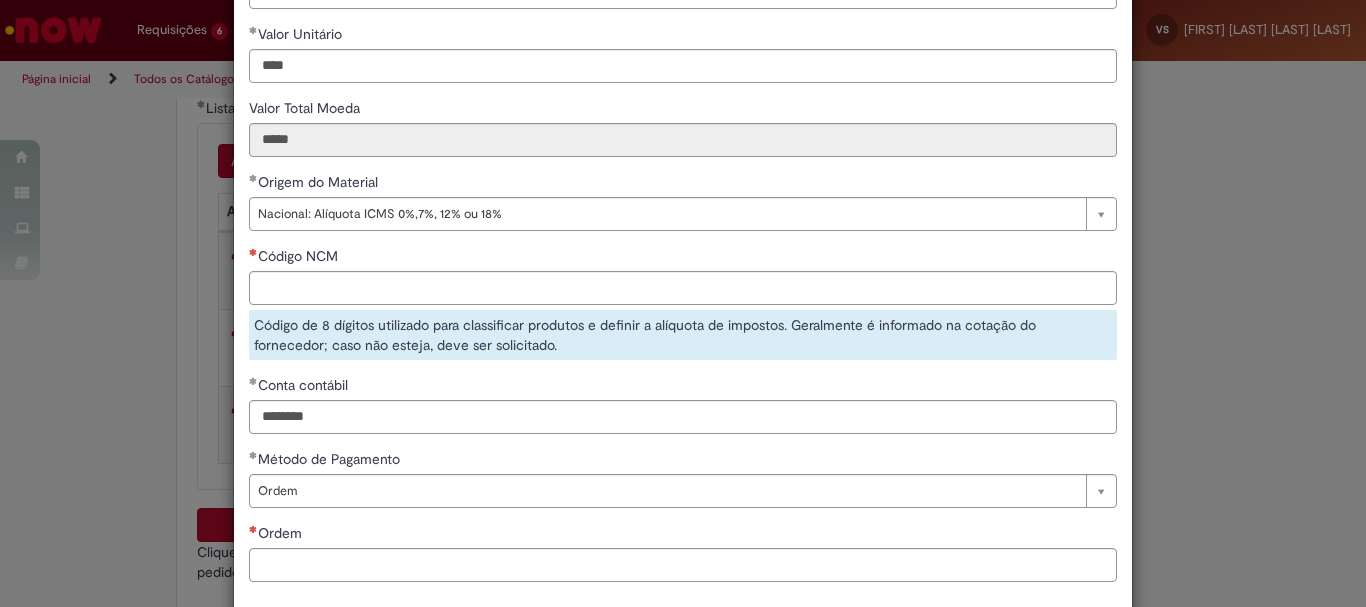 scroll, scrollTop: 404, scrollLeft: 0, axis: vertical 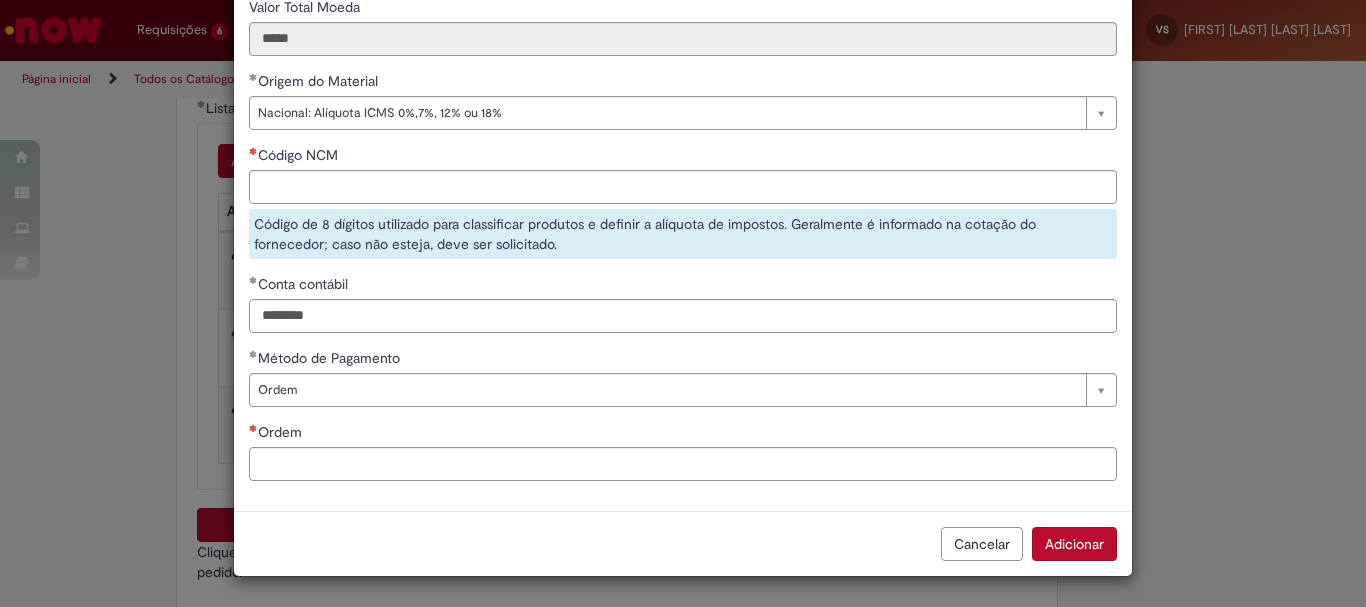 click on "**********" at bounding box center (683, 98) 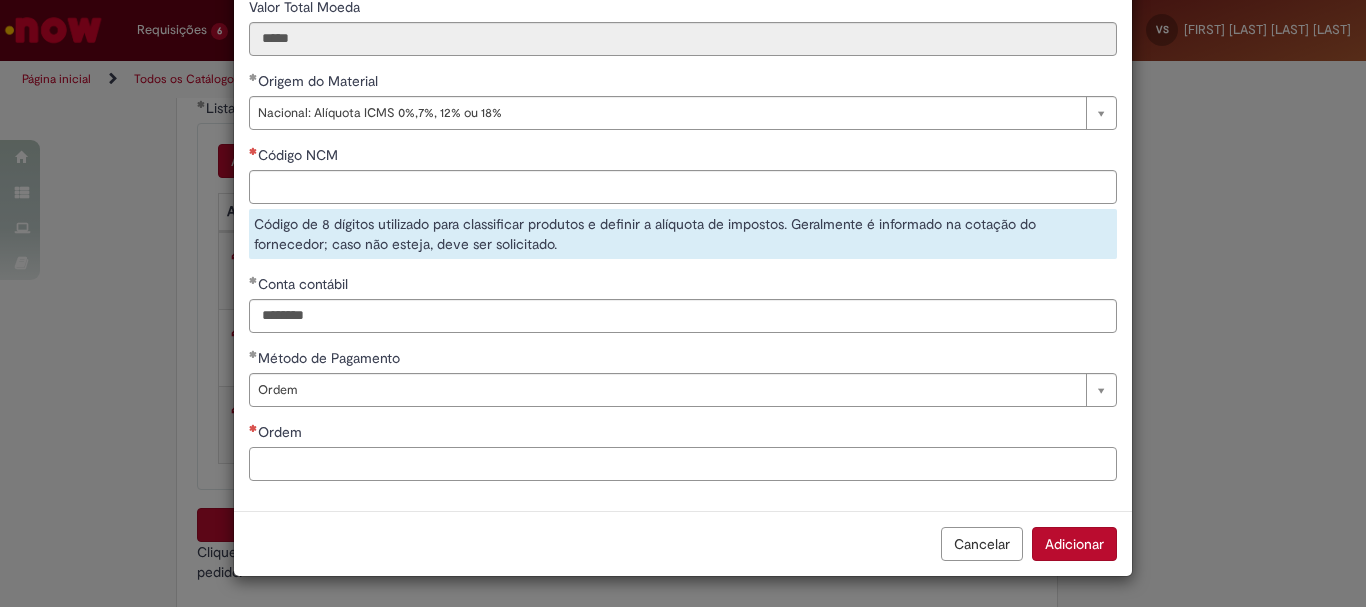 scroll, scrollTop: 402, scrollLeft: 0, axis: vertical 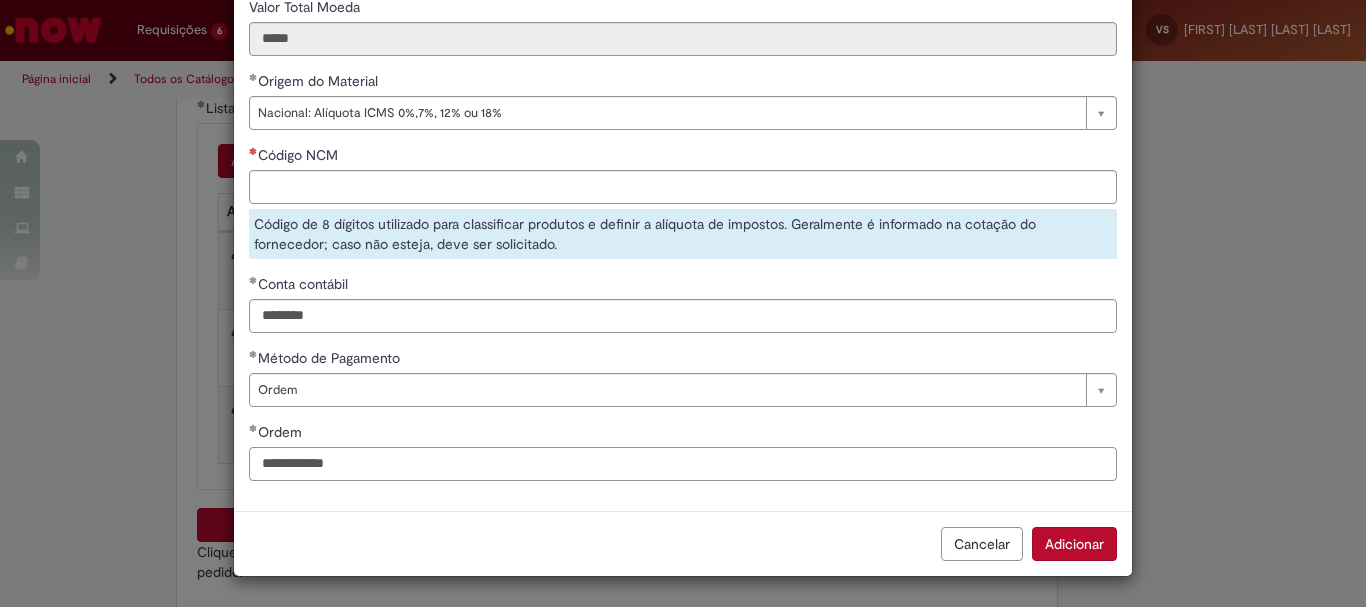 type on "**********" 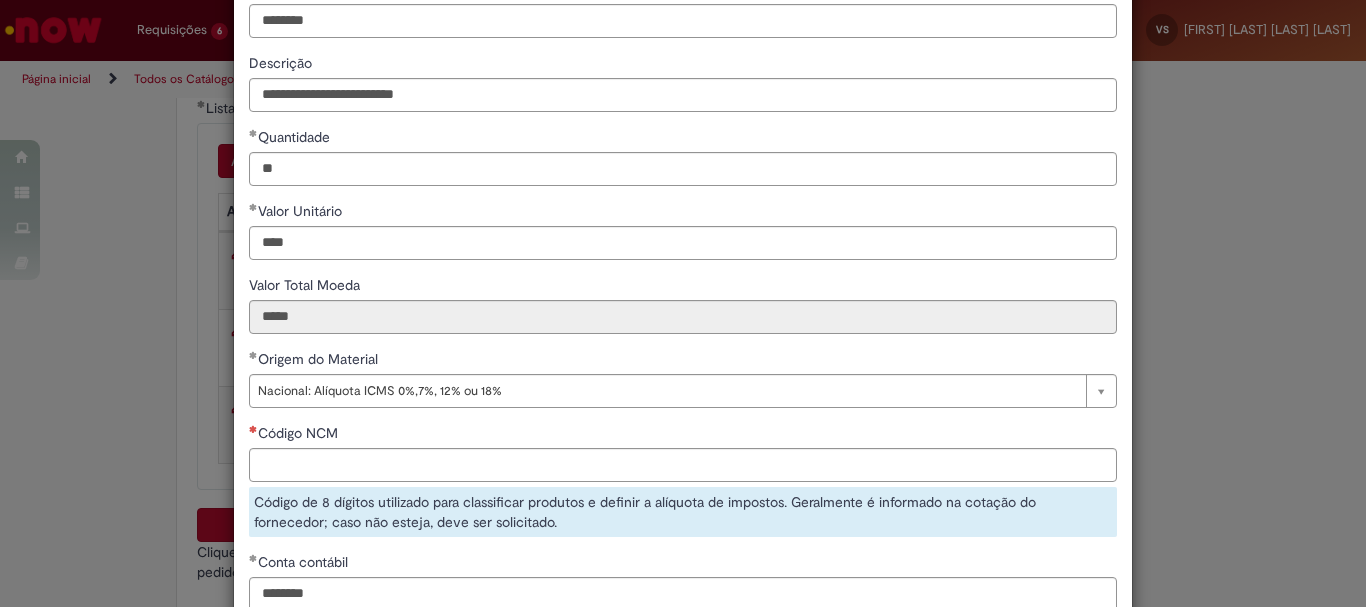 scroll, scrollTop: 111, scrollLeft: 0, axis: vertical 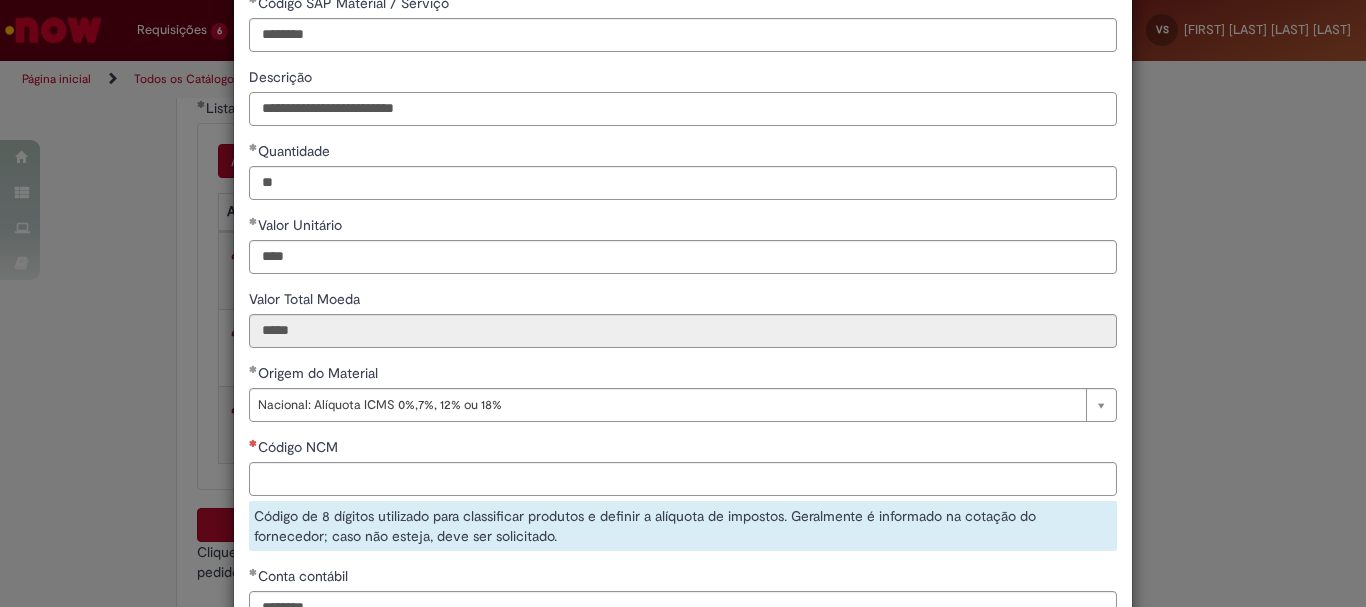 drag, startPoint x: 342, startPoint y: 97, endPoint x: 152, endPoint y: 81, distance: 190.6725 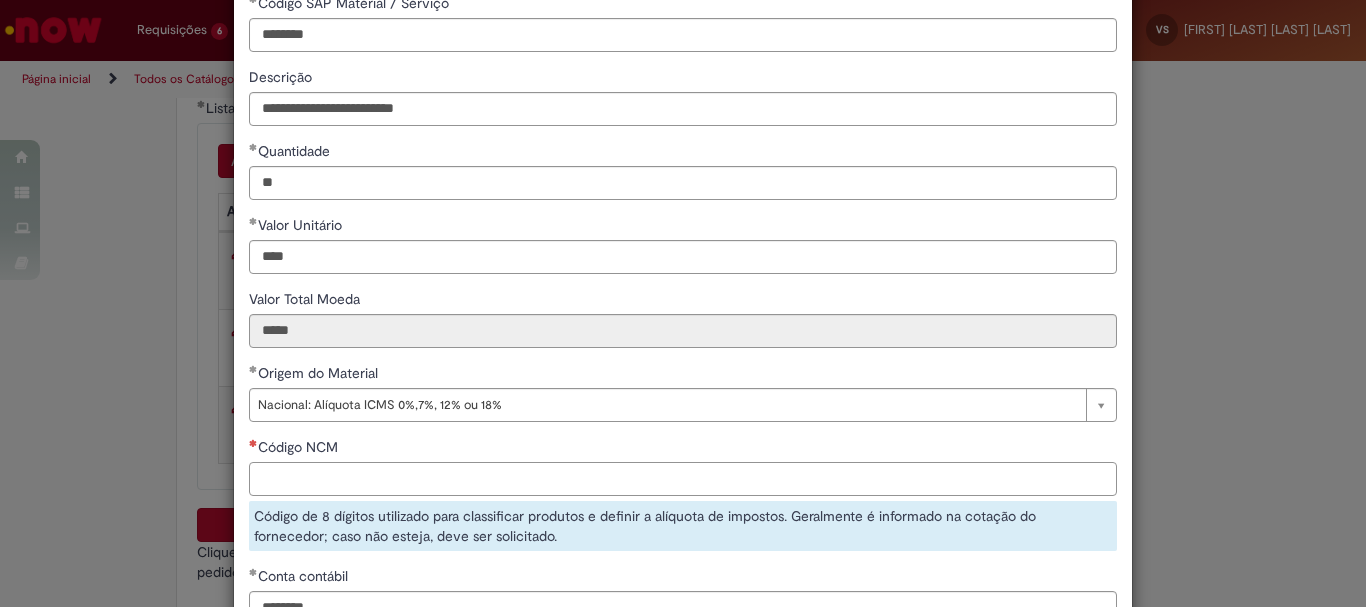 click on "Código NCM" at bounding box center [683, 479] 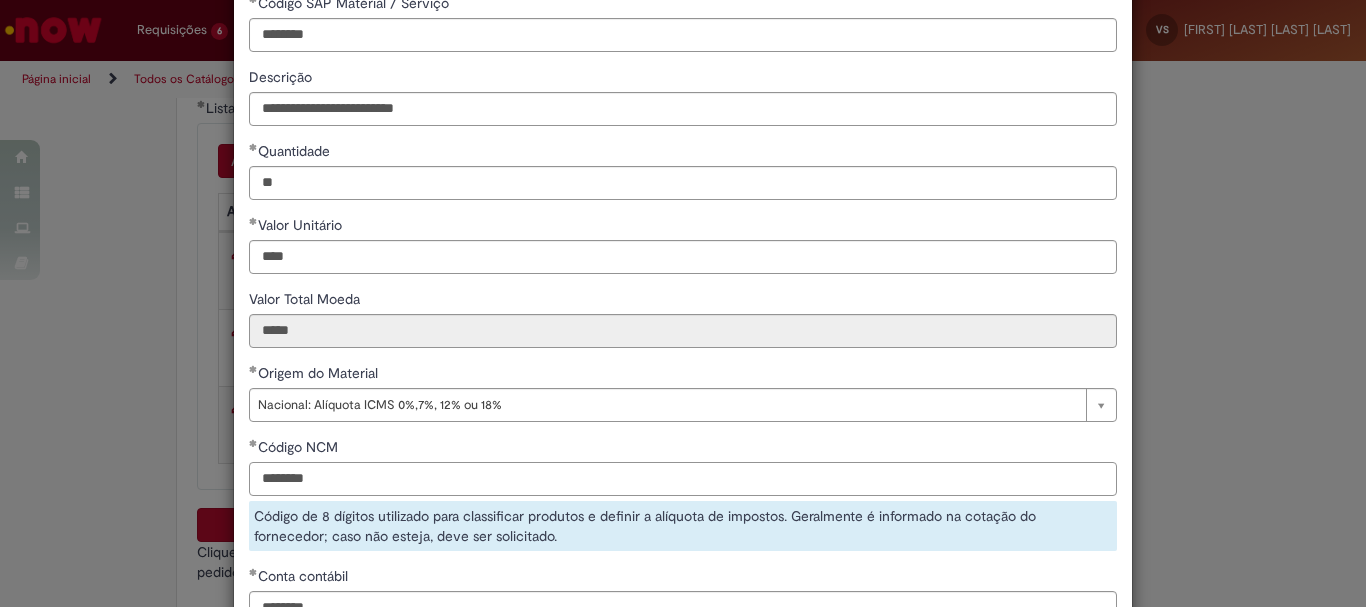 type on "********" 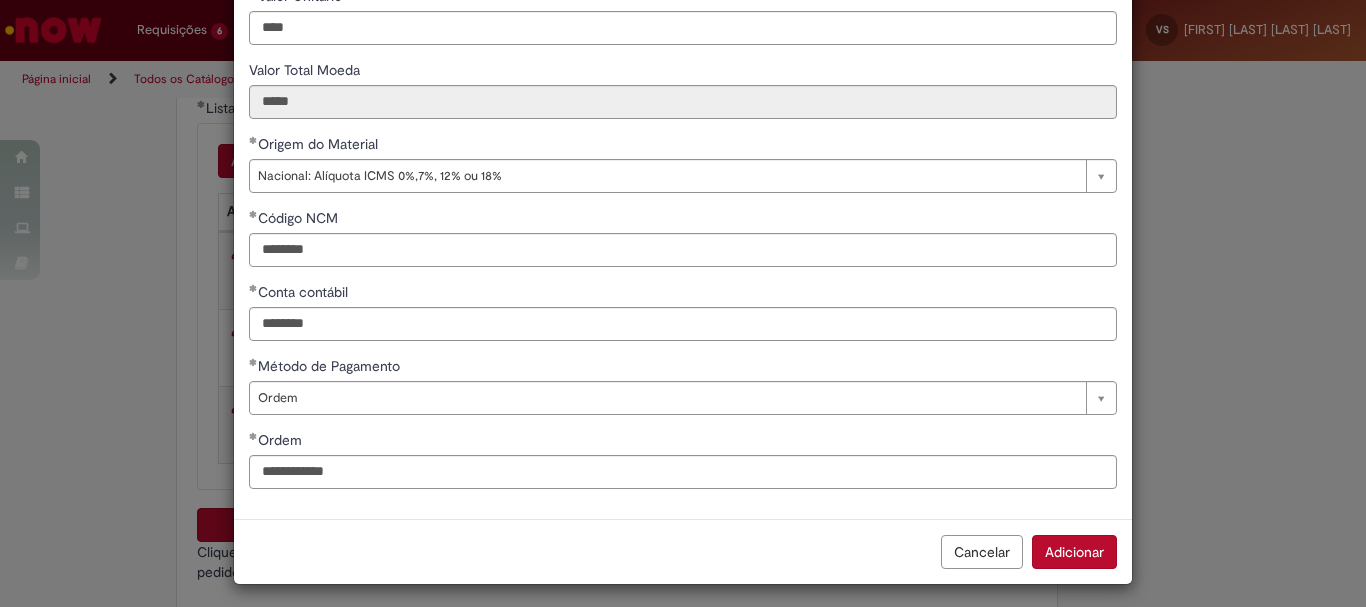 click on "Adicionar" at bounding box center [1074, 552] 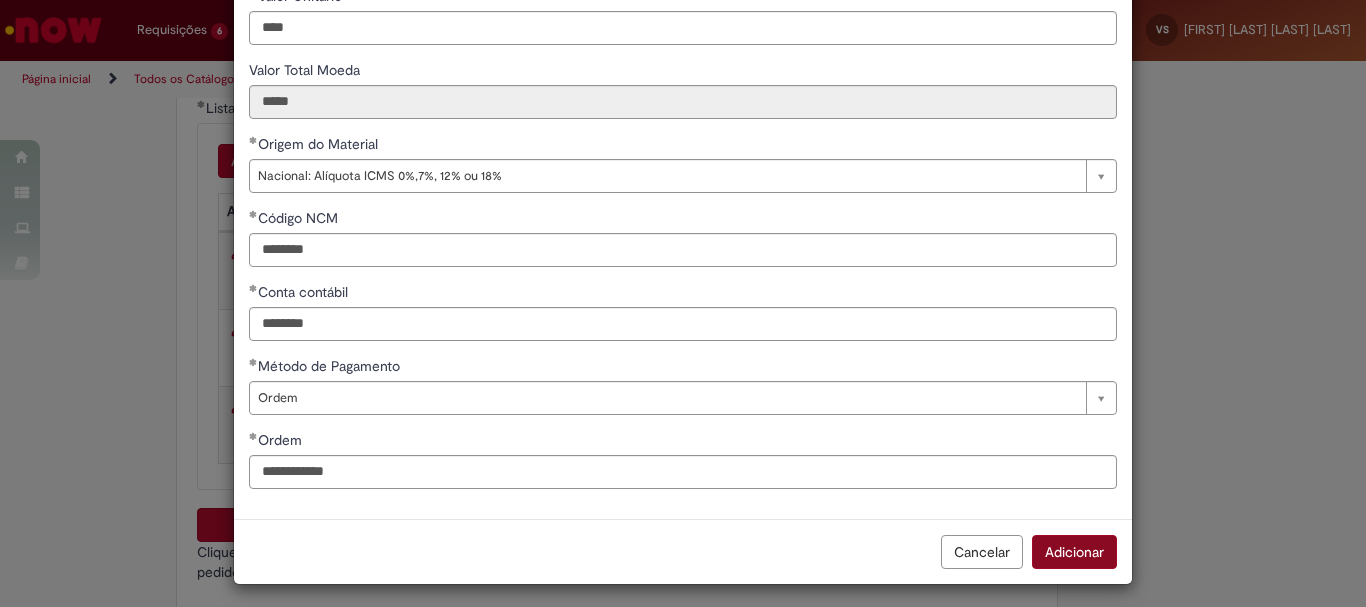 scroll, scrollTop: 338, scrollLeft: 0, axis: vertical 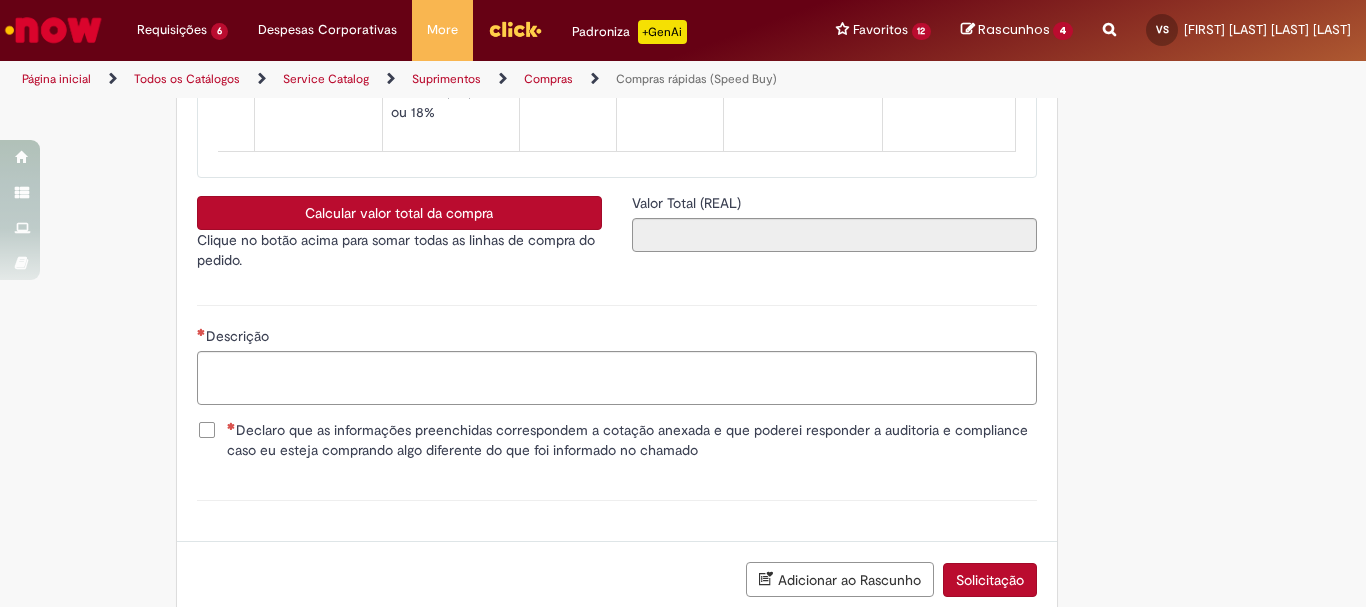 click on "Calcular valor total da compra" at bounding box center (399, 213) 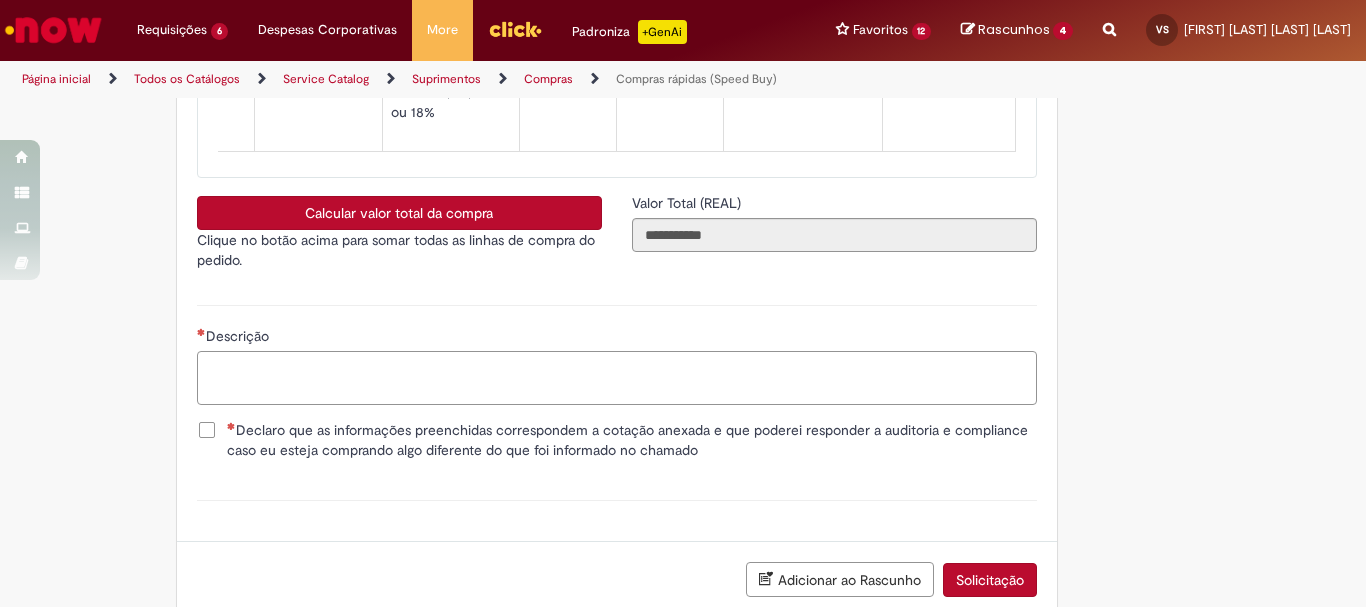 click on "Descrição" at bounding box center (617, 378) 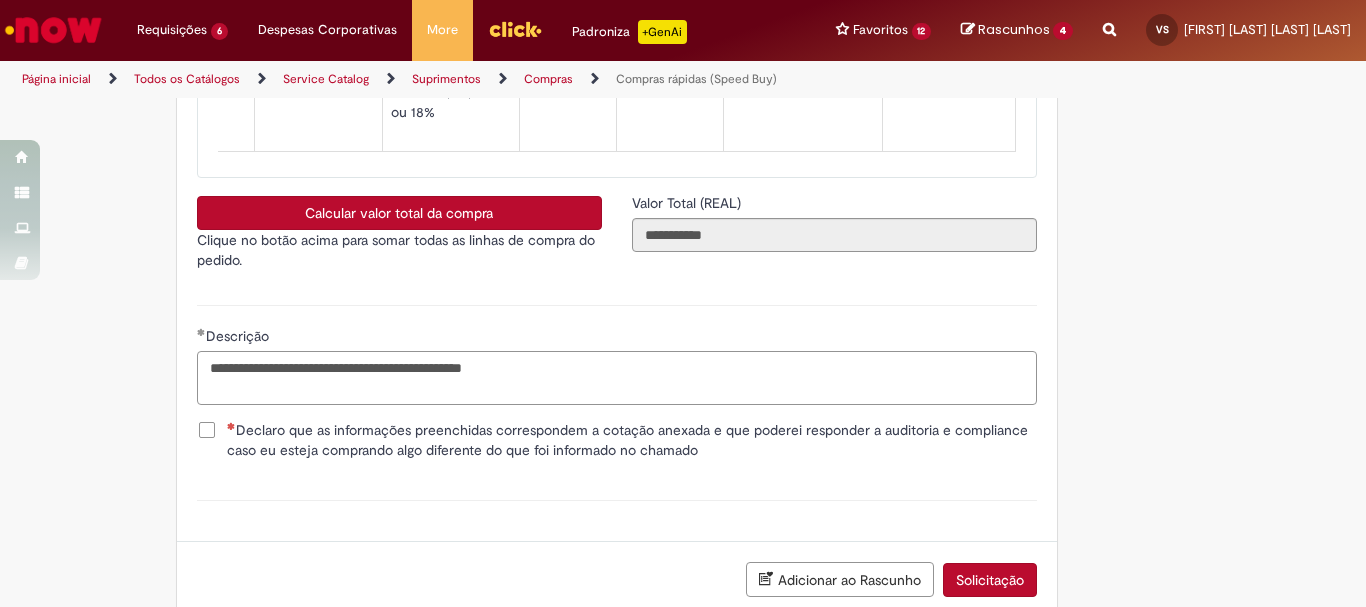 type on "**********" 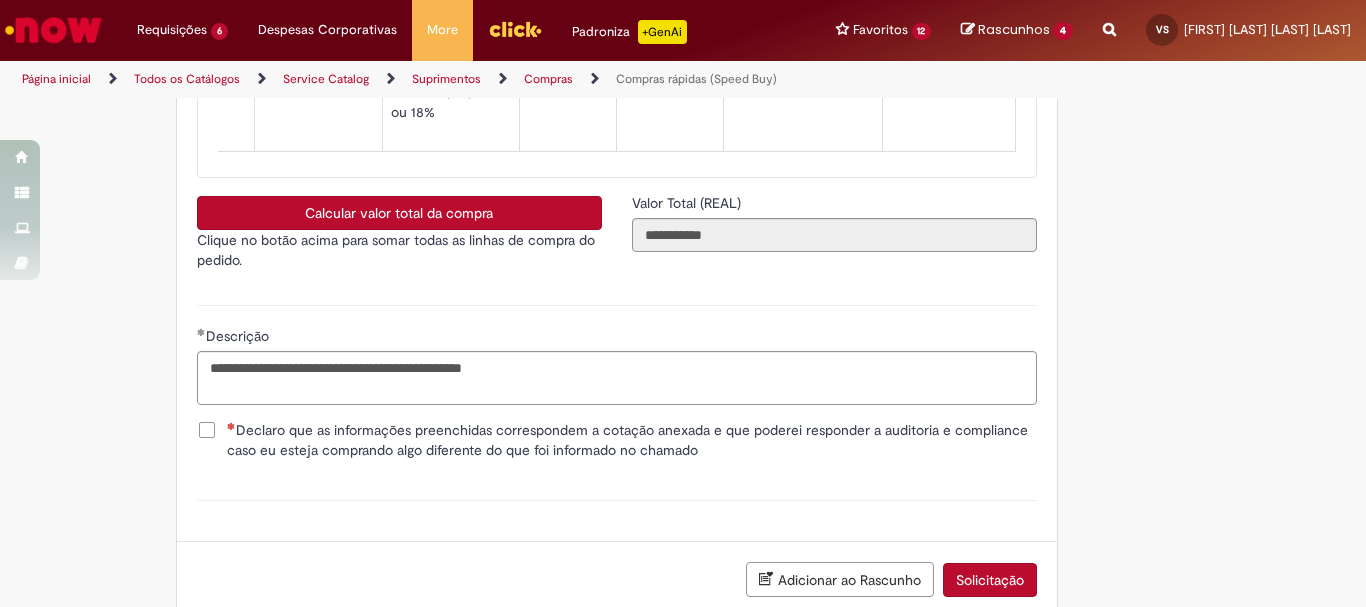 click on "Declaro que as informações preenchidas correspondem a cotação anexada e que poderei responder a auditoria e compliance caso eu esteja comprando algo diferente do que foi informado no chamado" at bounding box center (617, 440) 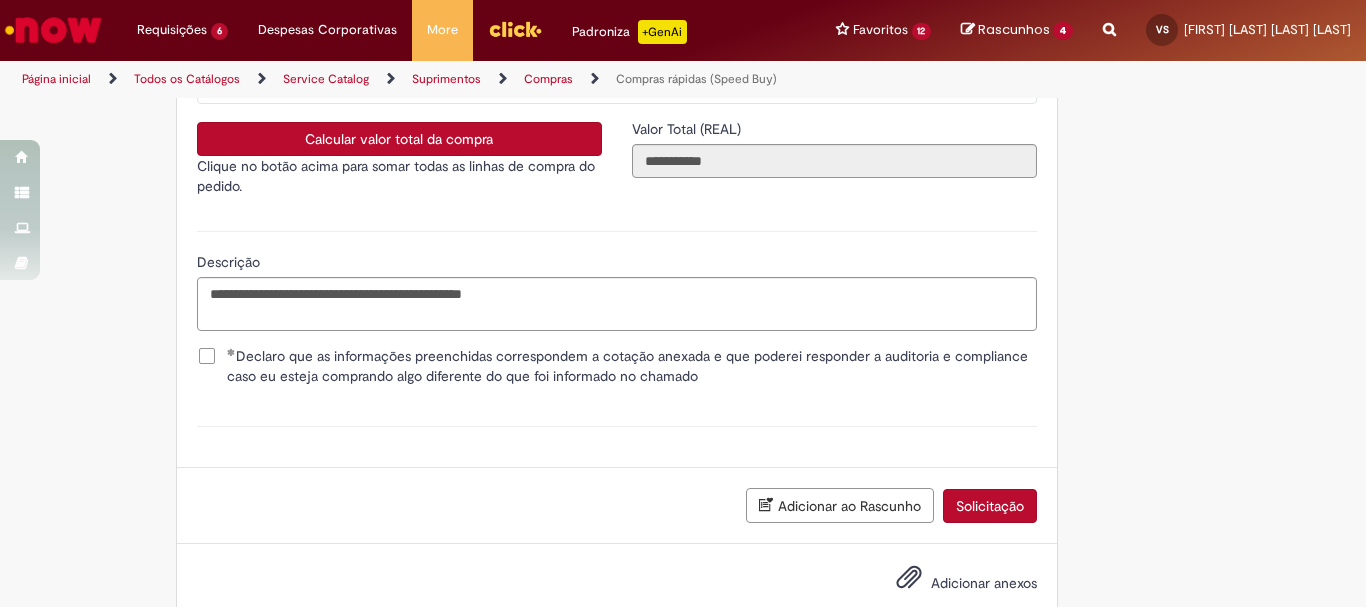 scroll, scrollTop: 3879, scrollLeft: 0, axis: vertical 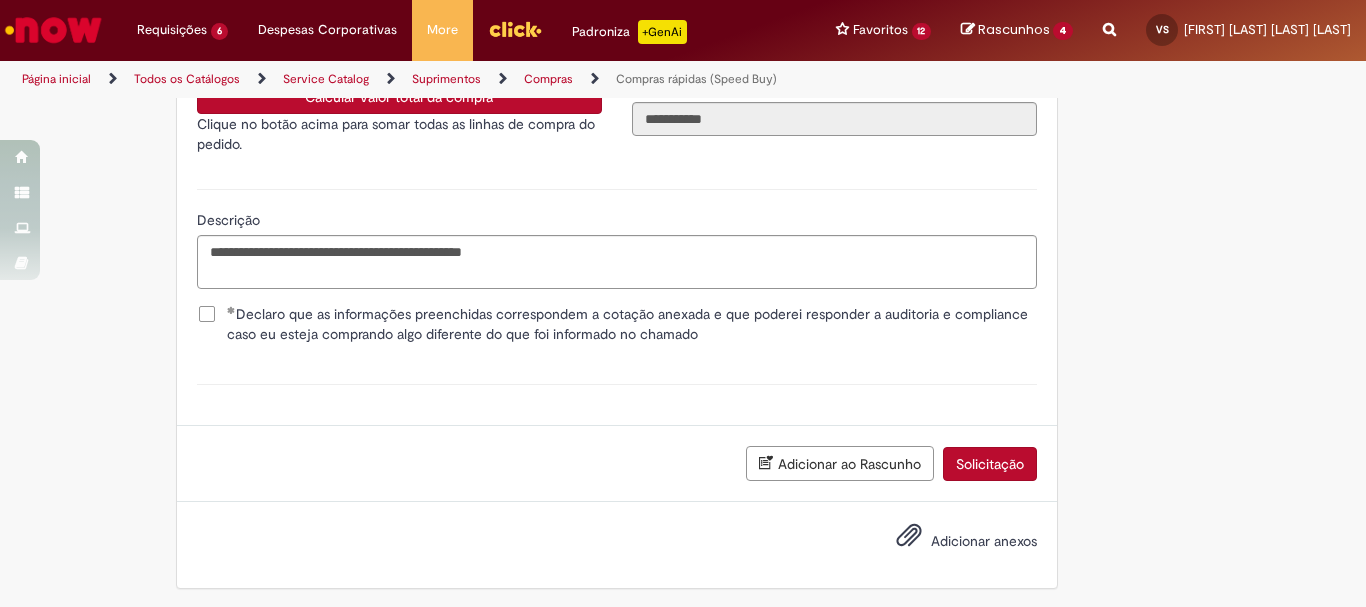 click on "Adicionar anexos" at bounding box center (984, 541) 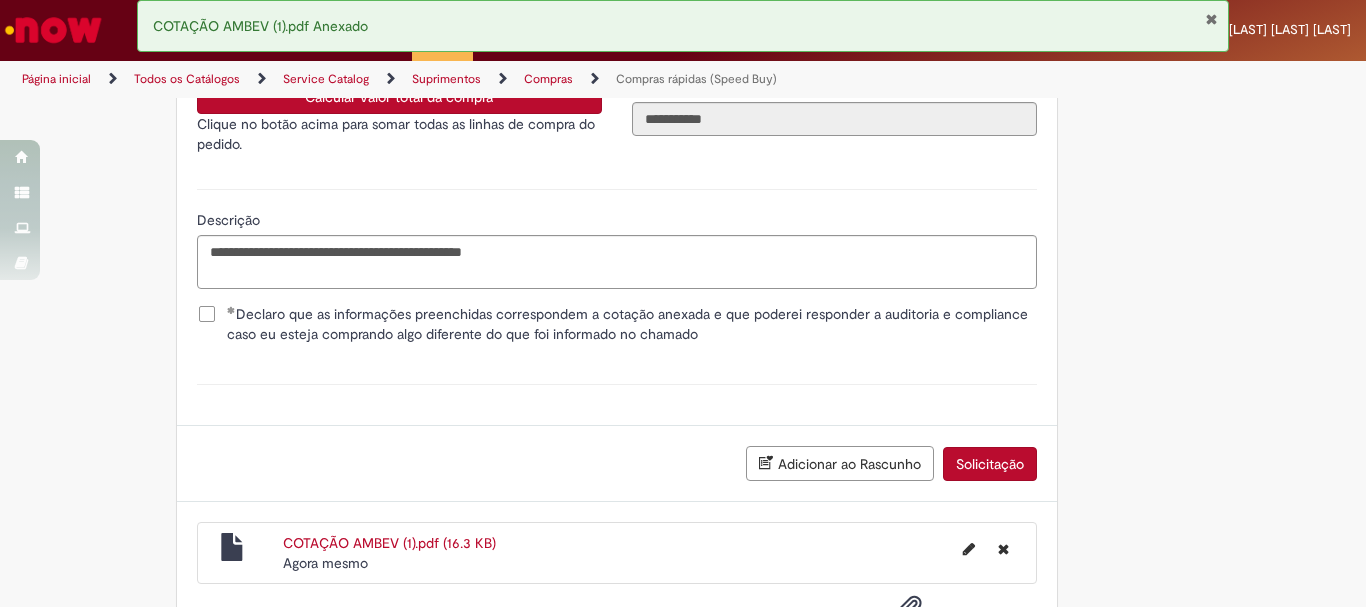 scroll, scrollTop: 3951, scrollLeft: 0, axis: vertical 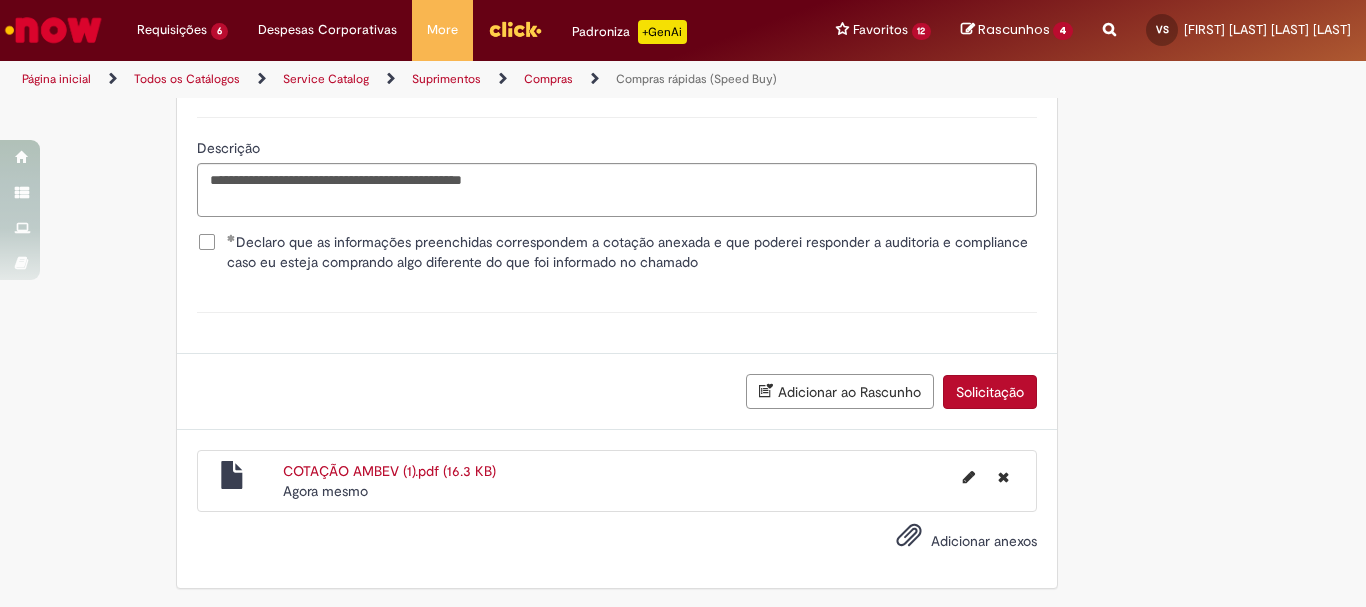 click on "Solicitação" at bounding box center (990, 392) 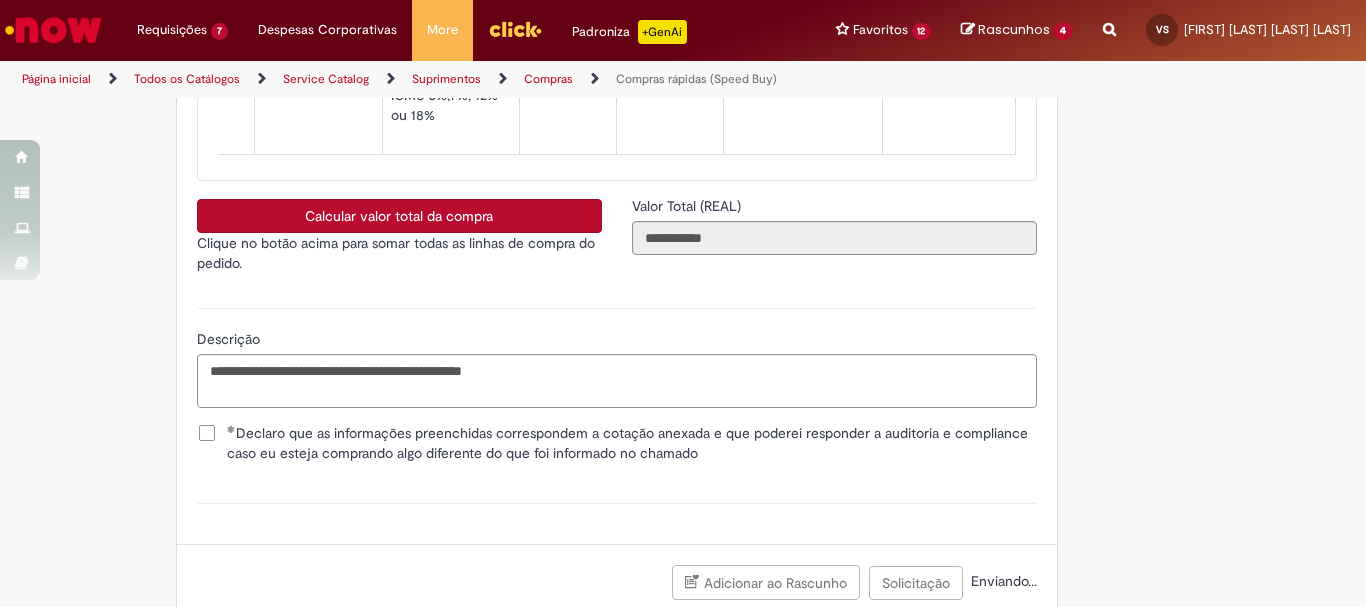 scroll, scrollTop: 3832, scrollLeft: 0, axis: vertical 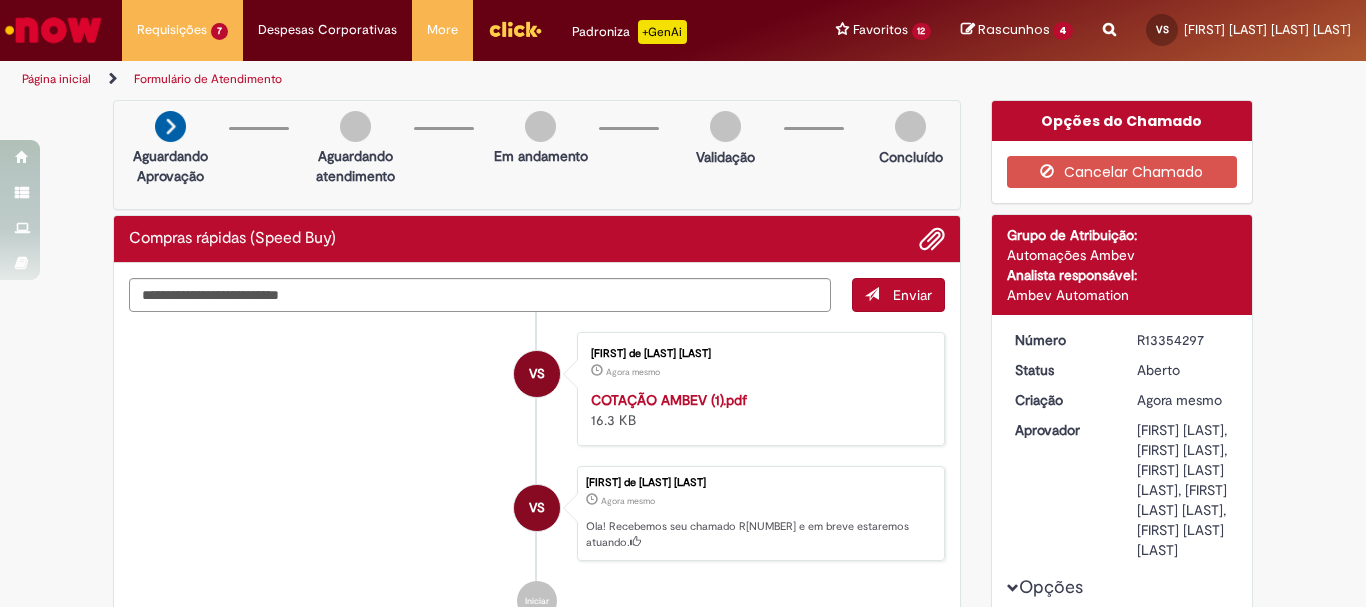 copy on "Número
R13354297" 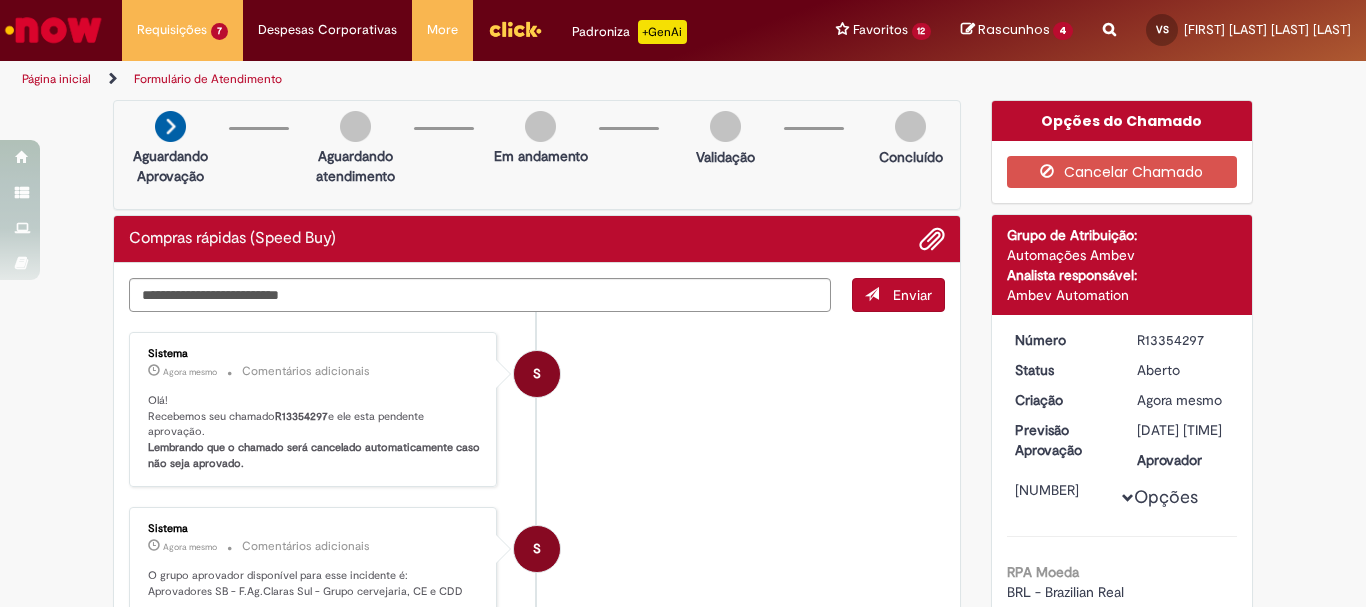 drag, startPoint x: 1203, startPoint y: 343, endPoint x: 1128, endPoint y: 335, distance: 75.42546 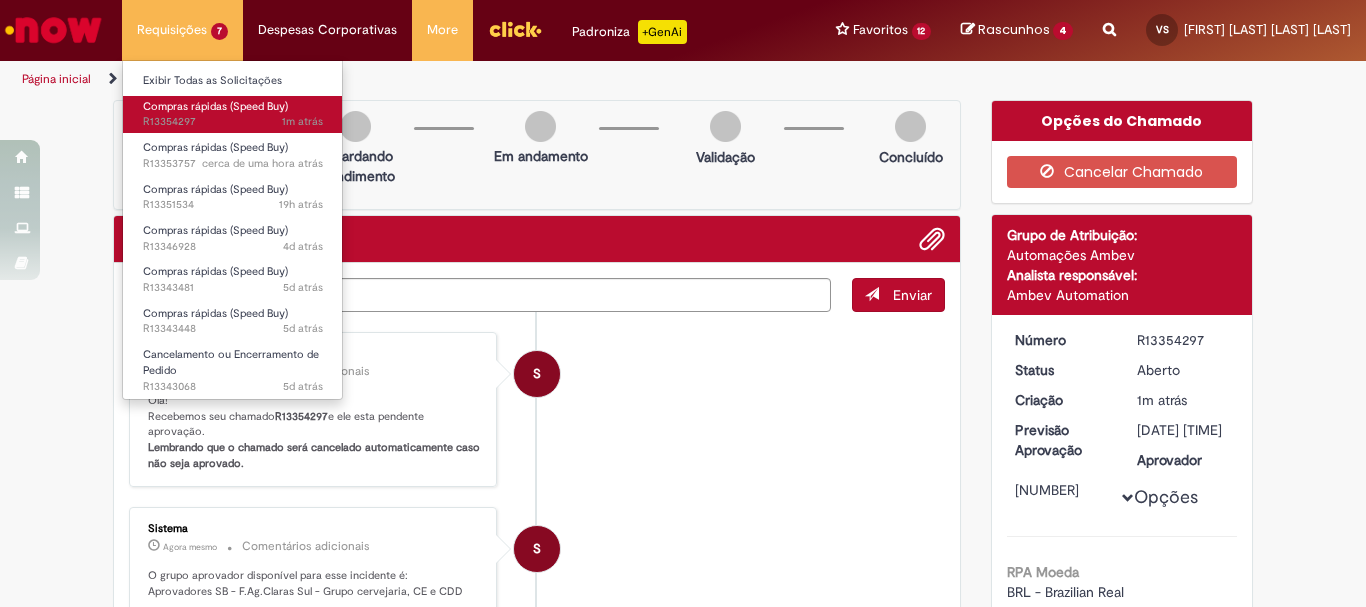 click on "1m atrás 1m atrás  R13354297" at bounding box center (233, 122) 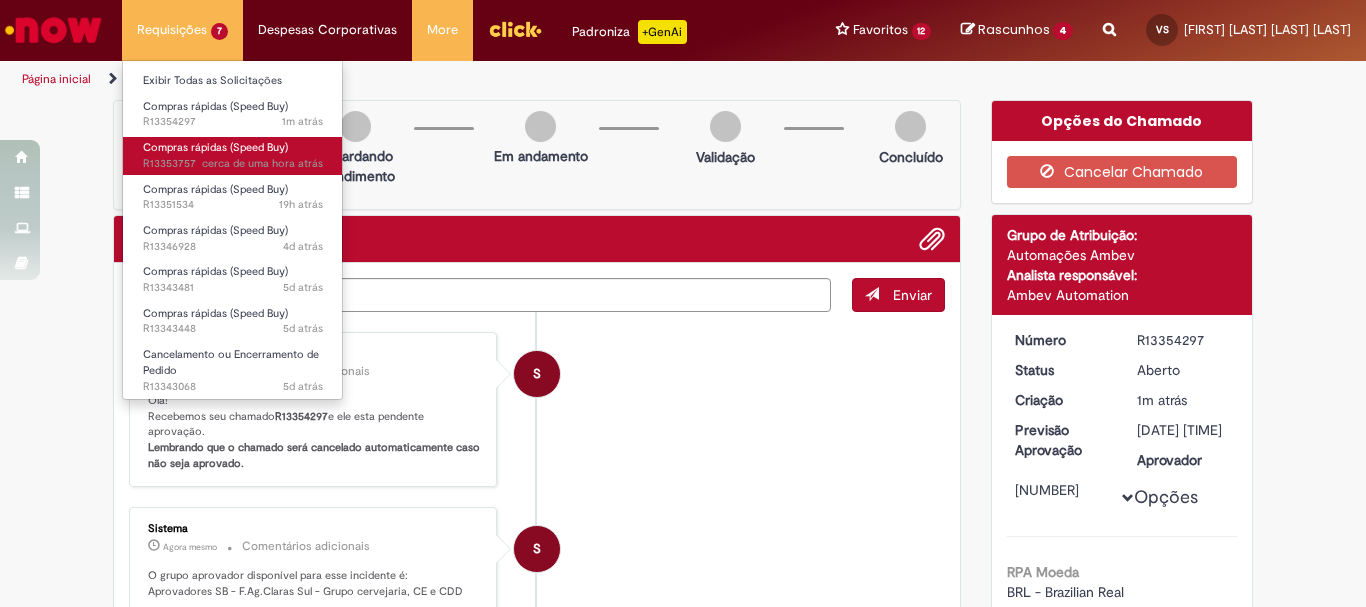 click on "cerca de uma hora atrás" at bounding box center [262, 163] 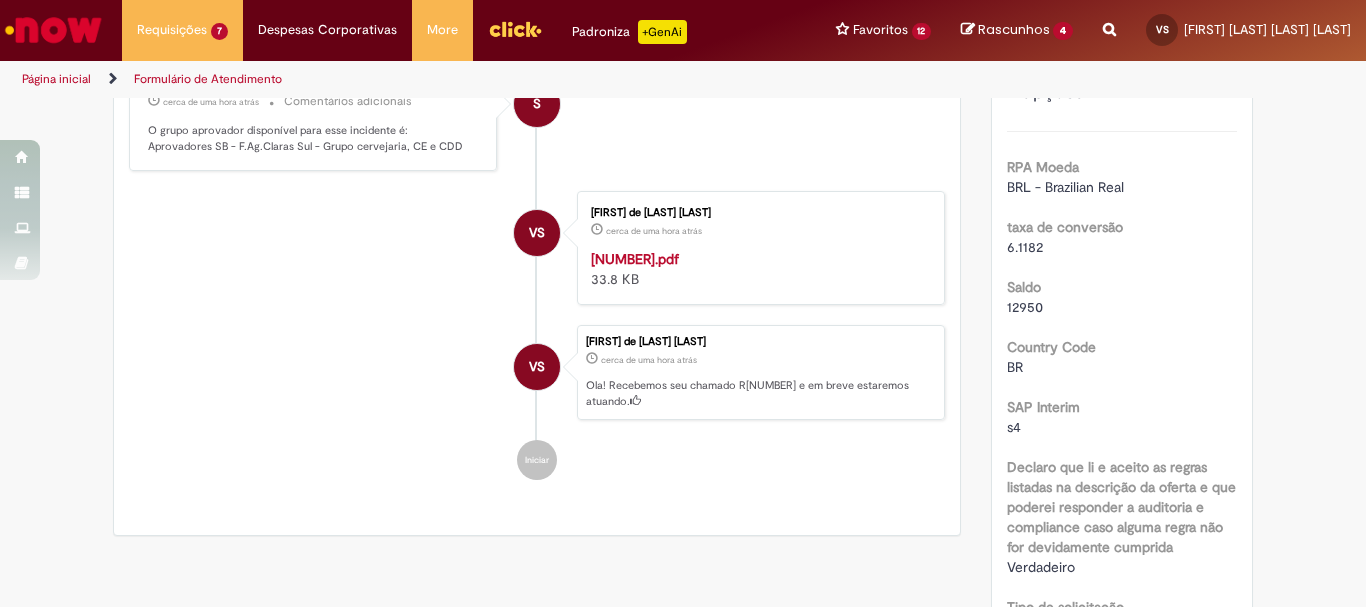 scroll, scrollTop: 560, scrollLeft: 0, axis: vertical 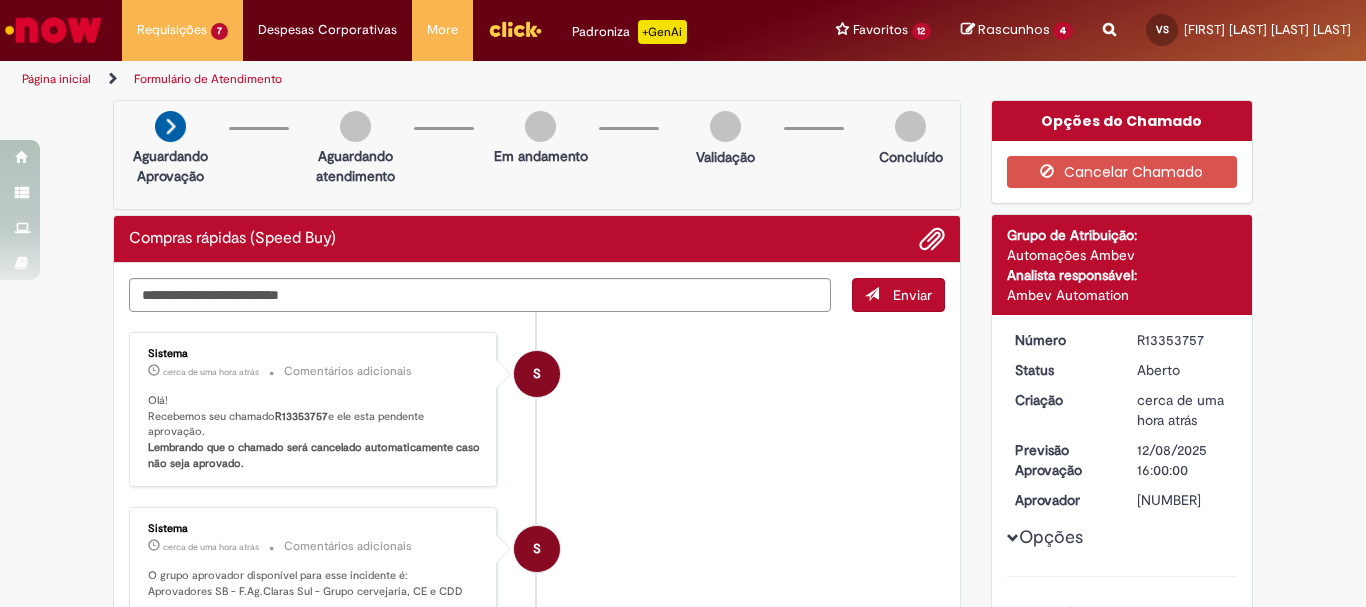 drag, startPoint x: 1181, startPoint y: 336, endPoint x: 1125, endPoint y: 336, distance: 56 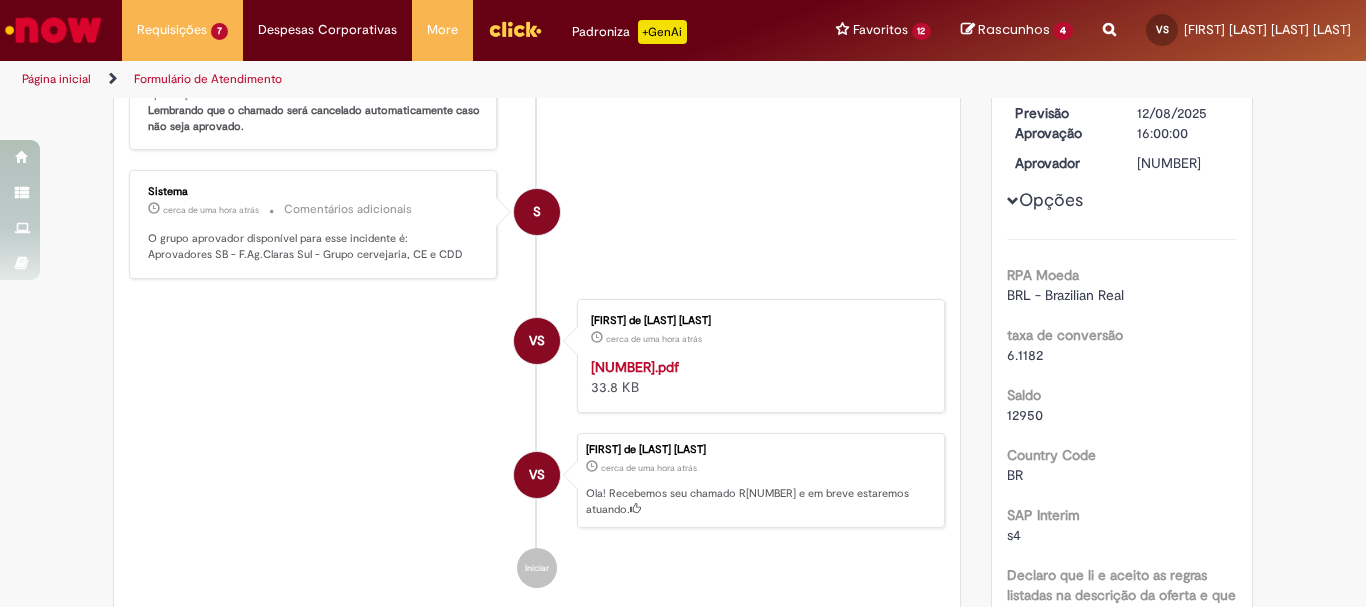 scroll, scrollTop: 0, scrollLeft: 0, axis: both 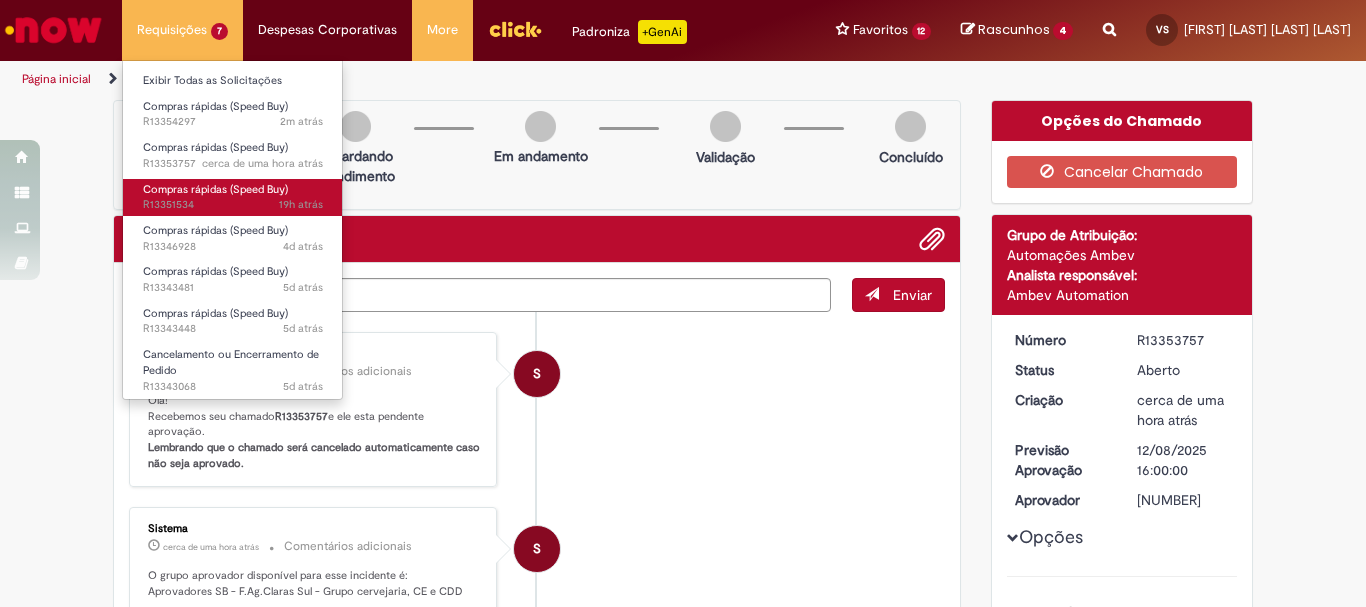 click on "19h atrás 19 horas atrás  R13351534" at bounding box center [233, 205] 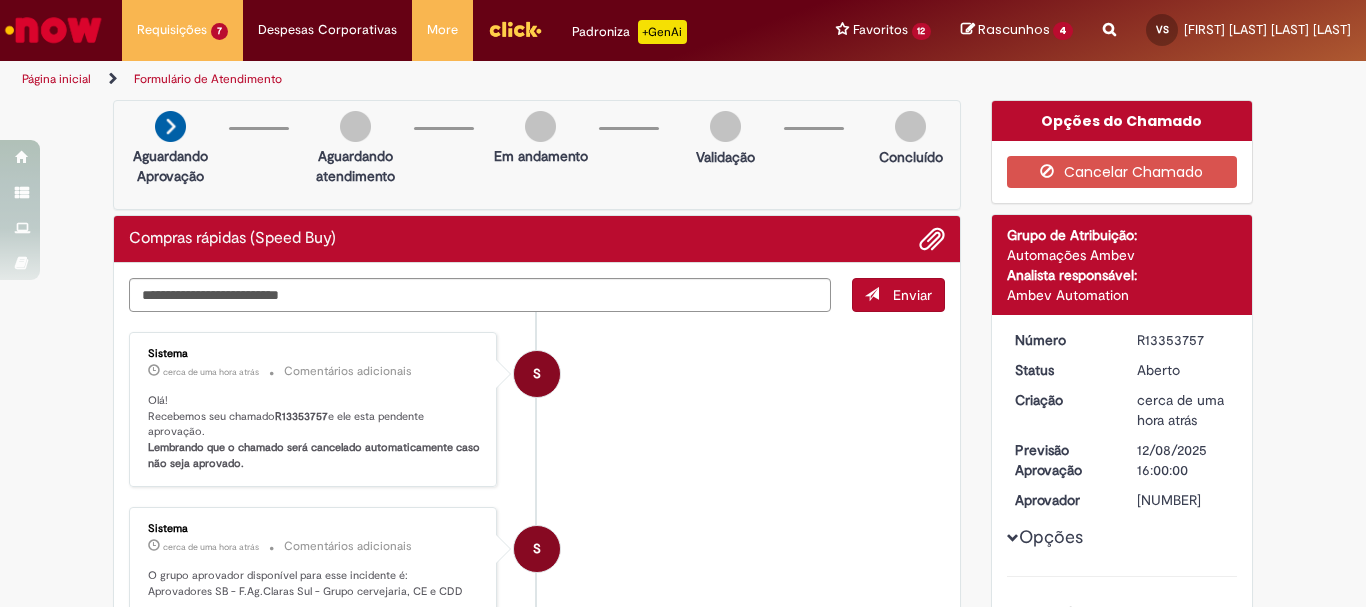scroll, scrollTop: 445, scrollLeft: 0, axis: vertical 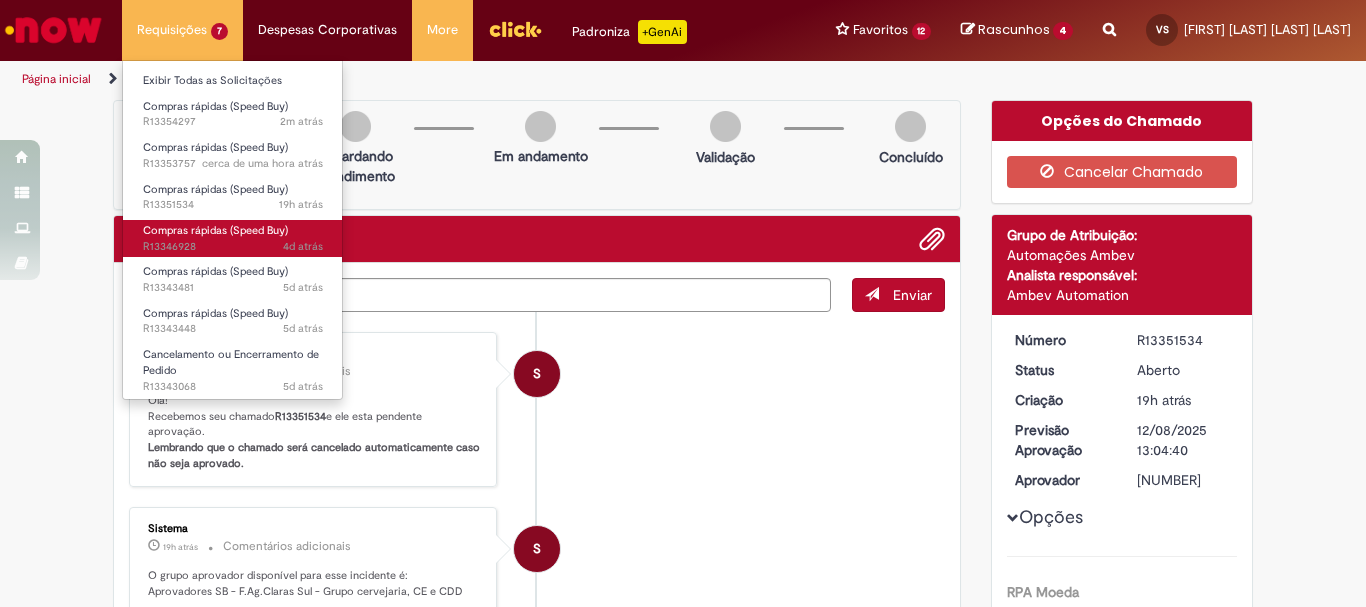 click on "Compras rápidas (Speed Buy)" at bounding box center (215, 230) 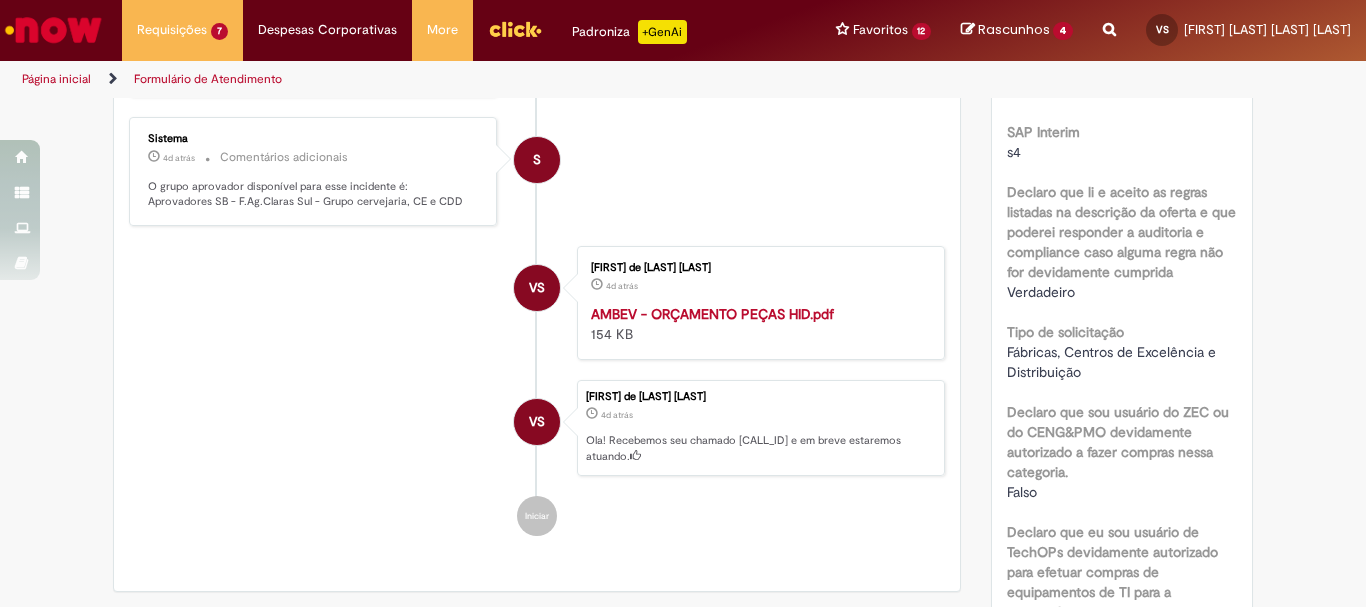 scroll, scrollTop: 788, scrollLeft: 0, axis: vertical 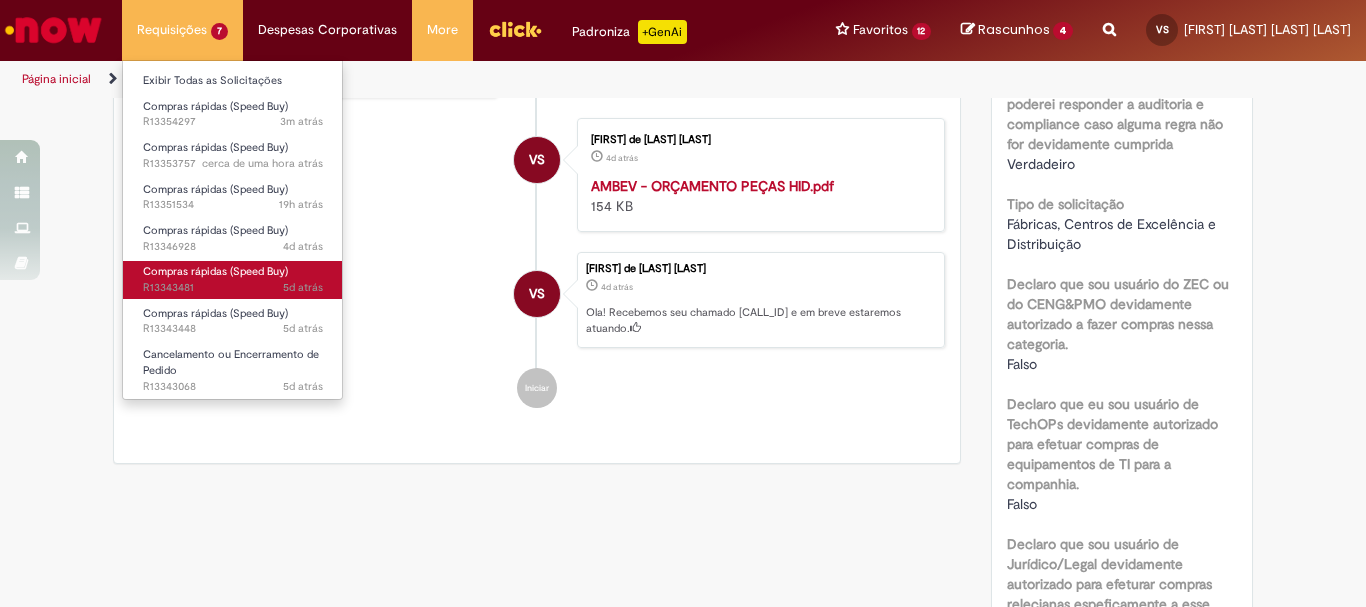 click on "Compras rápidas (Speed Buy)" at bounding box center [215, 271] 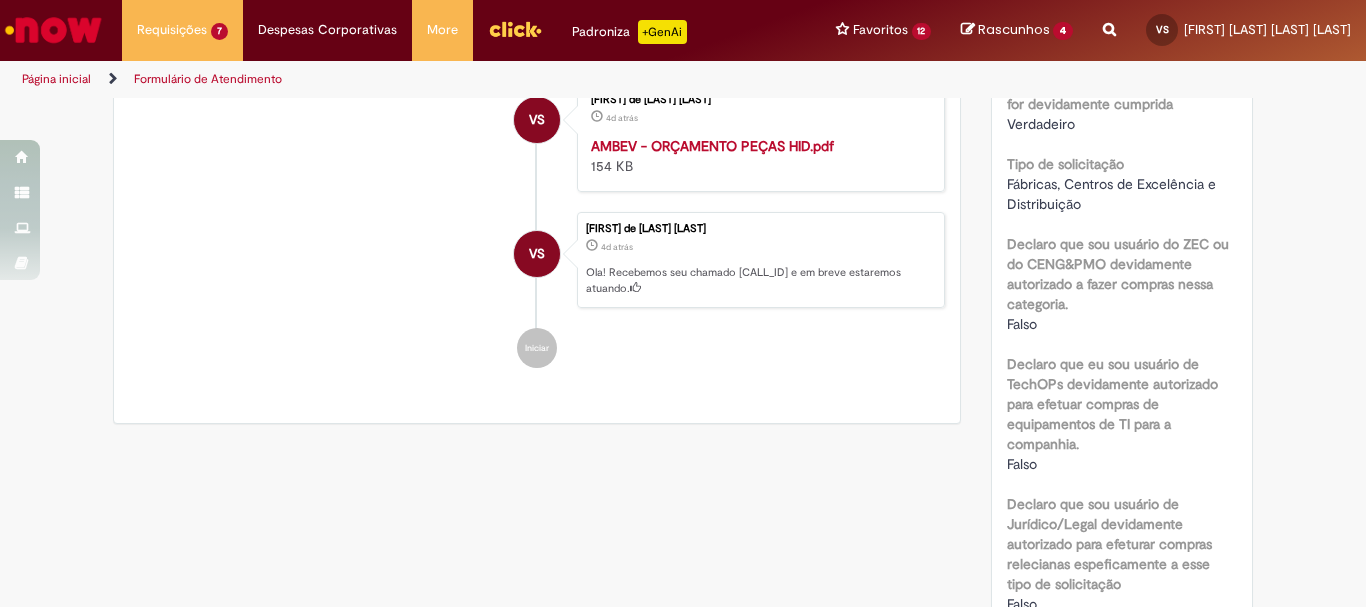 scroll, scrollTop: 835, scrollLeft: 0, axis: vertical 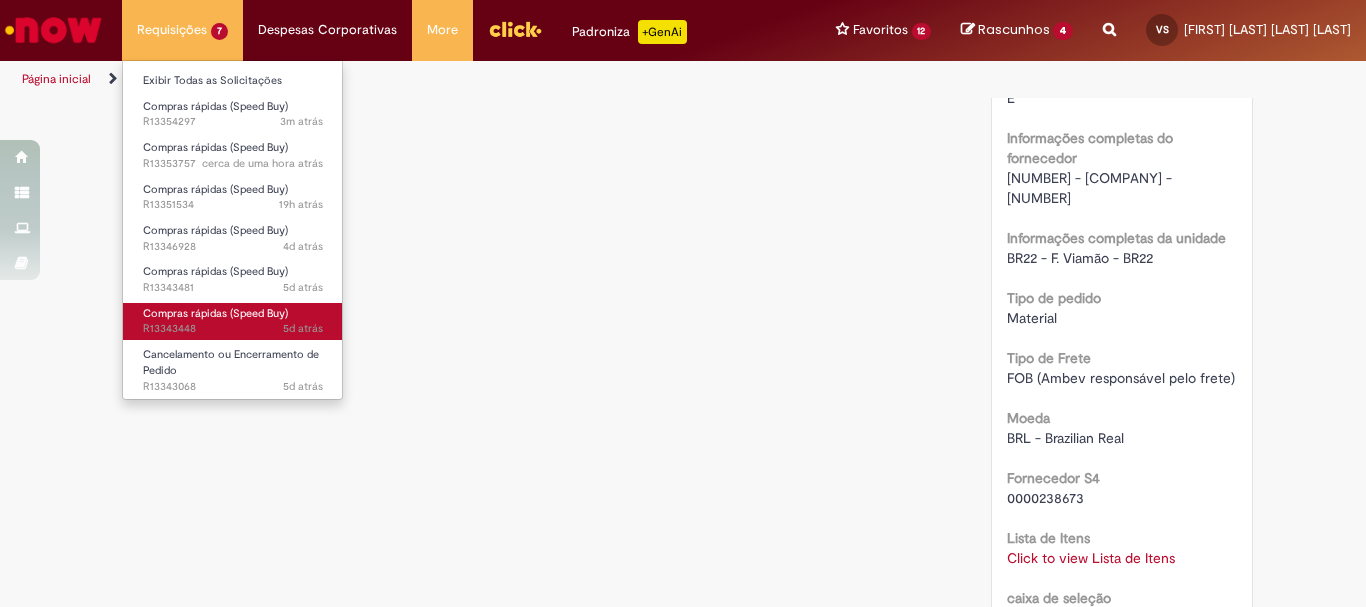 click on "Compras rápidas (Speed Buy)" at bounding box center [215, 313] 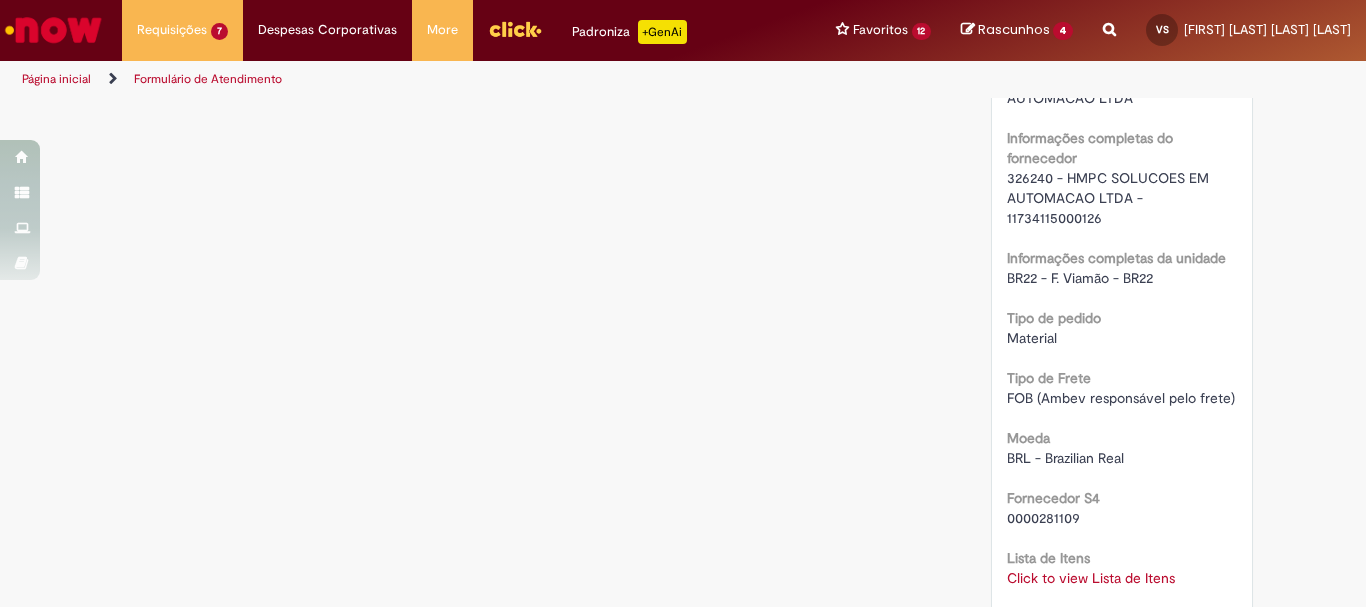 scroll, scrollTop: 0, scrollLeft: 0, axis: both 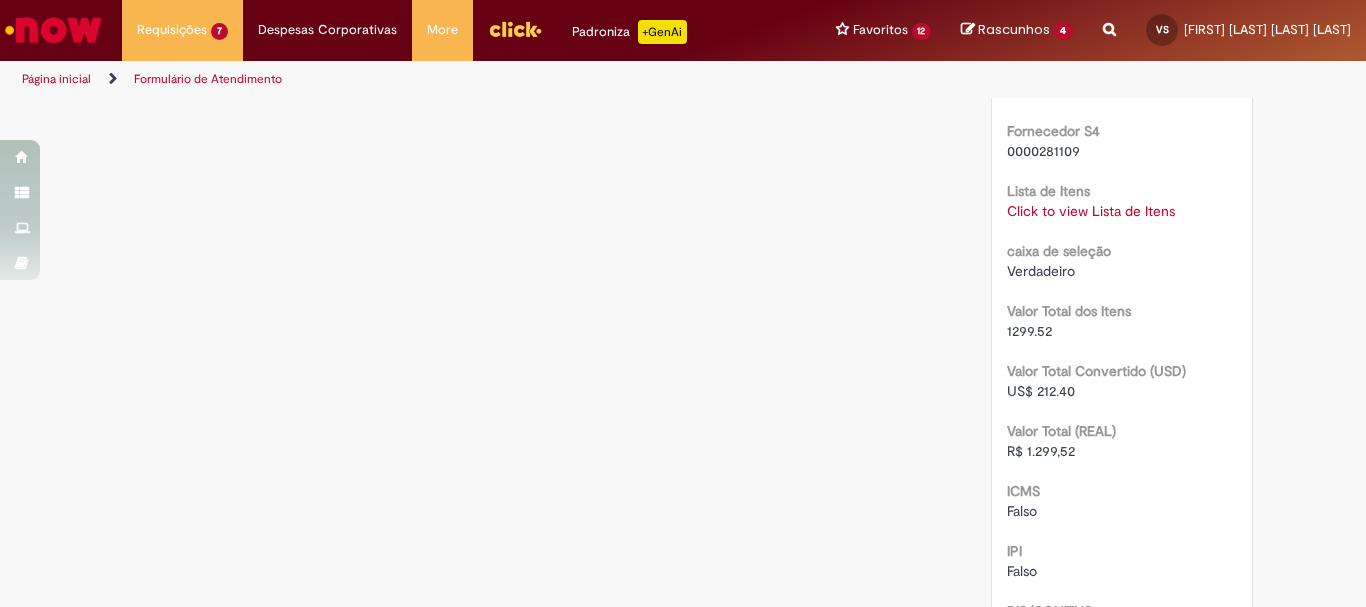 click on "Click to view Lista de Itens" at bounding box center (1091, 211) 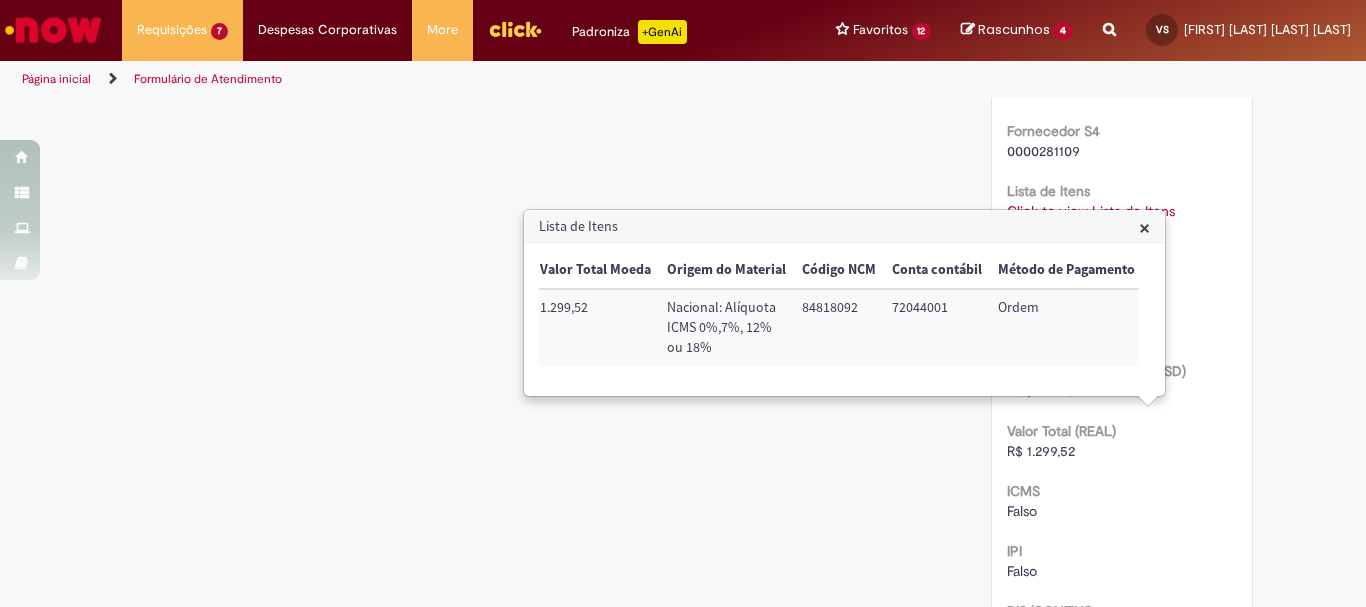 scroll, scrollTop: 0, scrollLeft: 827, axis: horizontal 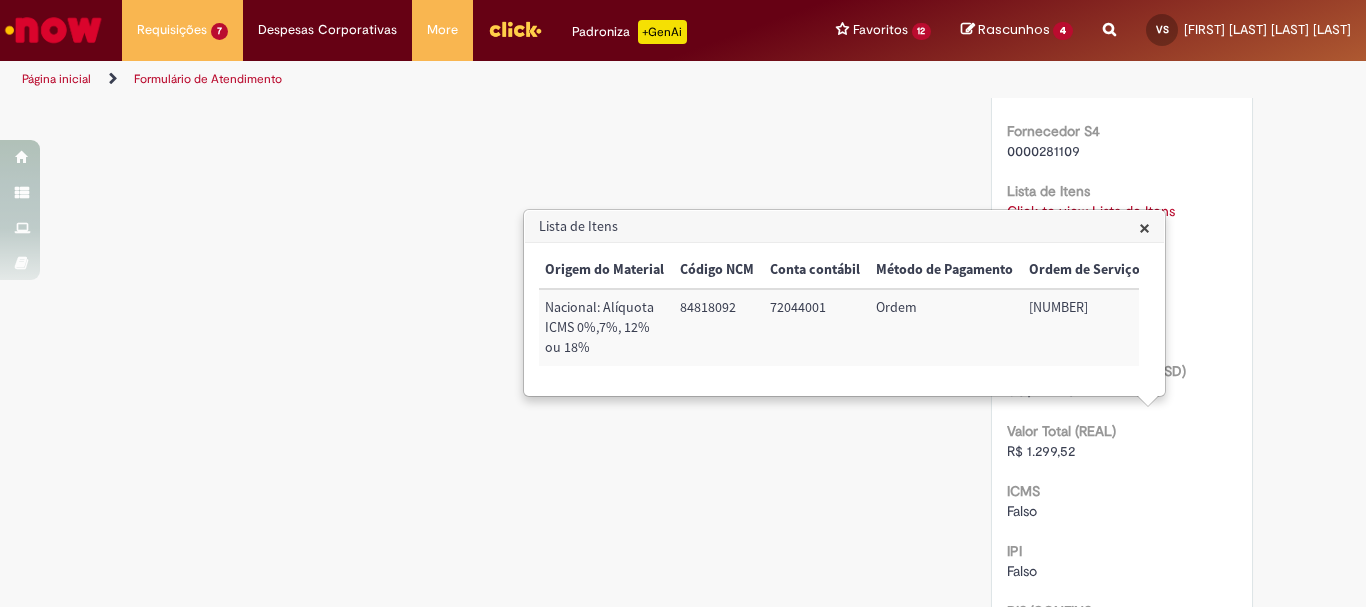 click on "Verificar Código de Barras
Aguardando Aprovação
Aguardando atendimento
Em andamento
Validação
Concluído
Compras rápidas (Speed Buy)
Enviar
S
Sistema
5d atrás 5 dias atrás     Comentários adicionais
Olá!  Recebemos seu chamado  R13343448  e ele esta pendente aprovação.  Lembrando que o chamado será cancelado automaticamente caso não seja aprovado." at bounding box center (683, -291) 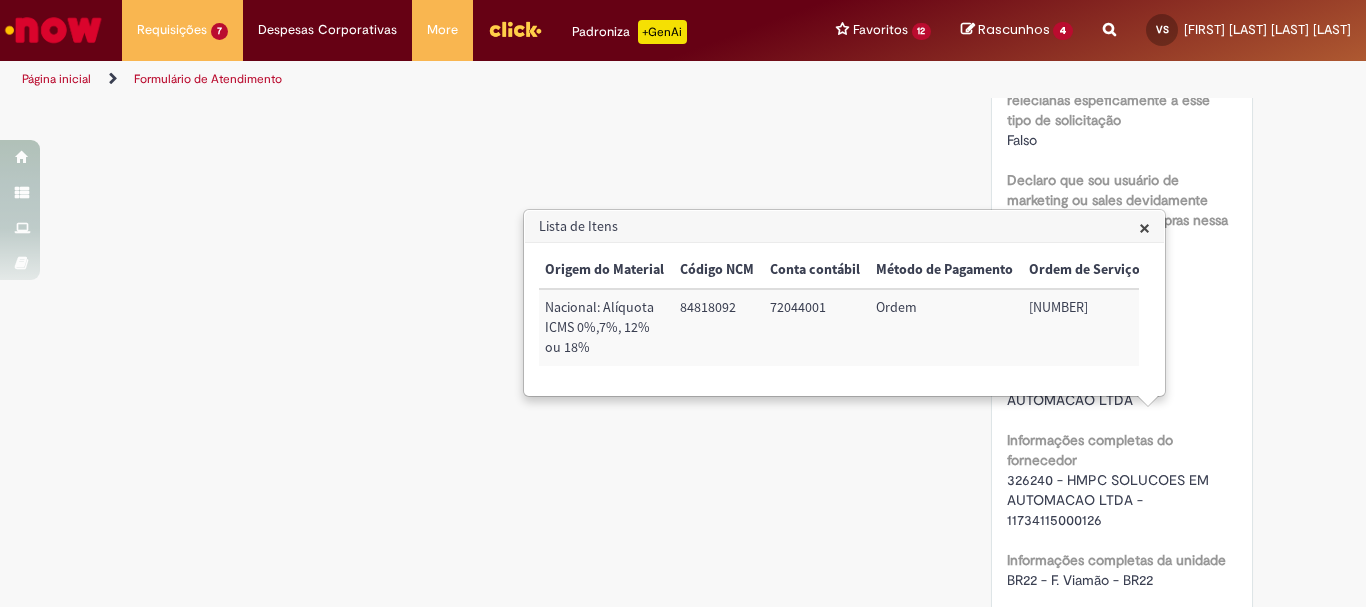 click on "×" at bounding box center (1144, 227) 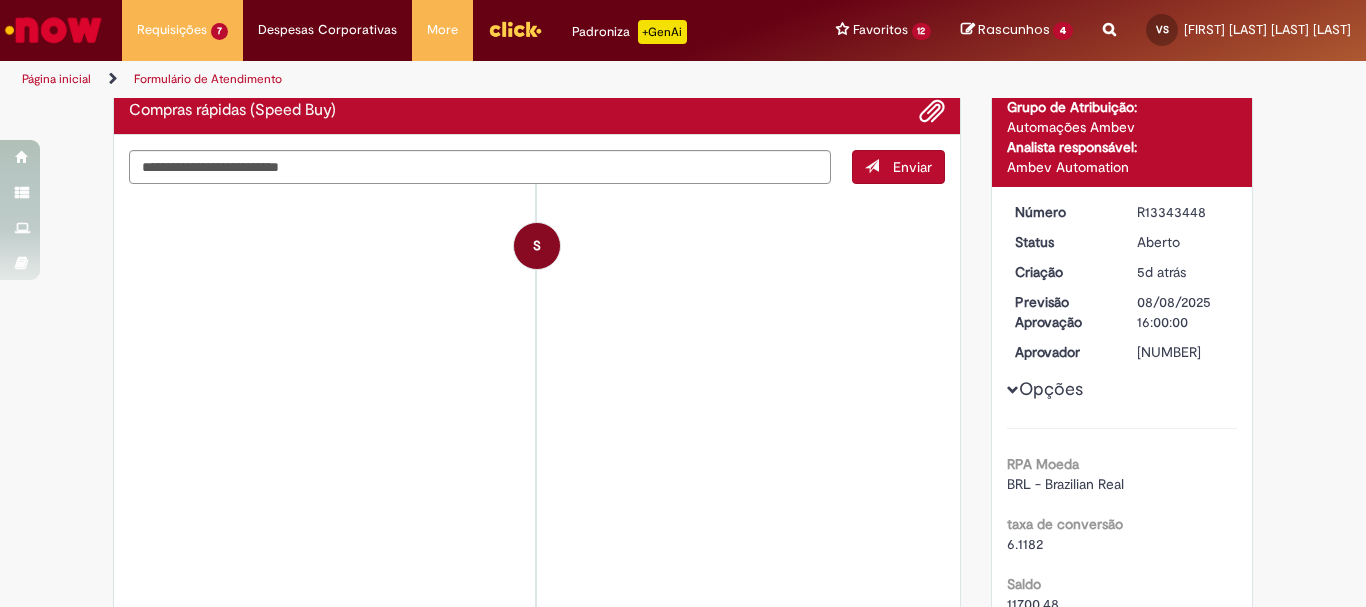scroll, scrollTop: 0, scrollLeft: 0, axis: both 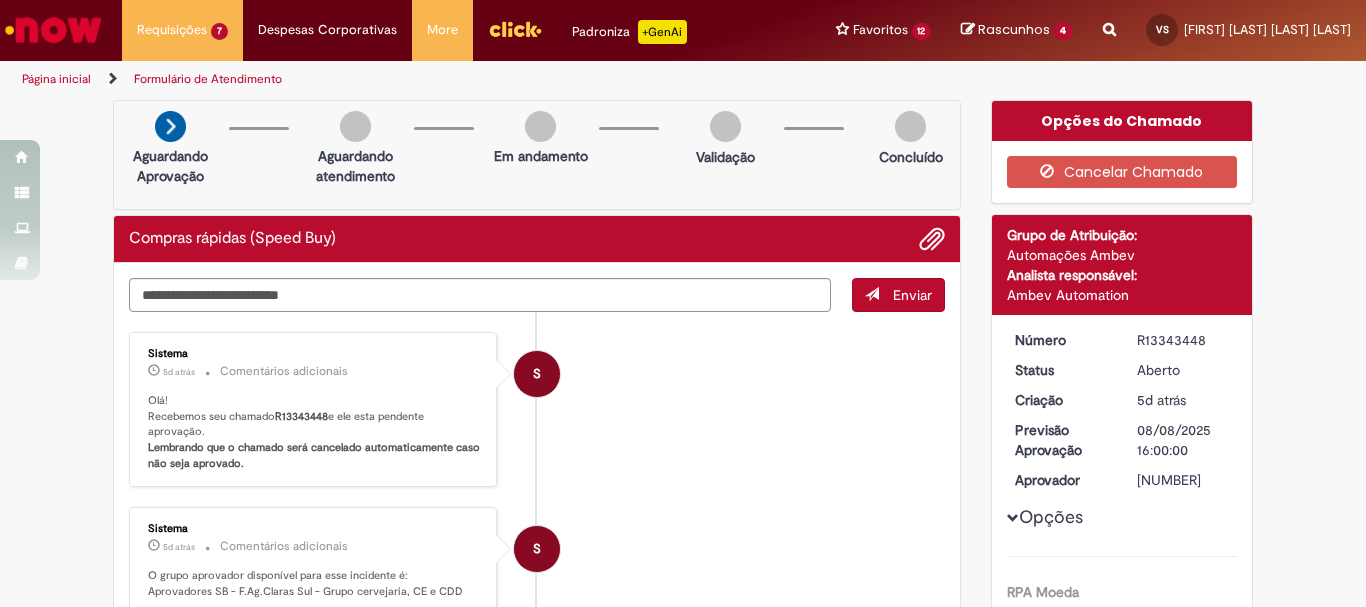 drag, startPoint x: 1197, startPoint y: 334, endPoint x: 1129, endPoint y: 333, distance: 68.007355 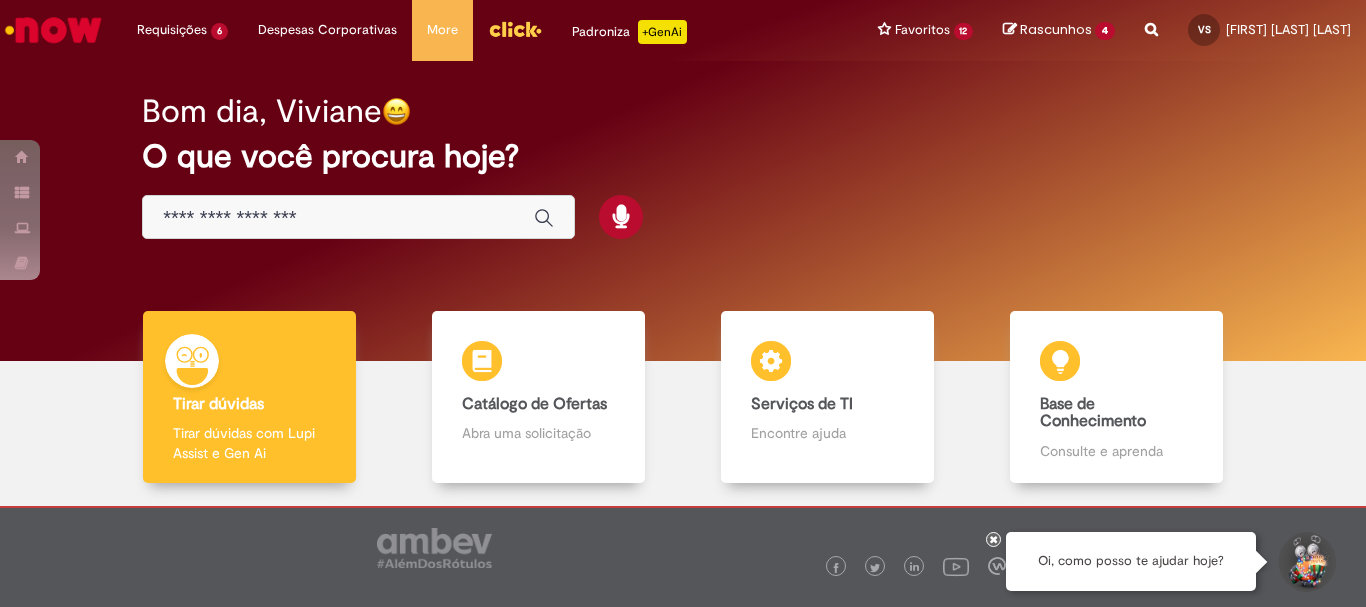 scroll, scrollTop: 0, scrollLeft: 0, axis: both 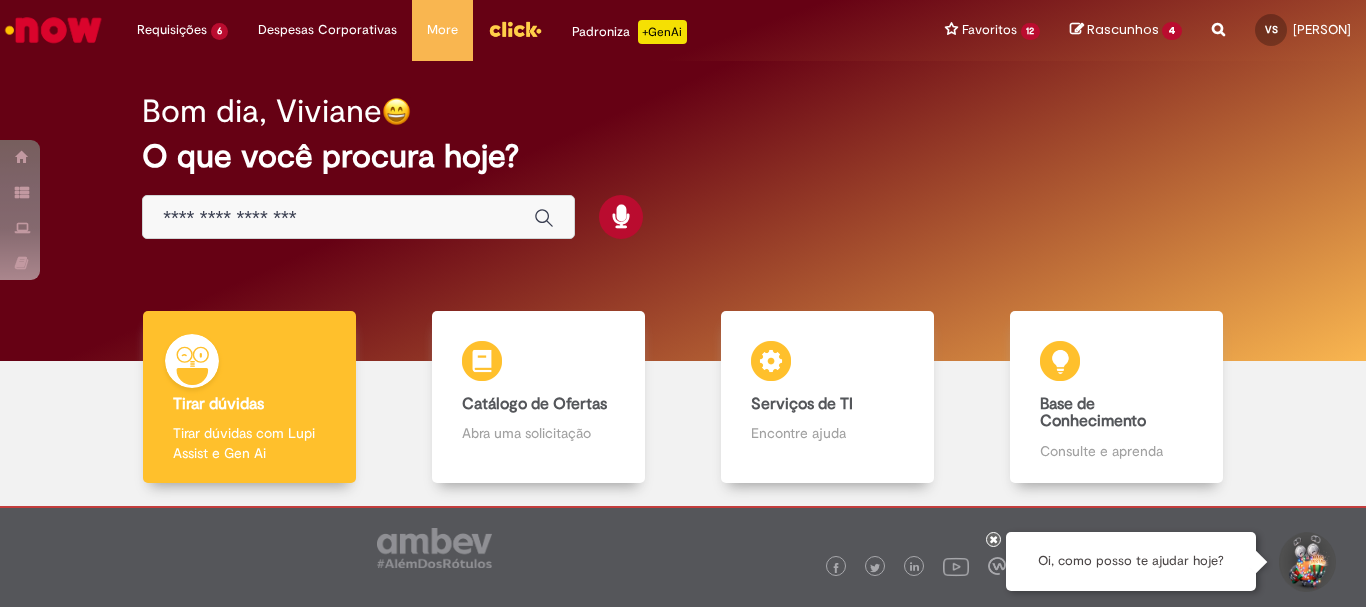 click at bounding box center [358, 217] 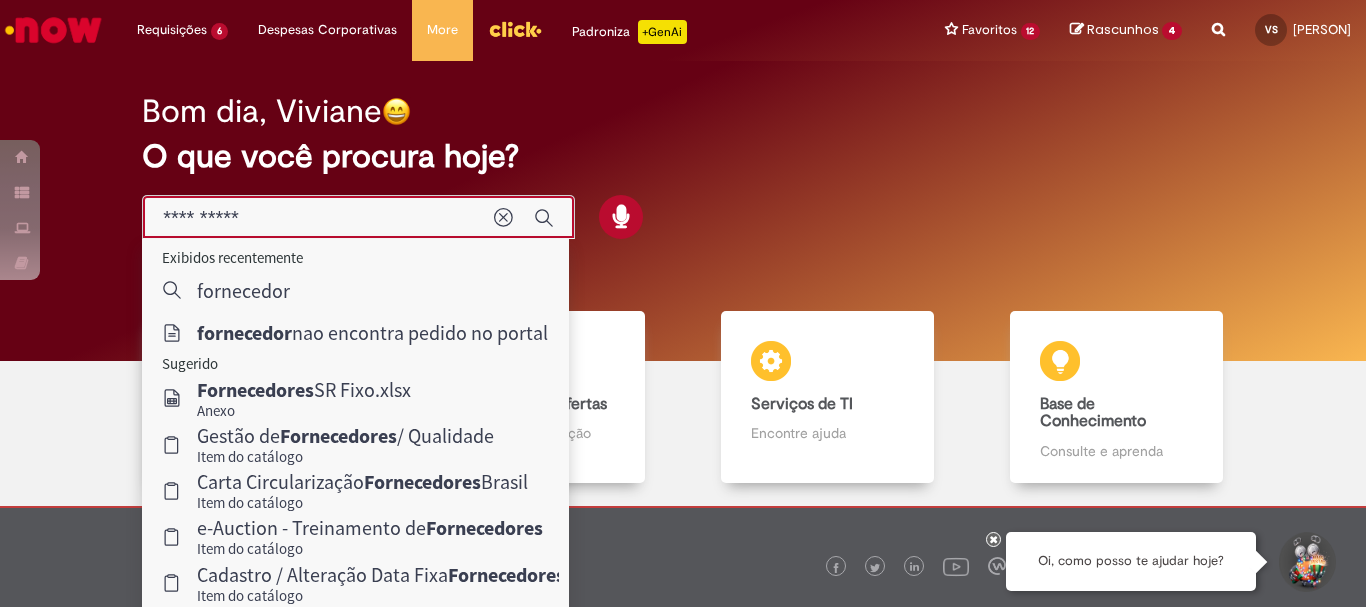 type on "**********" 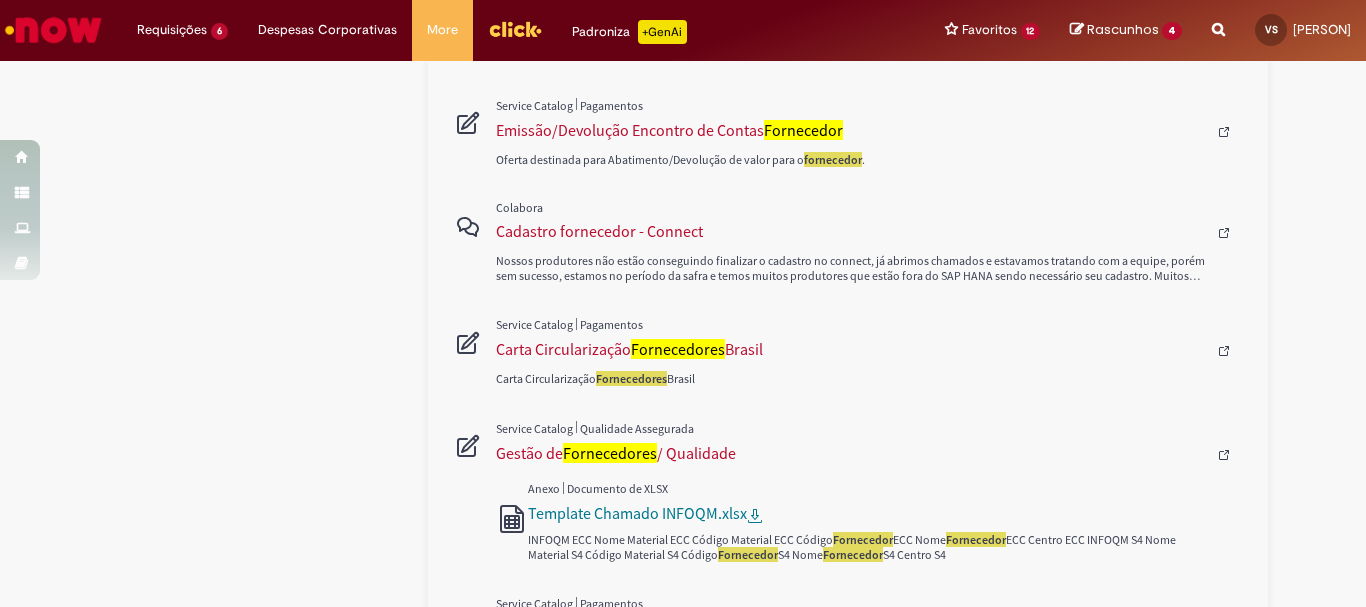 scroll, scrollTop: 903, scrollLeft: 0, axis: vertical 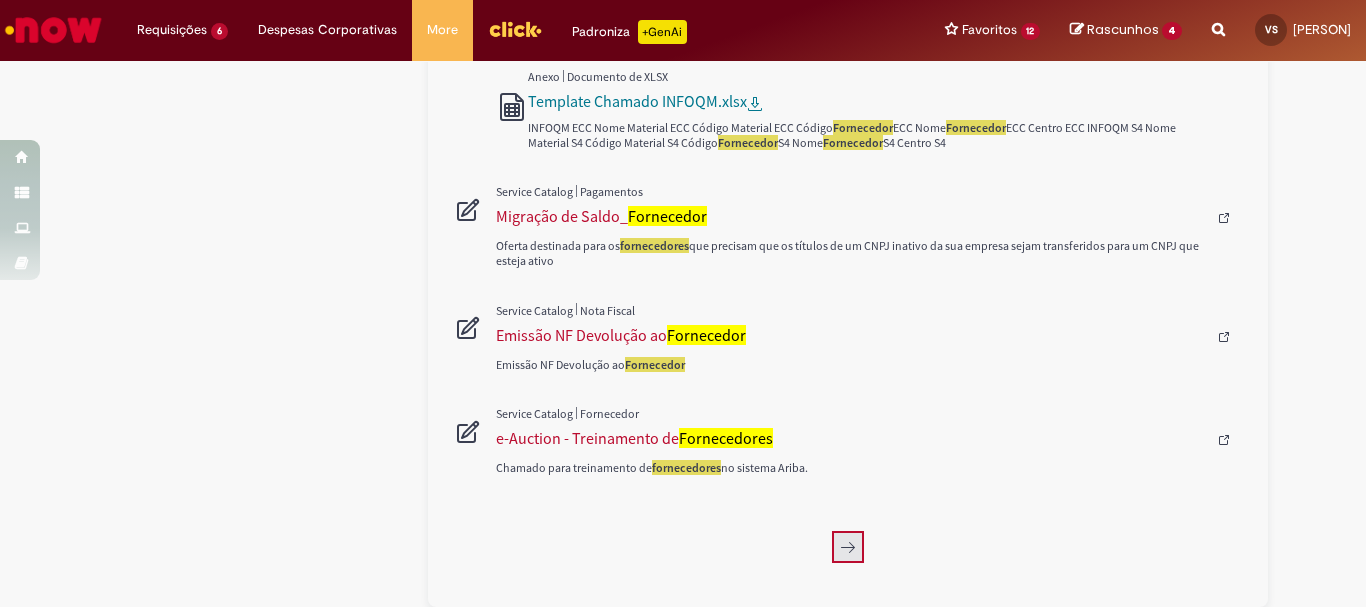 click 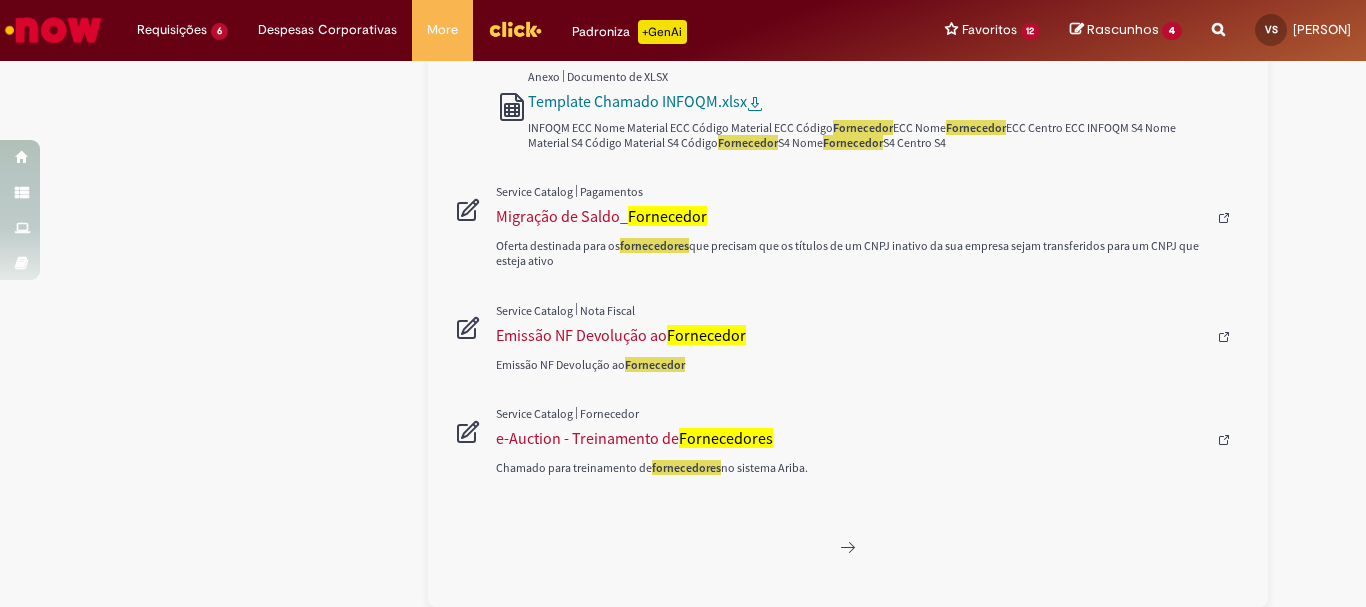 scroll, scrollTop: 489, scrollLeft: 0, axis: vertical 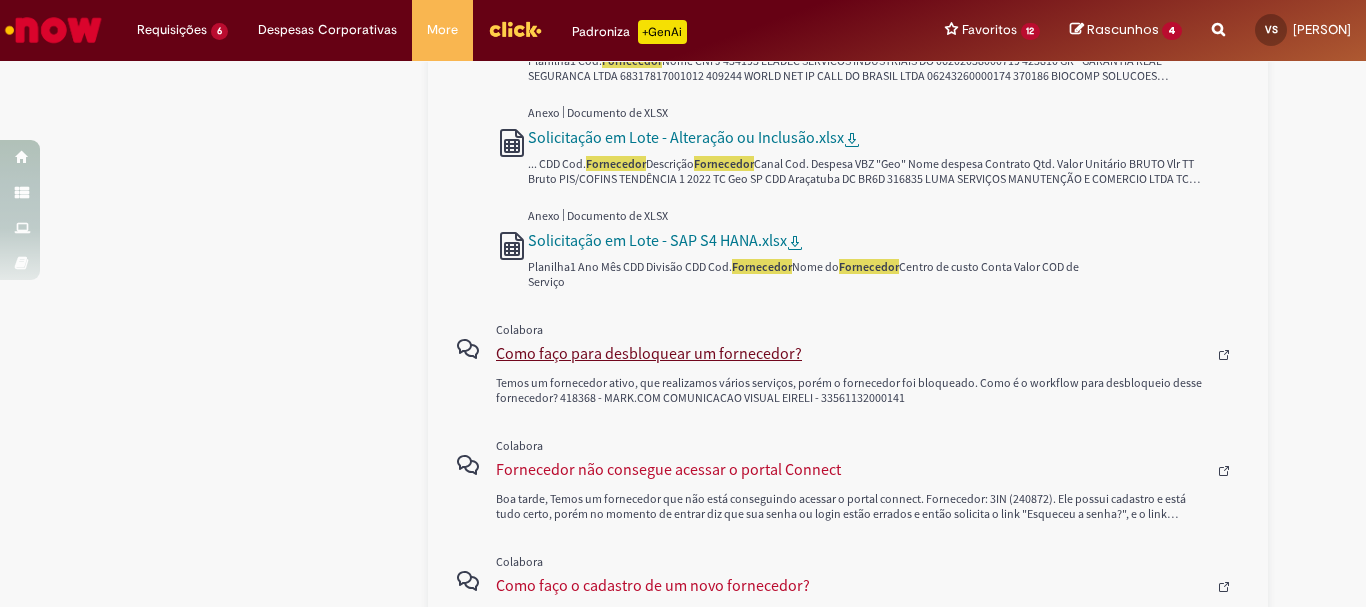 click on "Como faço para desbloquear um fornecedor?" at bounding box center [851, 353] 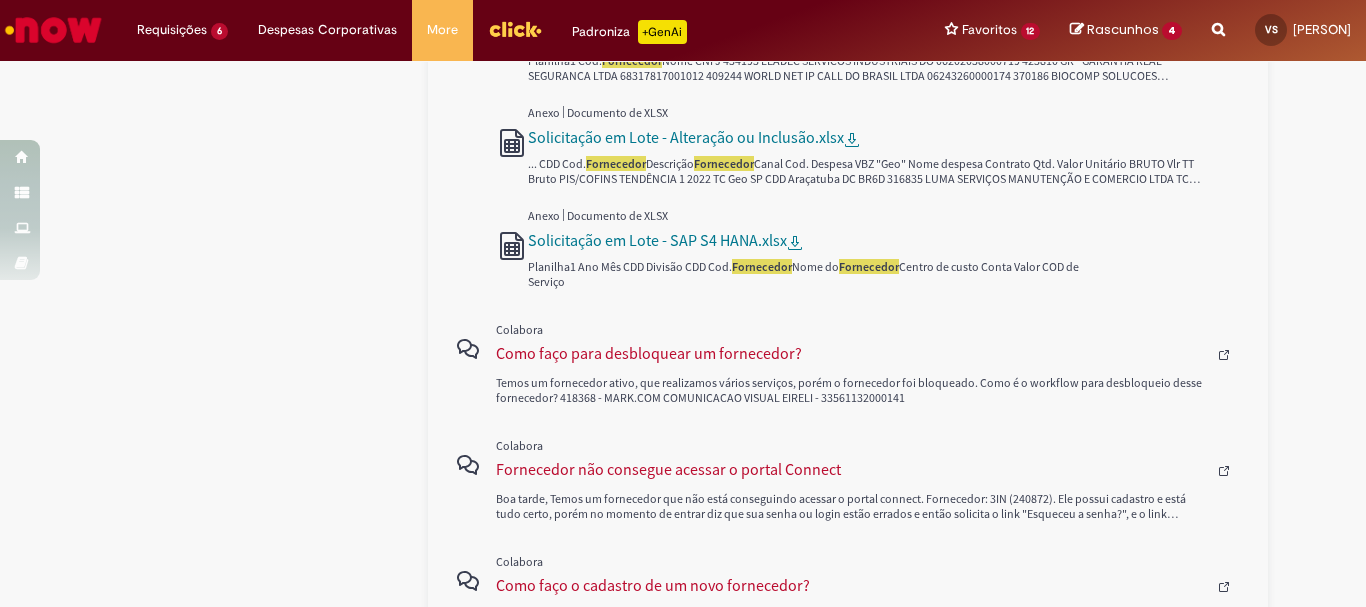 scroll, scrollTop: 0, scrollLeft: 0, axis: both 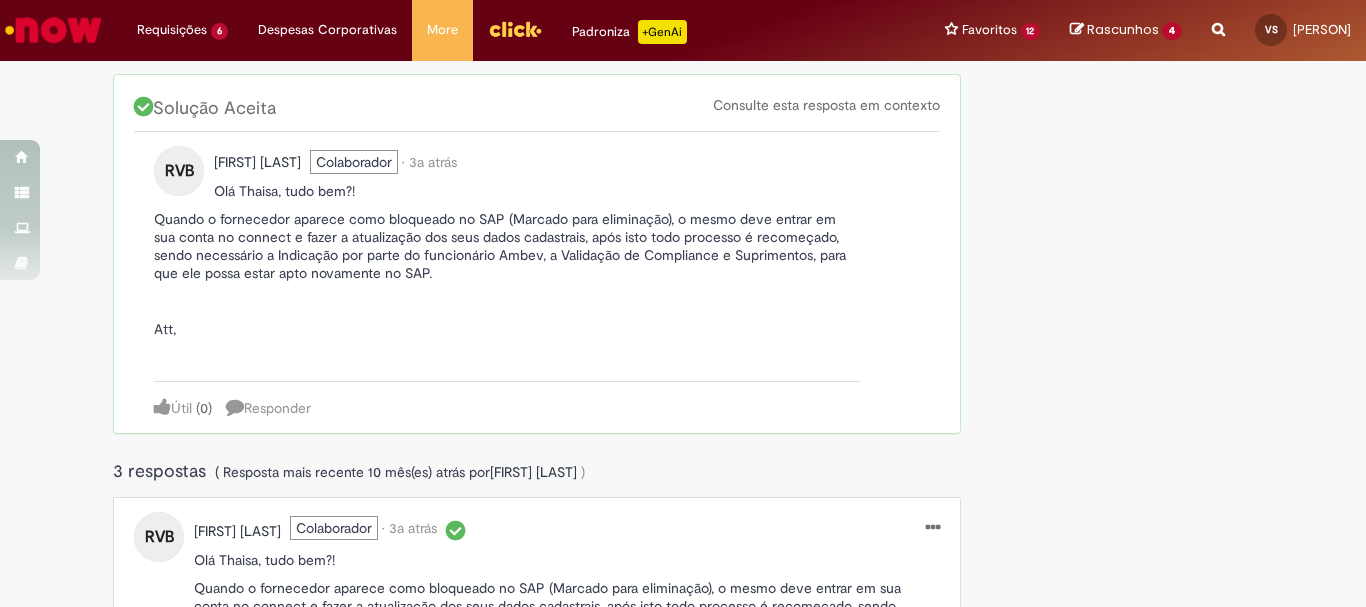 click on "Página inicial
BMP Created with Sketch. BMP ZIP Created with Sketch. ZIP XLS Created with Sketch. XLS TXT Created with Sketch. TXT PPT Created with Sketch. PPT PNG Created with Sketch. PNG PDF Created with Sketch. PD F JPG Created with Sketch. JPG GIF Created with Sketch. GIF DOC Created with Sketch. DOC   Error   Created with Sketch.
Pergunta
Seguir
Como faço para desbloquear um fornecedor?
TDB
por    Thaisa Dutra Braga         Novato
Criado
3a atrás 3 anos atrás       em     Compras ao Pagamento
418368 - MARK.COM COMUNICACAO VISUAL EIRELI - 33561132000141
Tópicos:" at bounding box center (683, 490) 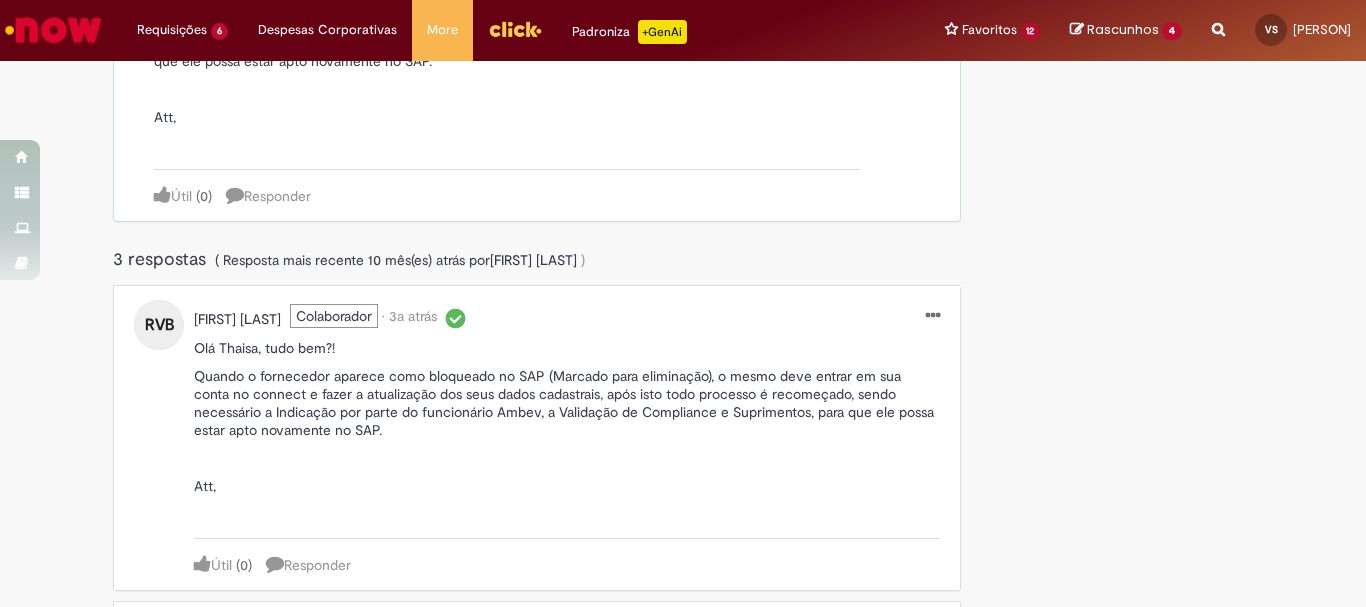 scroll, scrollTop: 678, scrollLeft: 0, axis: vertical 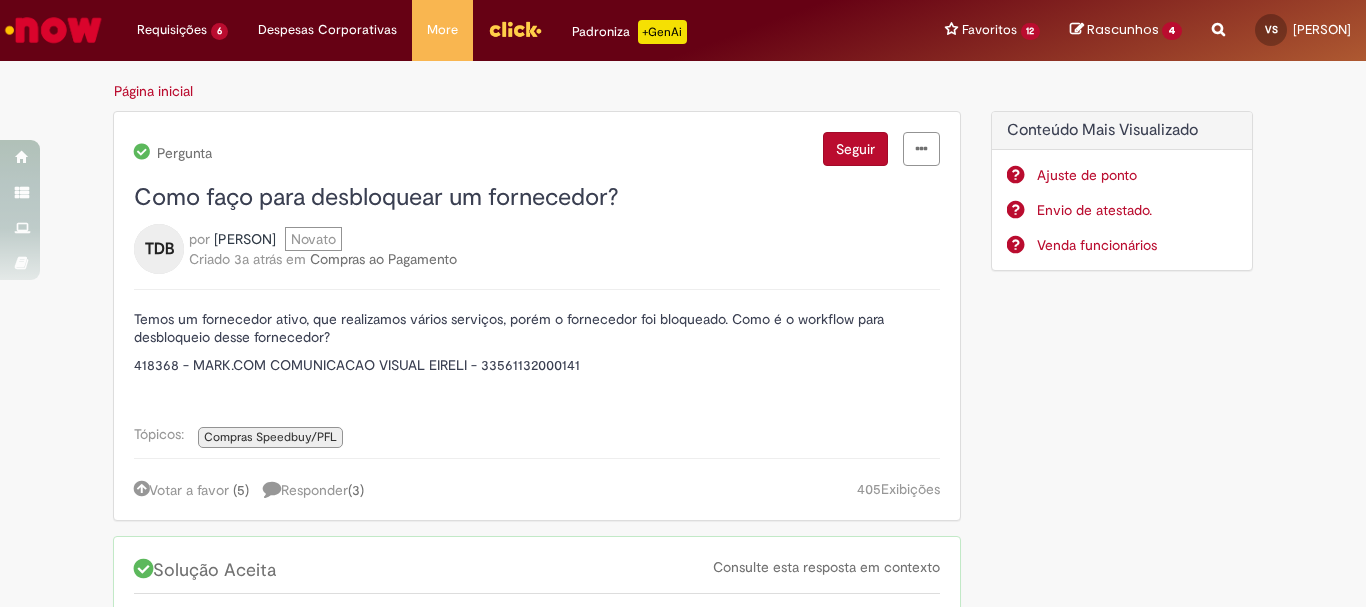 click at bounding box center (53, 30) 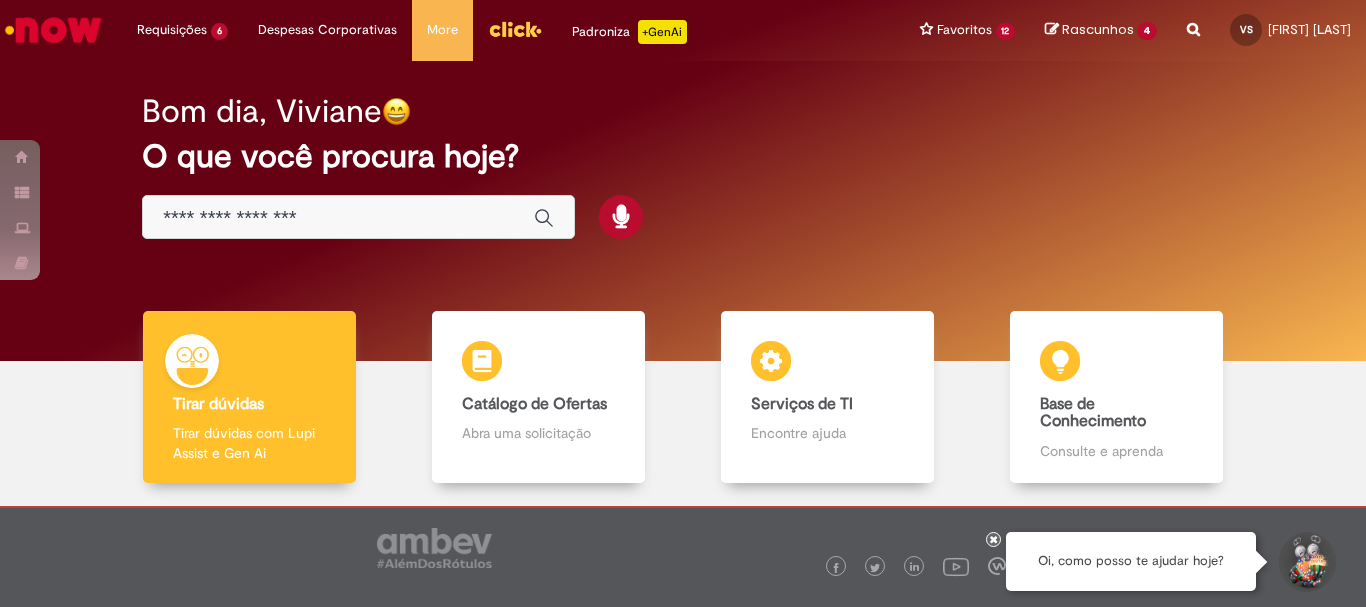 scroll, scrollTop: 0, scrollLeft: 0, axis: both 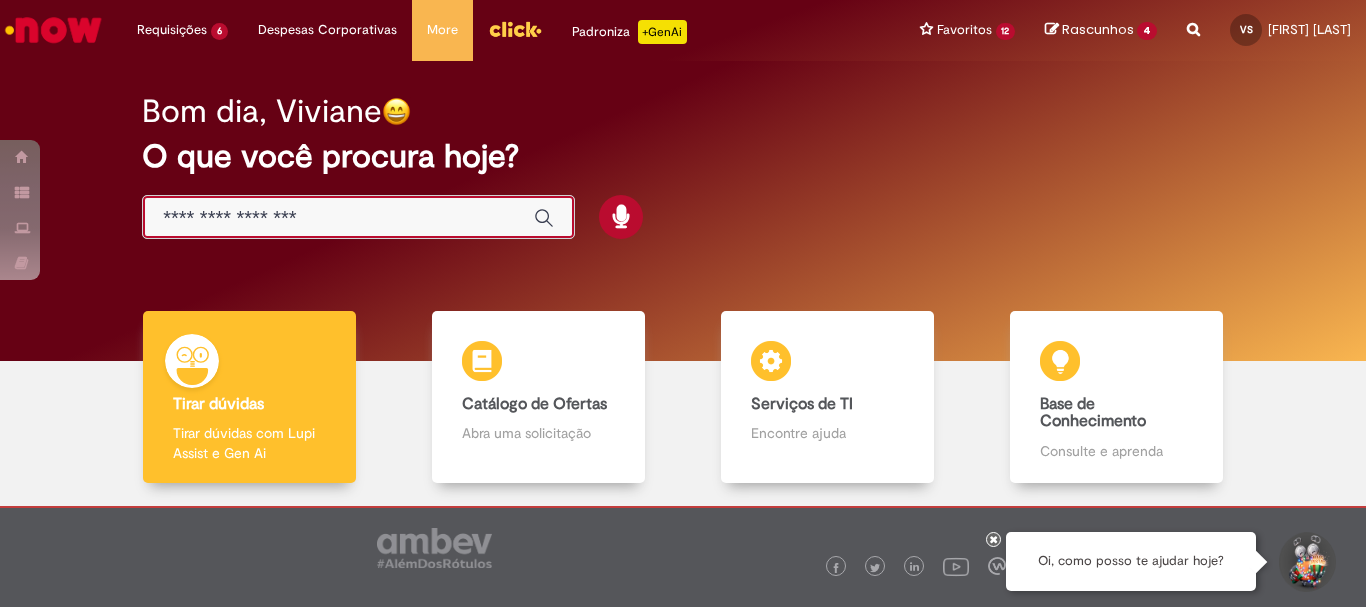 click at bounding box center (338, 218) 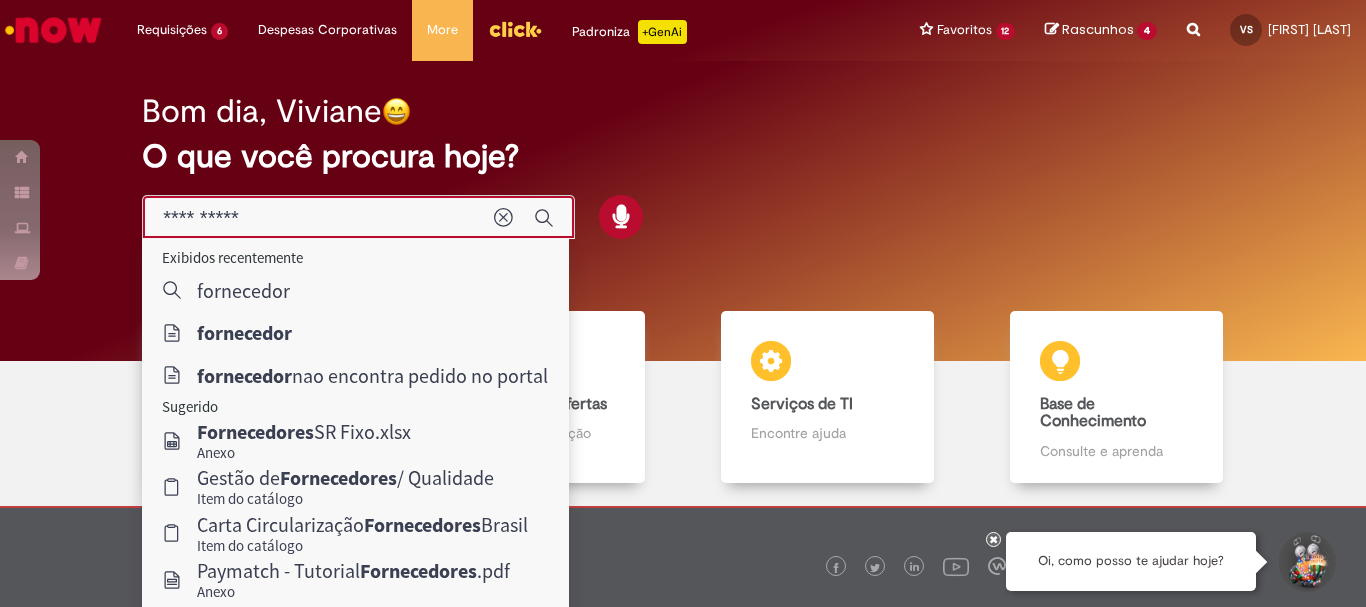 type on "**********" 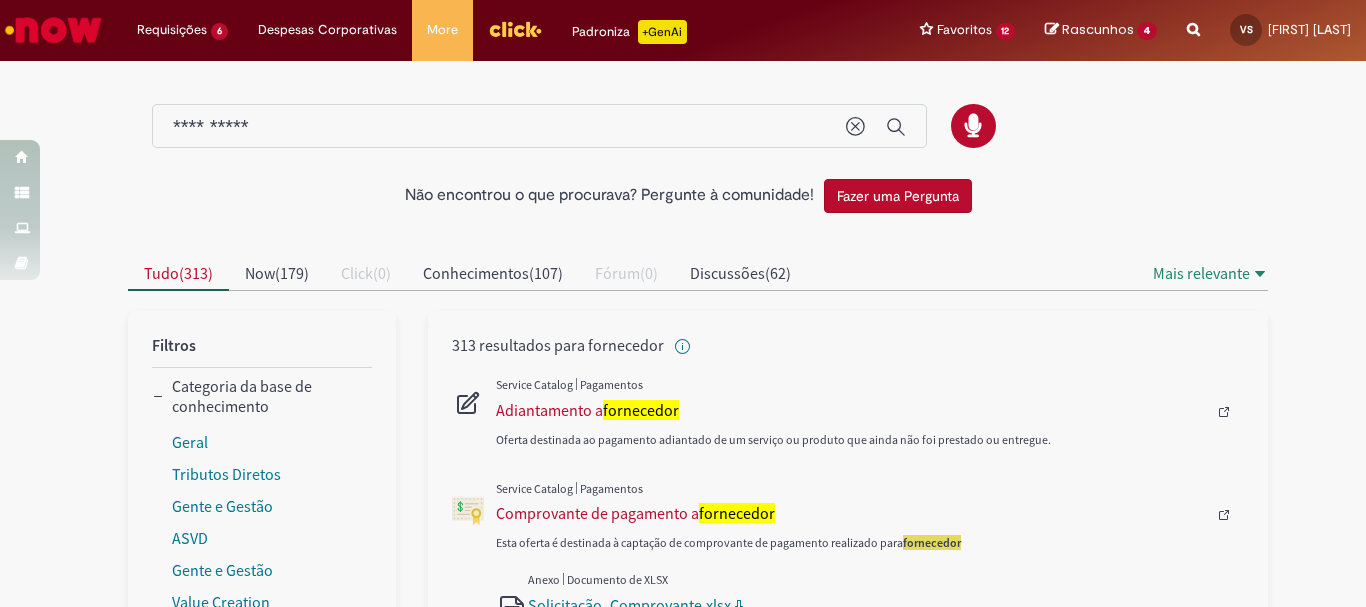 click on "Fazer uma Pergunta" at bounding box center (898, 196) 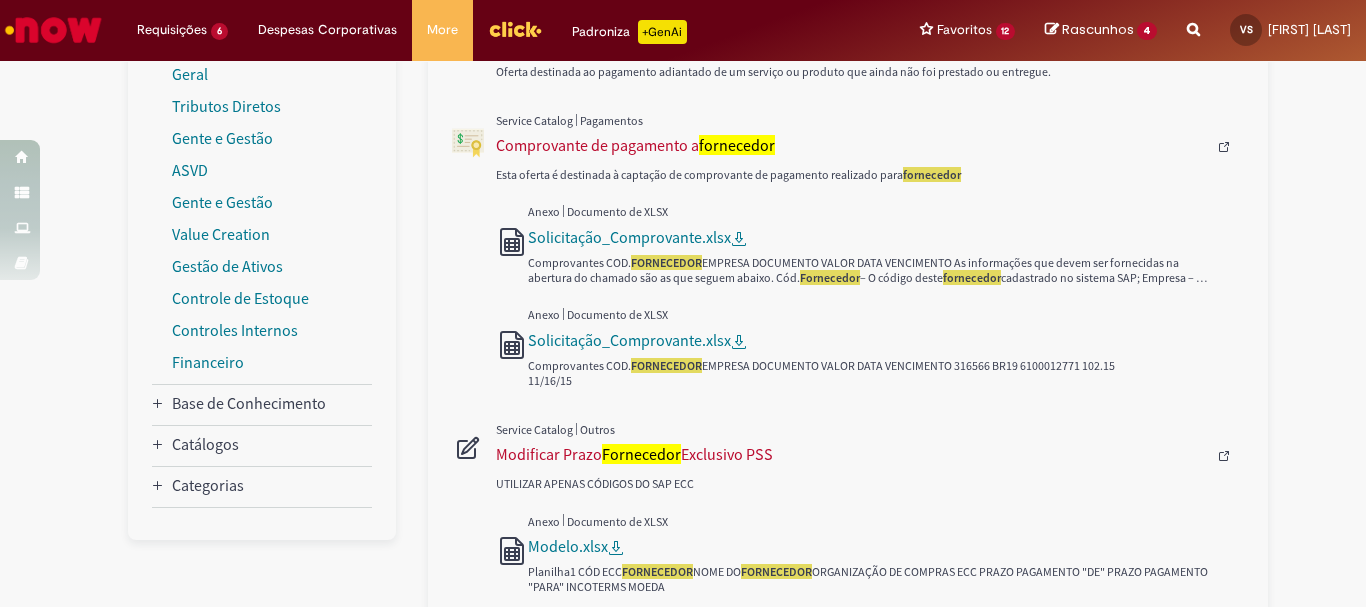 scroll, scrollTop: 87, scrollLeft: 0, axis: vertical 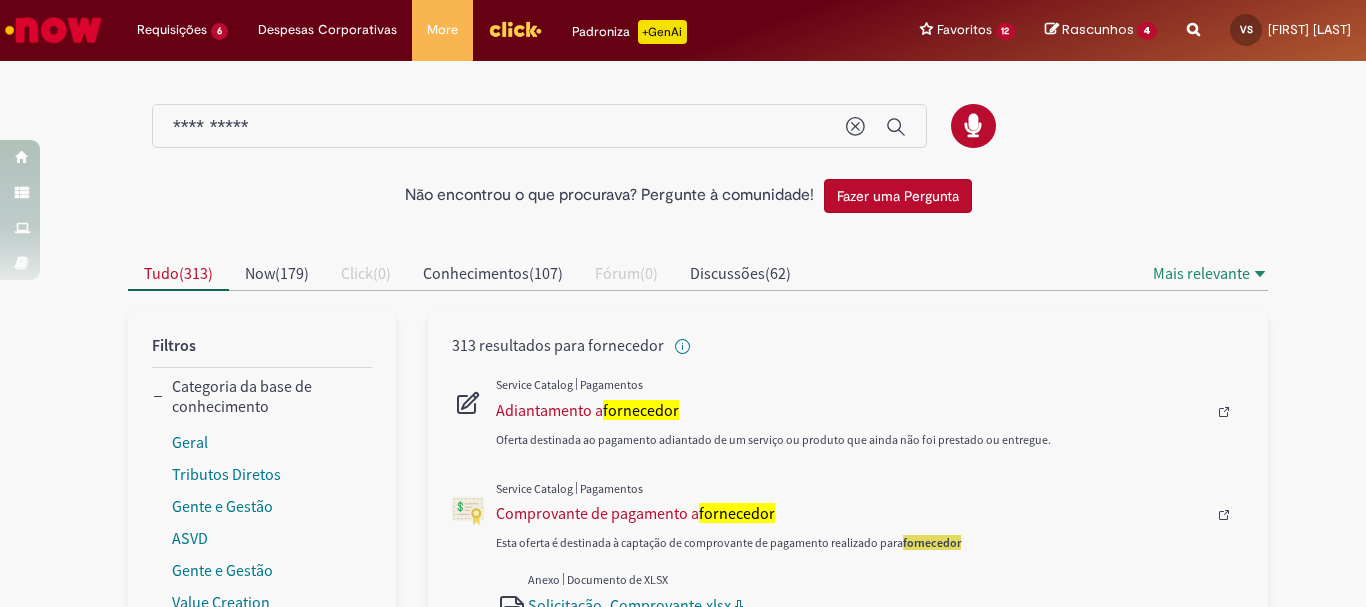 click on "Fazer uma Pergunta" at bounding box center (898, 196) 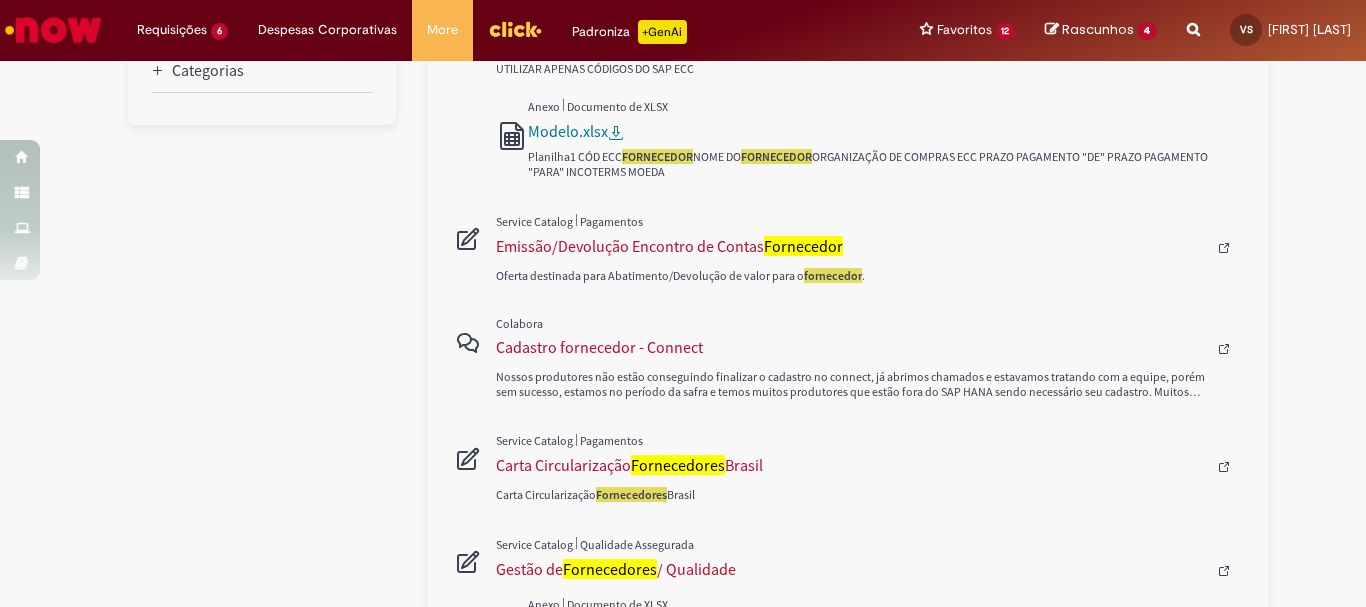 scroll, scrollTop: 765, scrollLeft: 0, axis: vertical 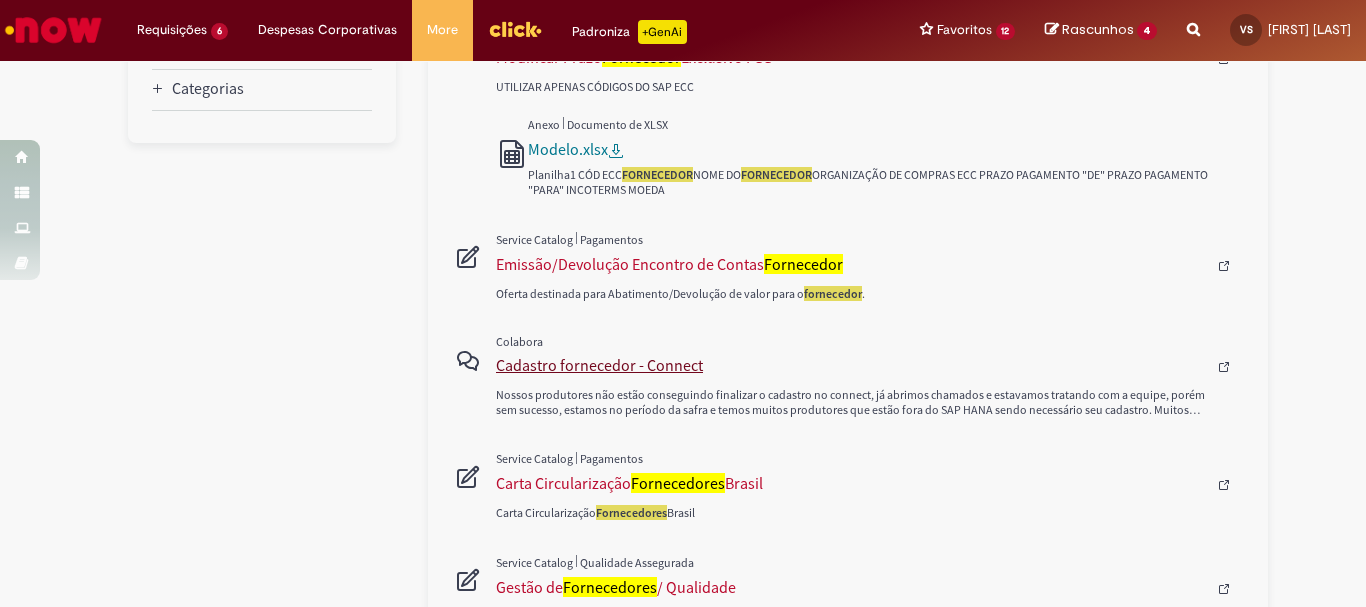 click on "Cadastro fornecedor - Connect" at bounding box center [851, 365] 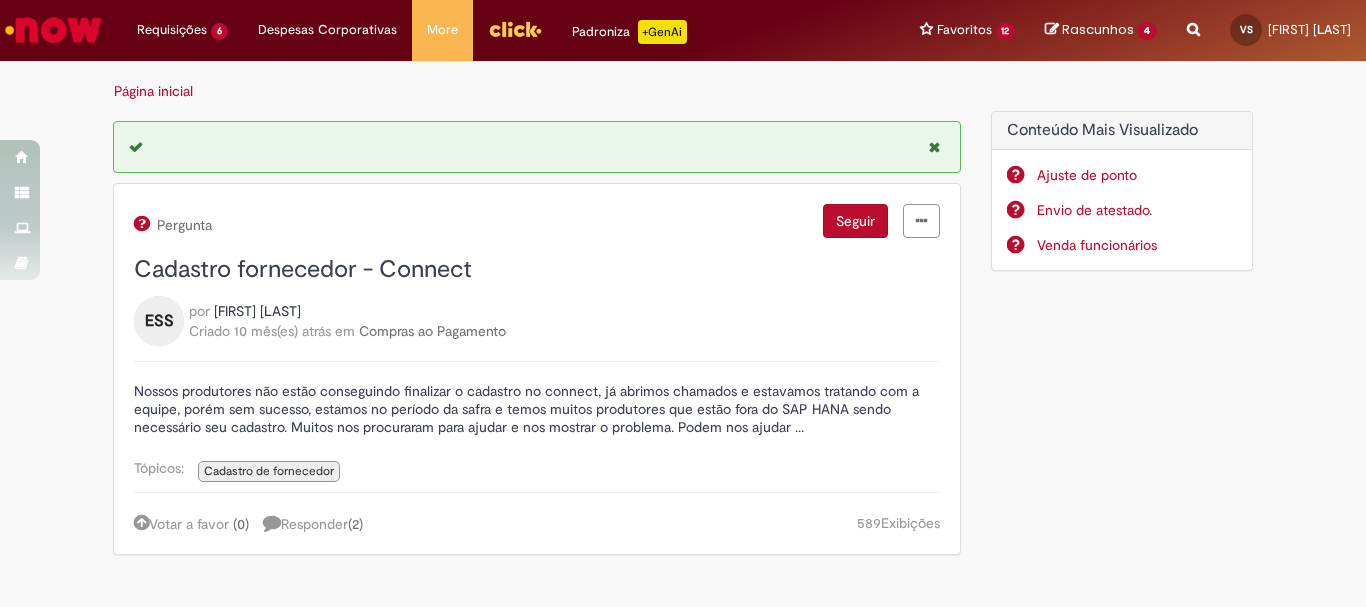 scroll, scrollTop: 0, scrollLeft: 0, axis: both 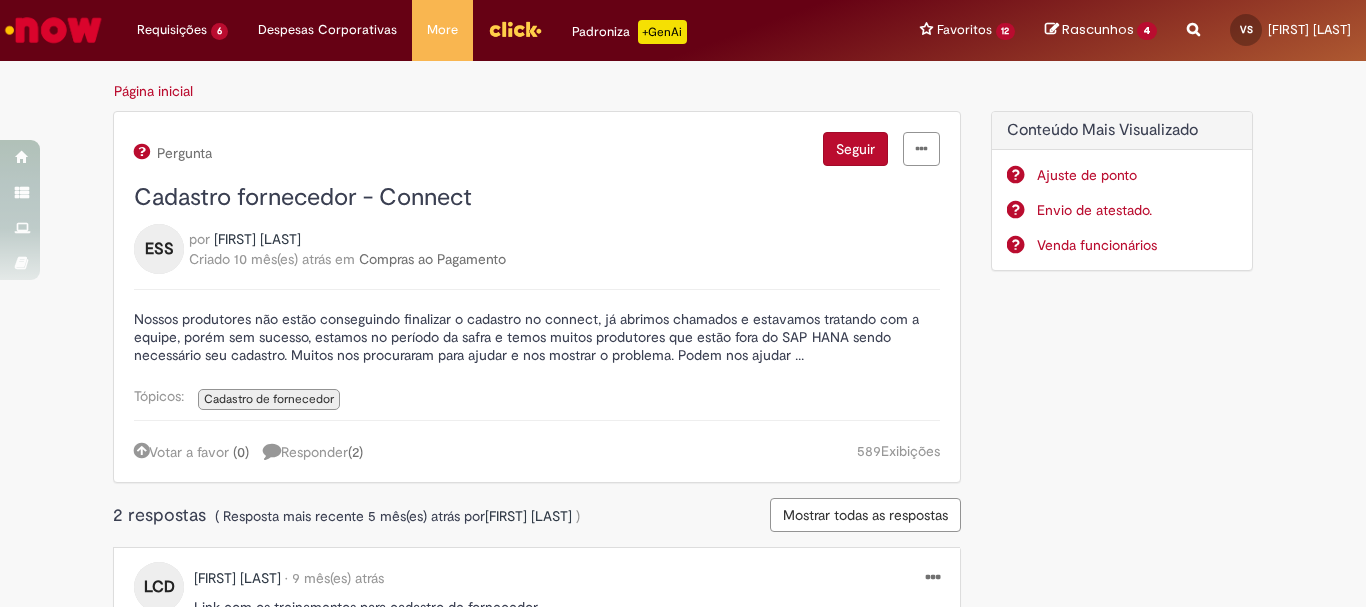 click at bounding box center [53, 30] 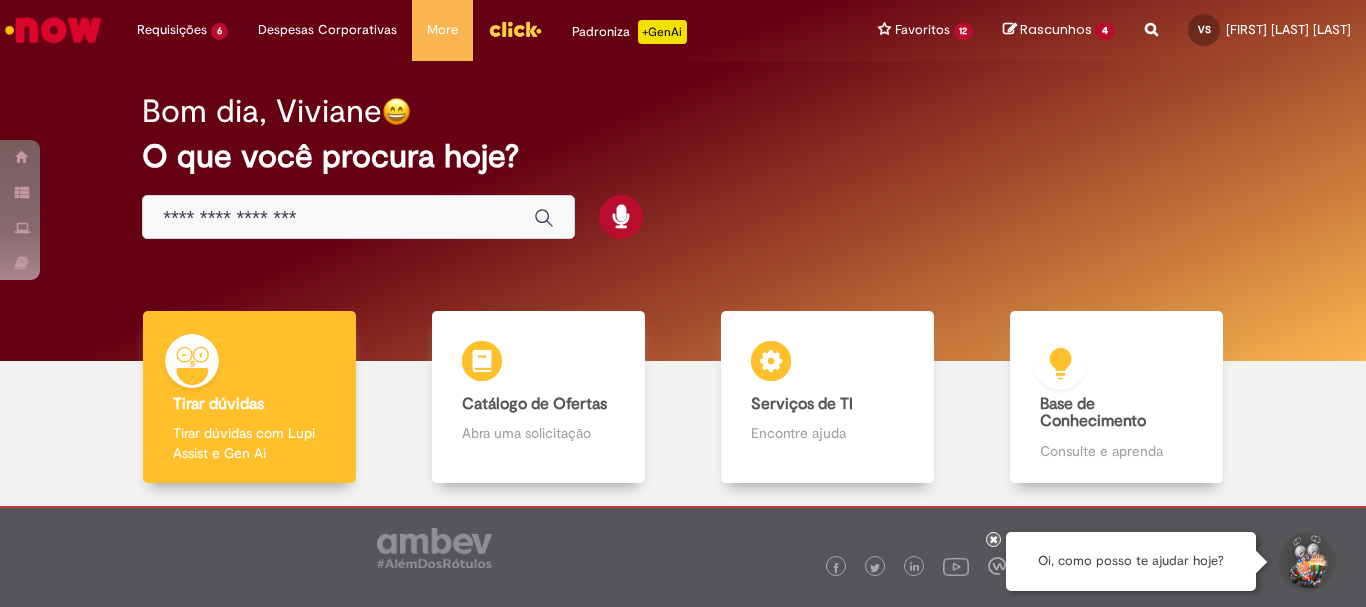scroll, scrollTop: 0, scrollLeft: 0, axis: both 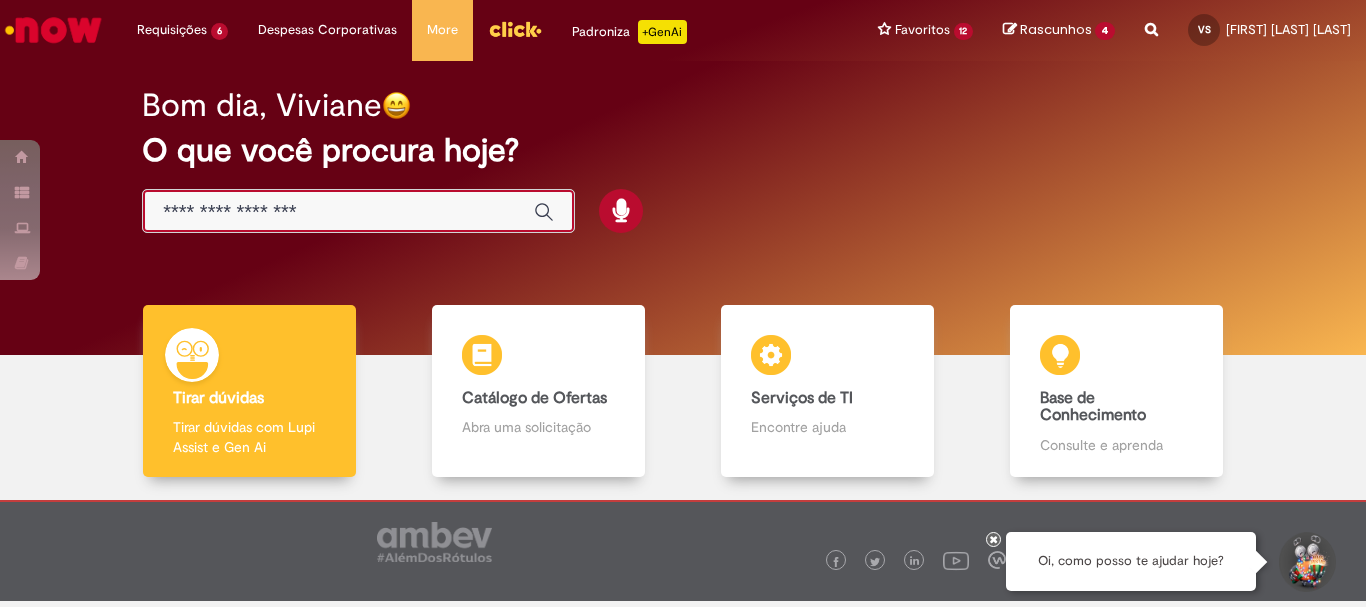 click at bounding box center (338, 212) 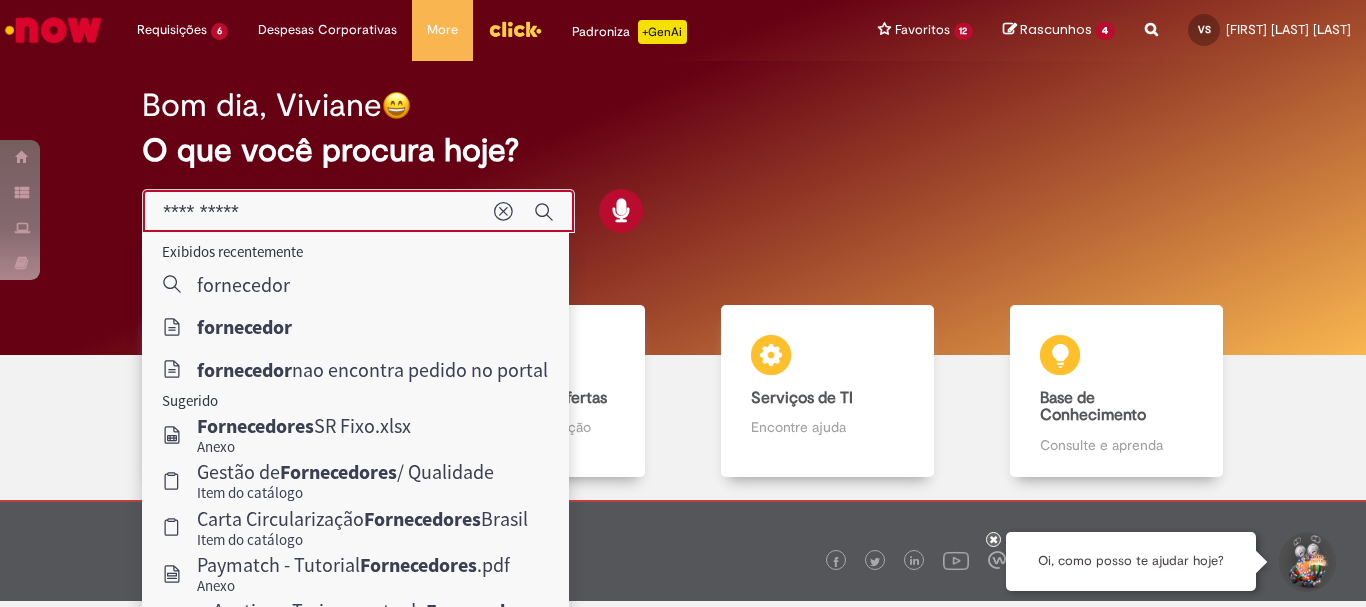 type on "**********" 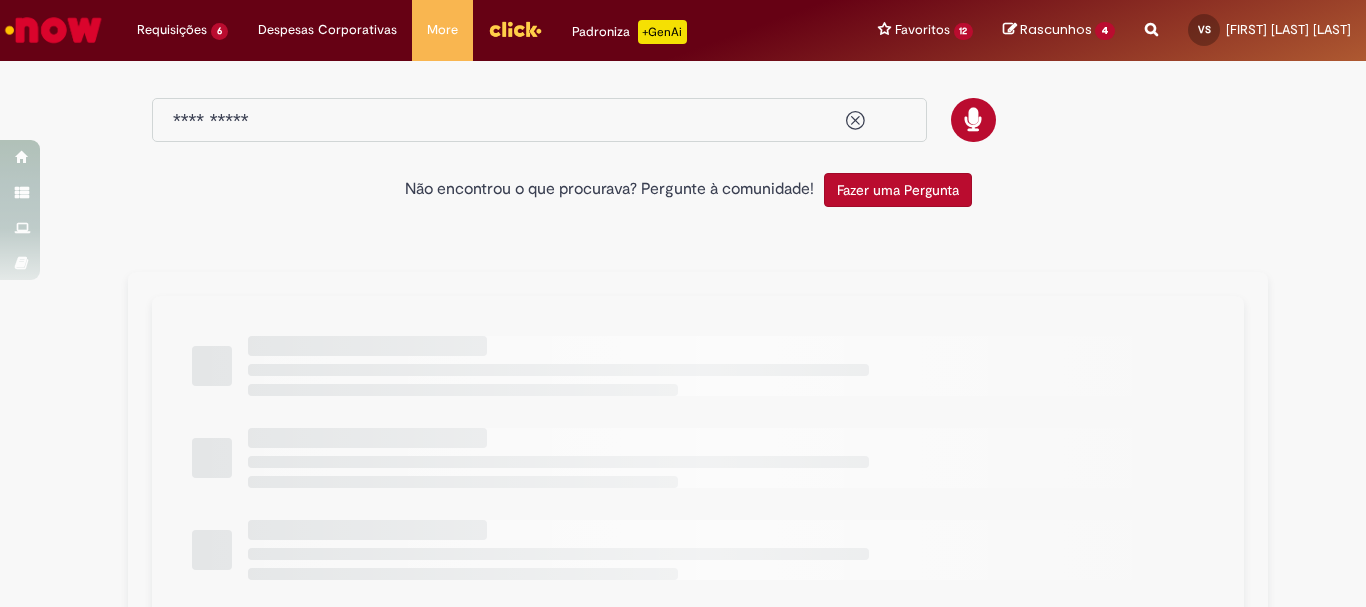 scroll, scrollTop: 0, scrollLeft: 0, axis: both 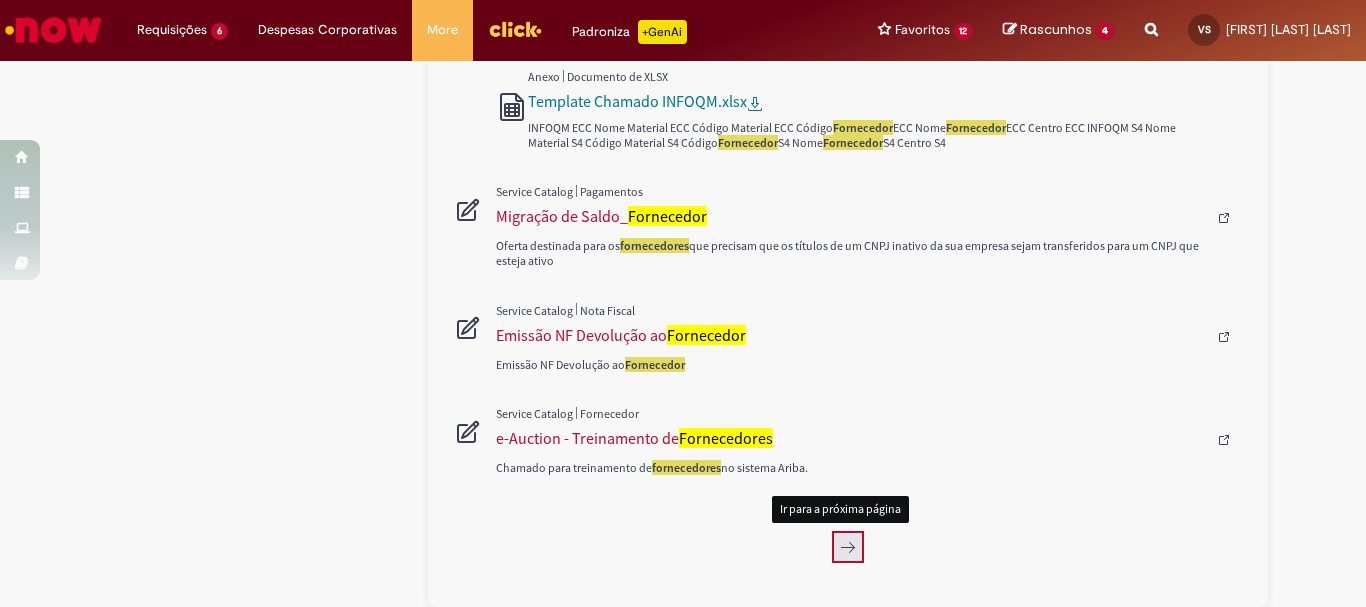 click 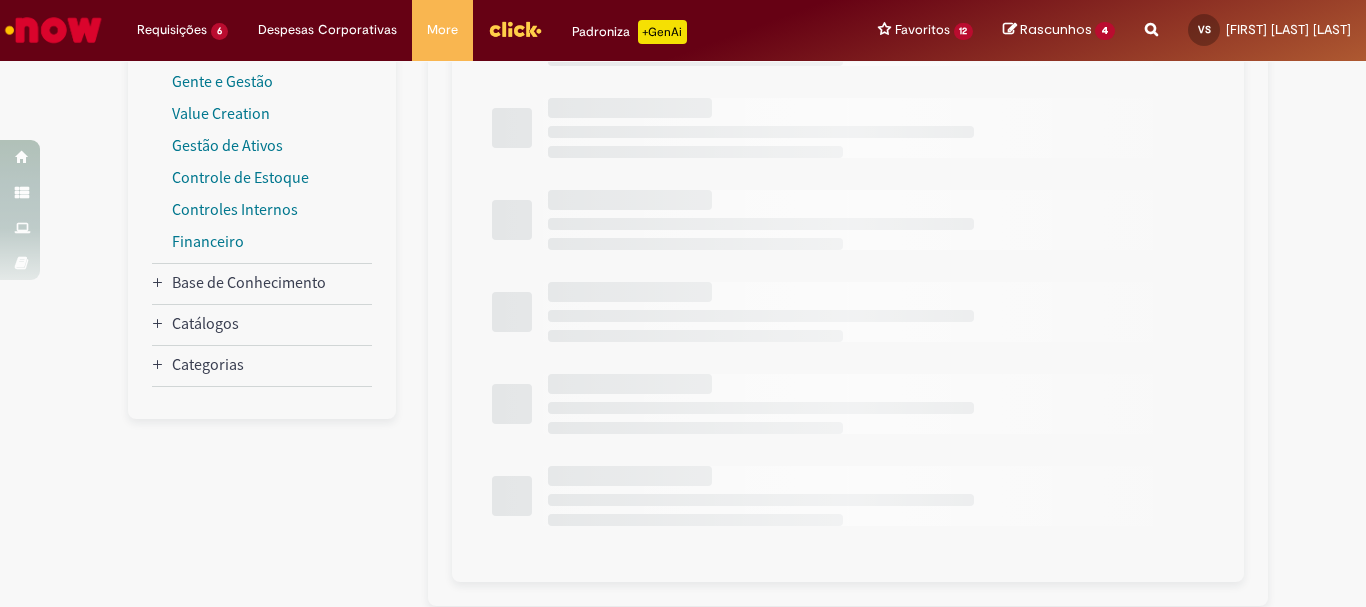 scroll, scrollTop: 489, scrollLeft: 0, axis: vertical 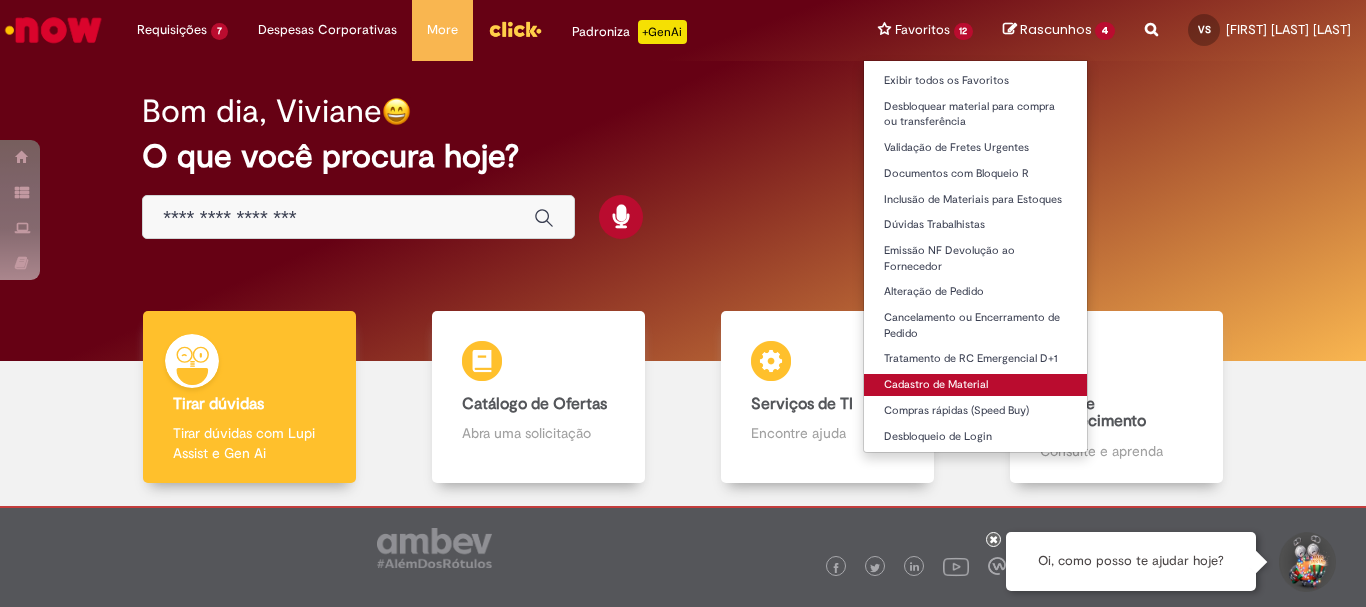 click on "Cadastro de Material" at bounding box center (976, 385) 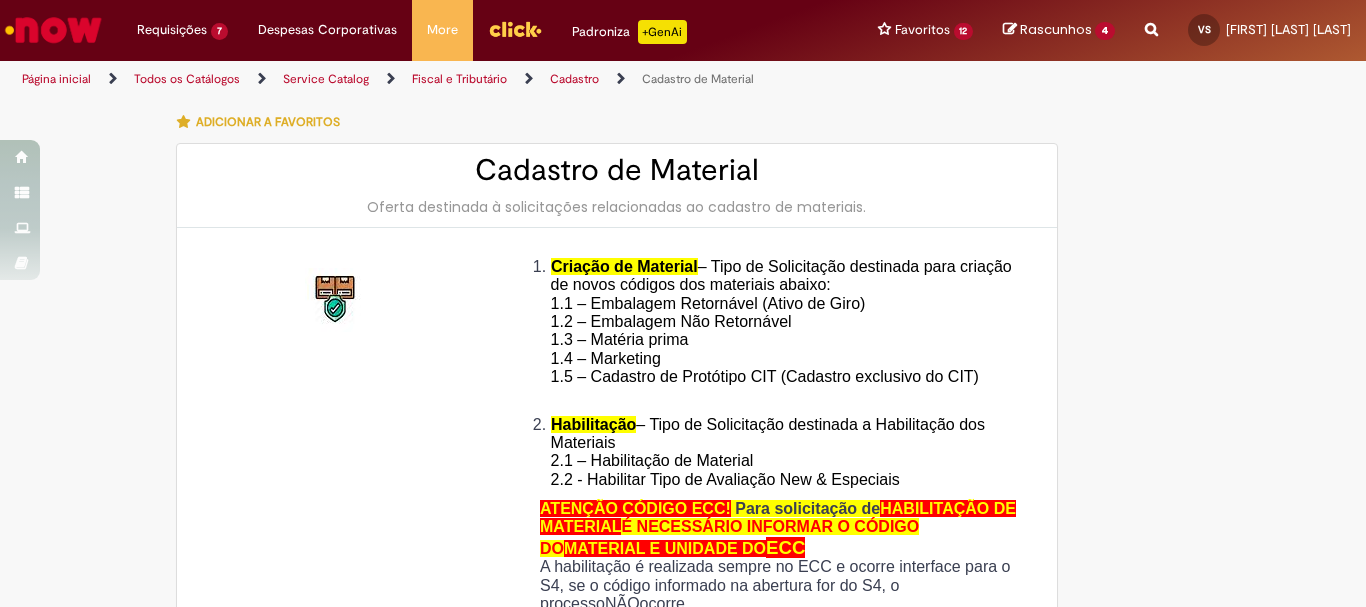 type on "********" 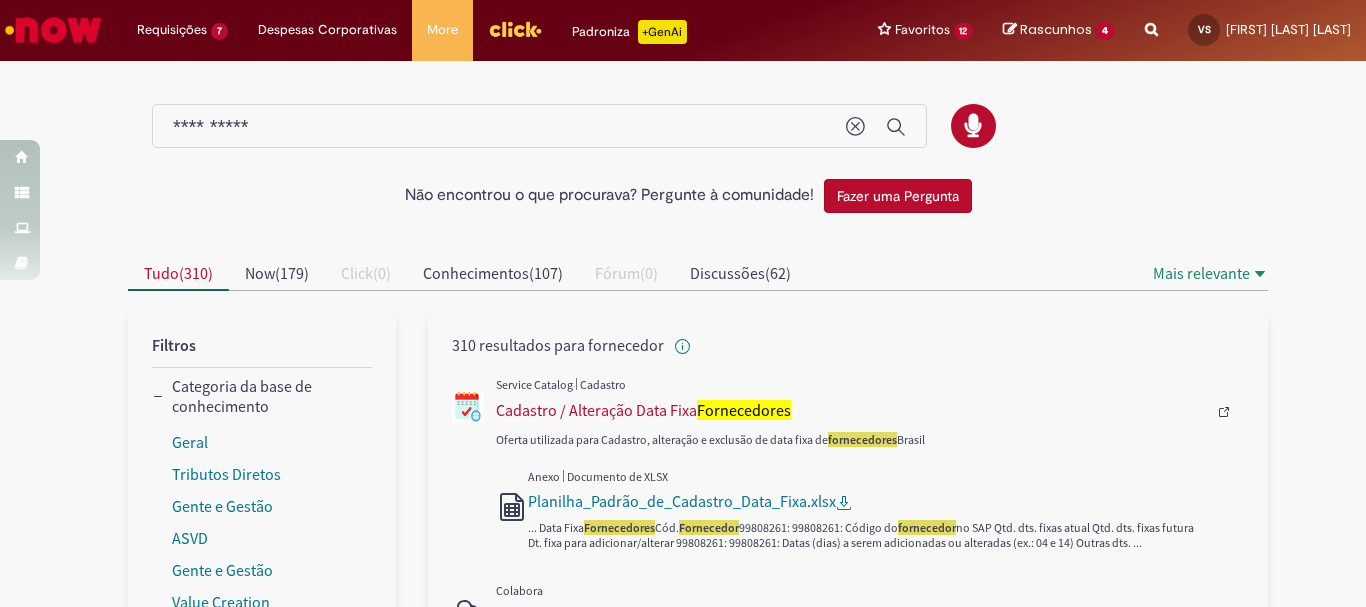 scroll, scrollTop: 0, scrollLeft: 0, axis: both 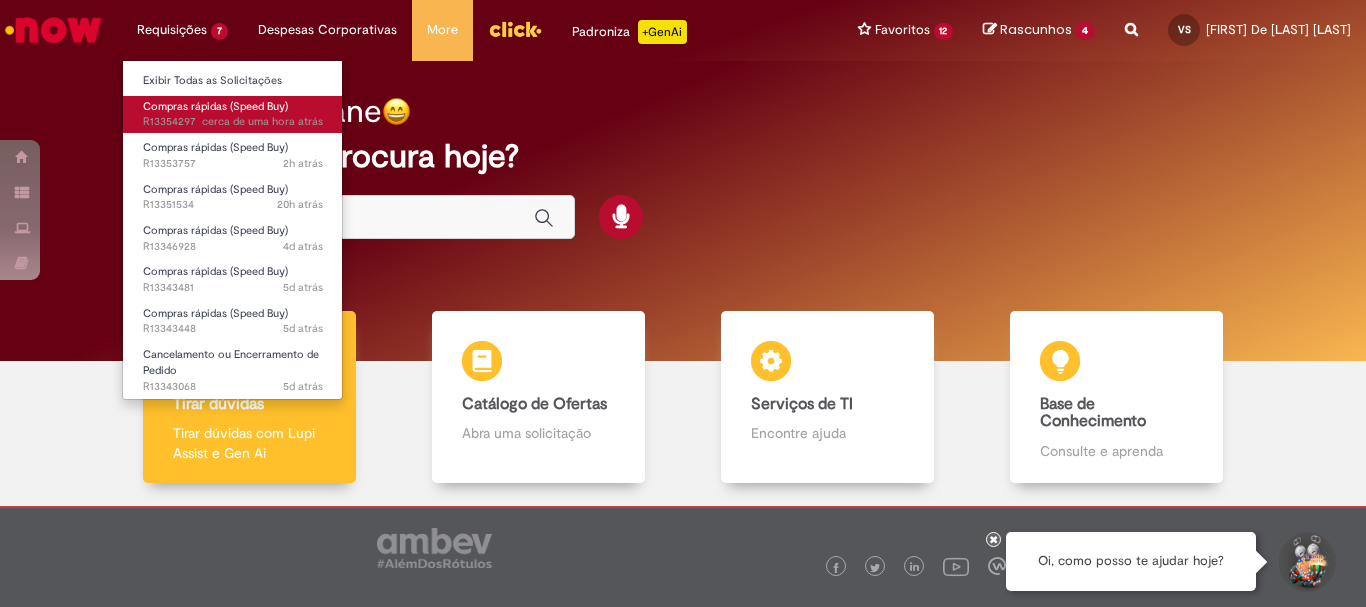 click on "cerca de uma hora atrás" at bounding box center [262, 121] 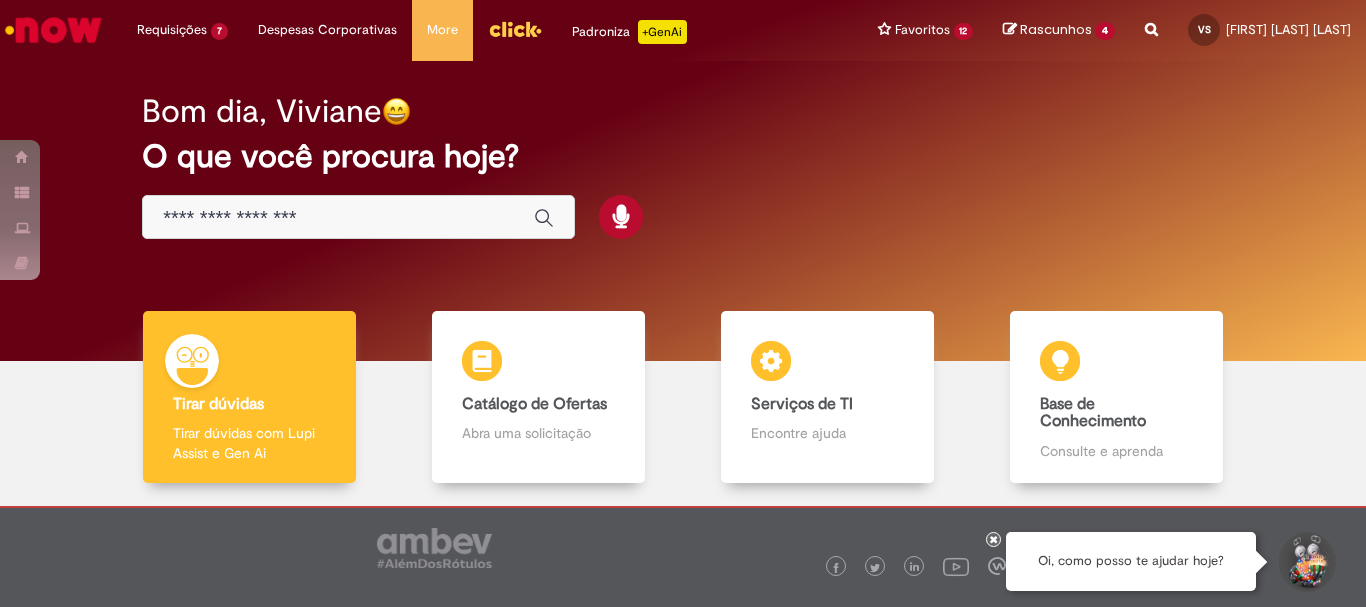 scroll, scrollTop: 0, scrollLeft: 0, axis: both 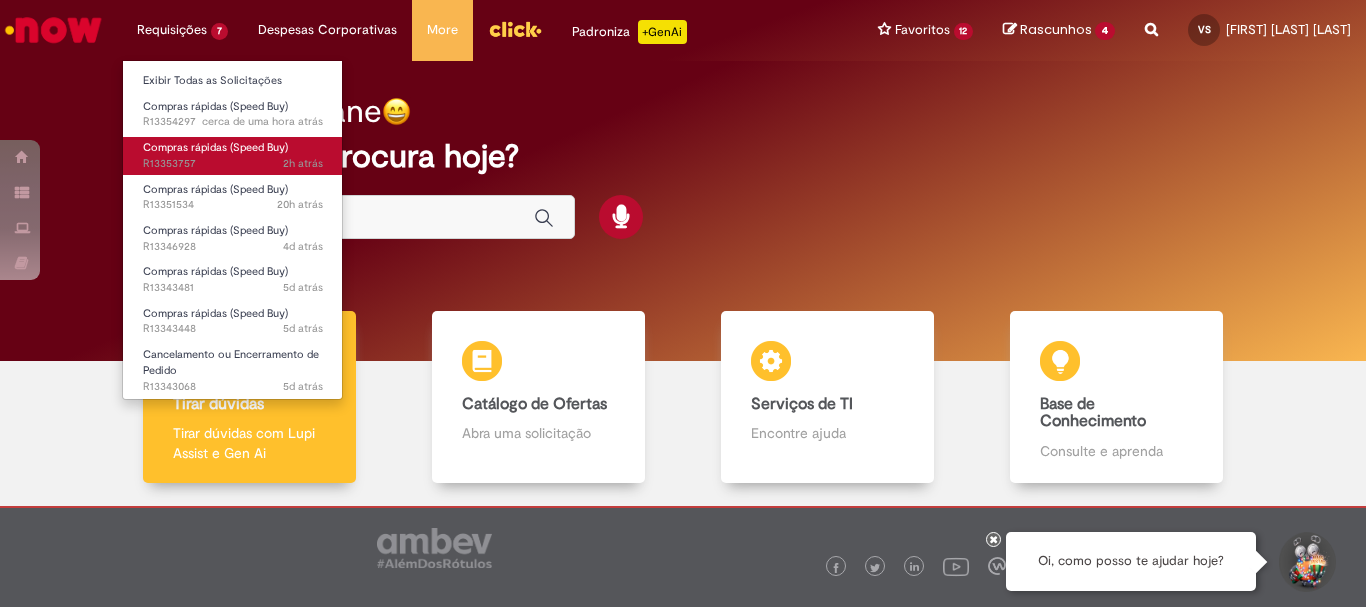 click on "2h atrás 2 horas atrás  R13353757" at bounding box center (233, 164) 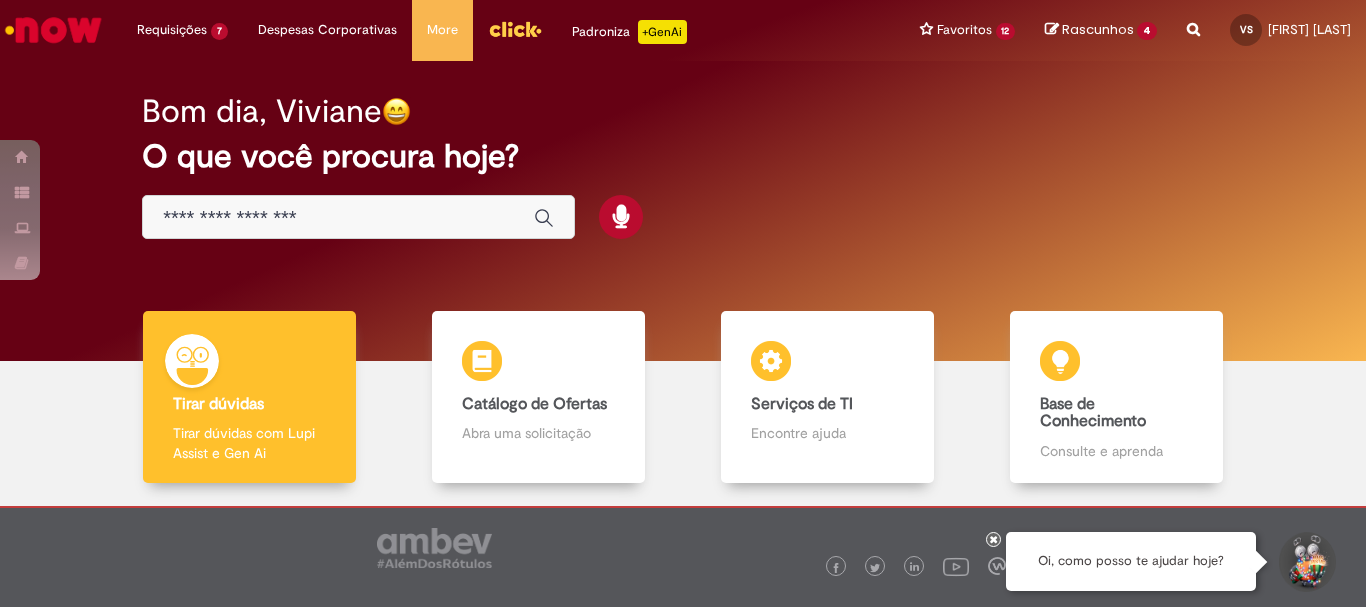 scroll, scrollTop: 0, scrollLeft: 0, axis: both 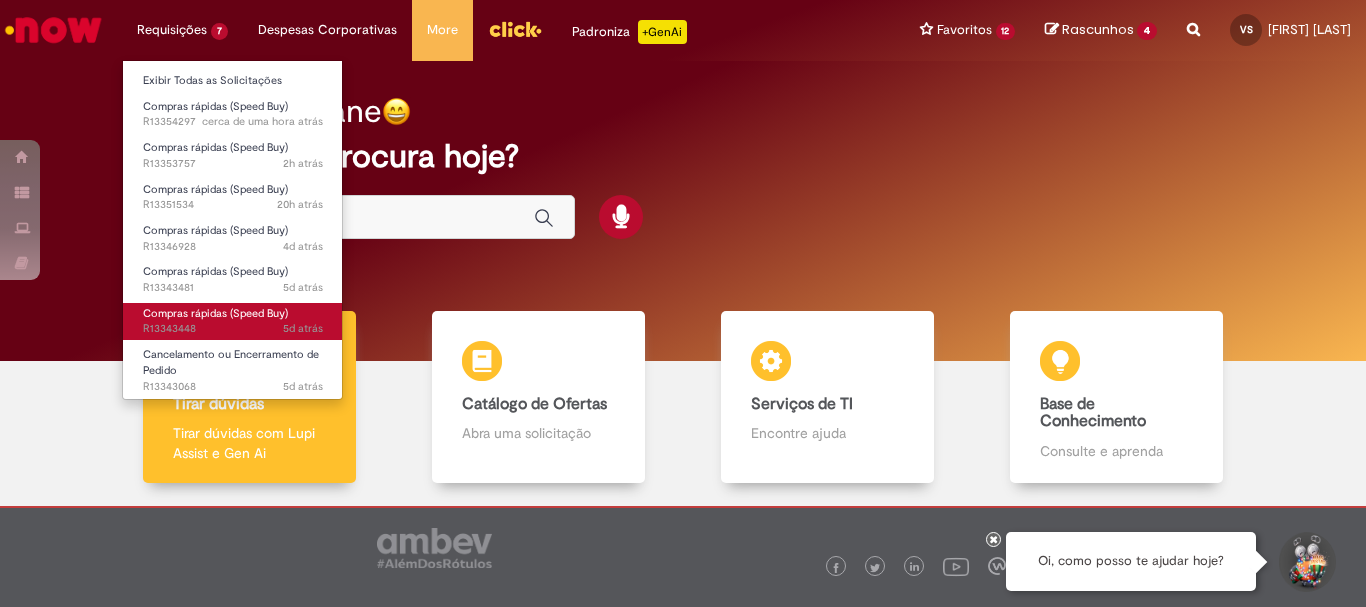 click on "Compras rápidas (Speed Buy)" at bounding box center [215, 313] 